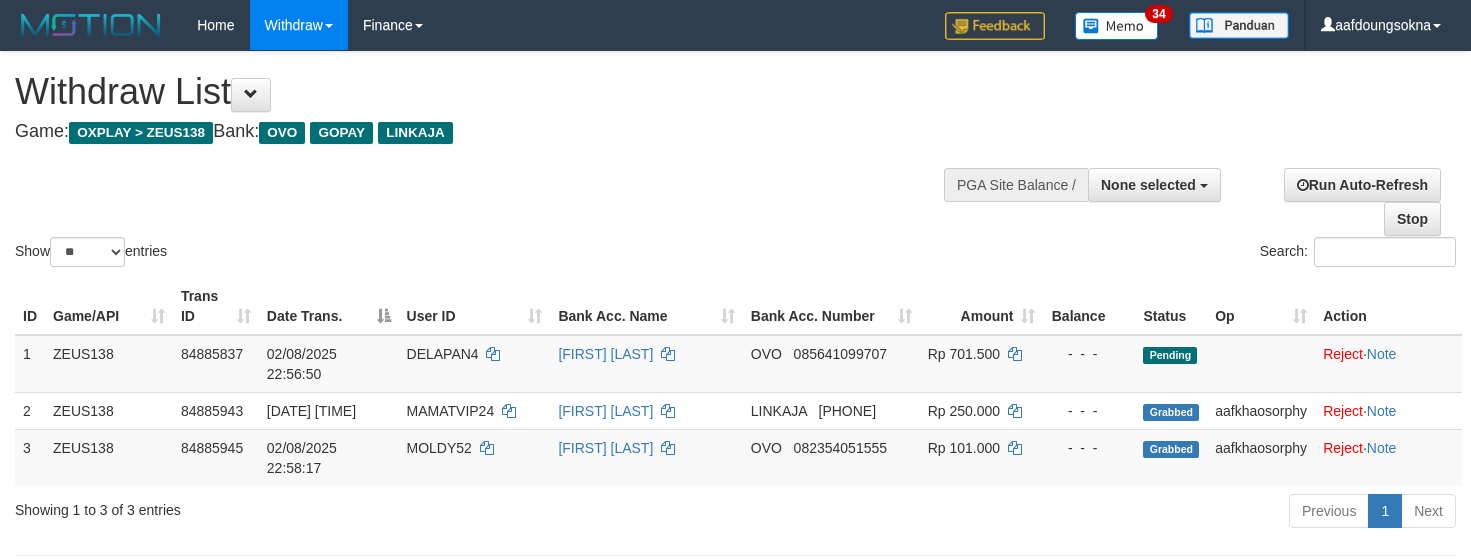 select 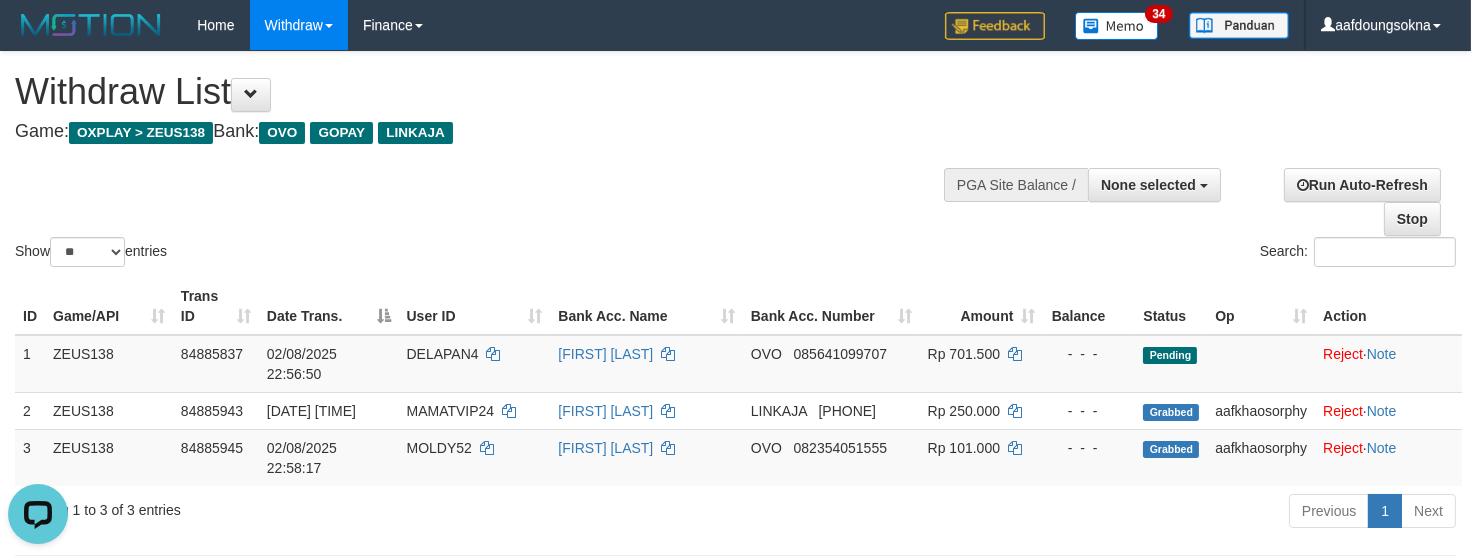 scroll, scrollTop: 0, scrollLeft: 0, axis: both 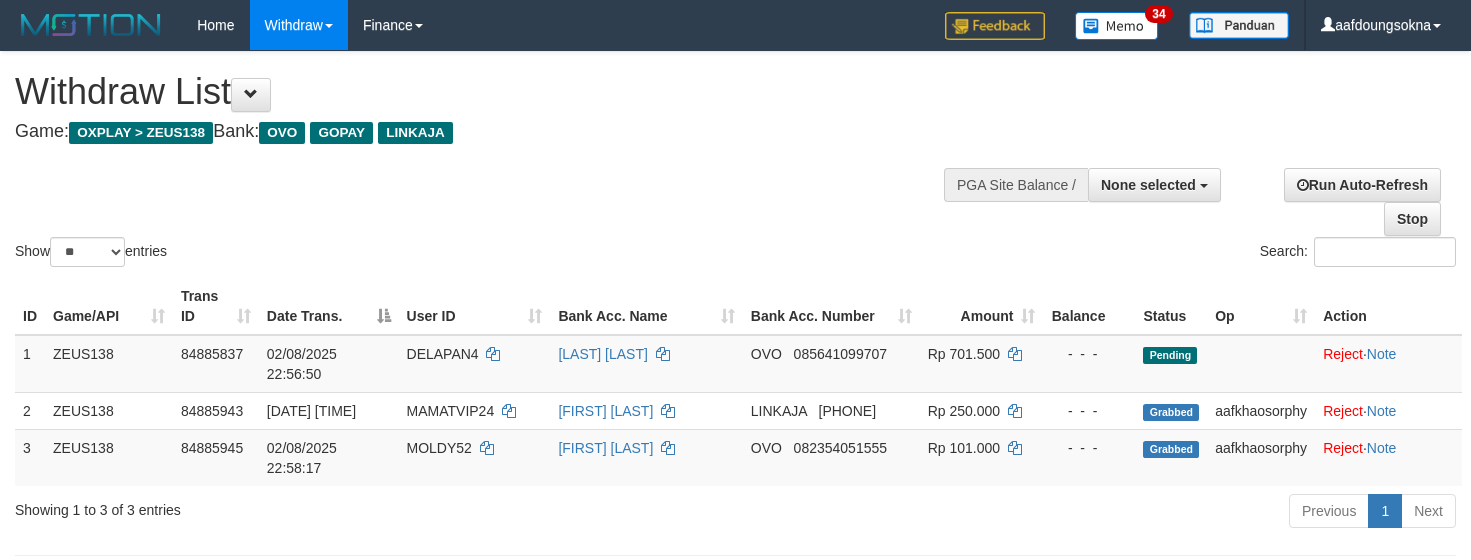 select 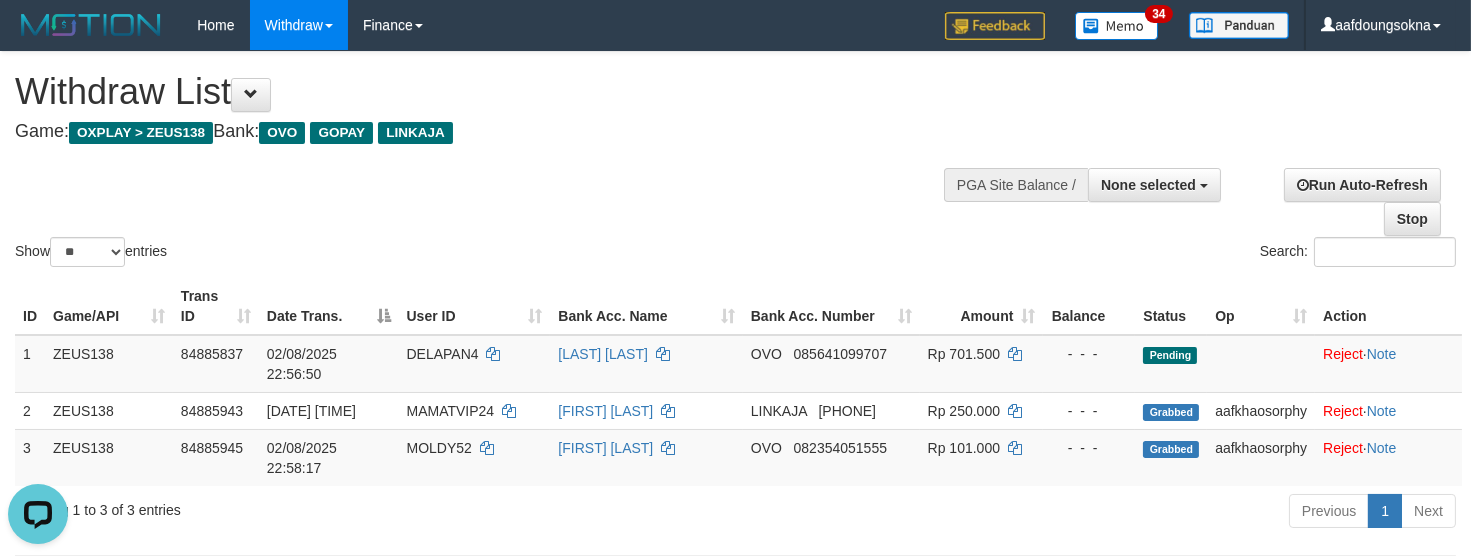 scroll, scrollTop: 0, scrollLeft: 0, axis: both 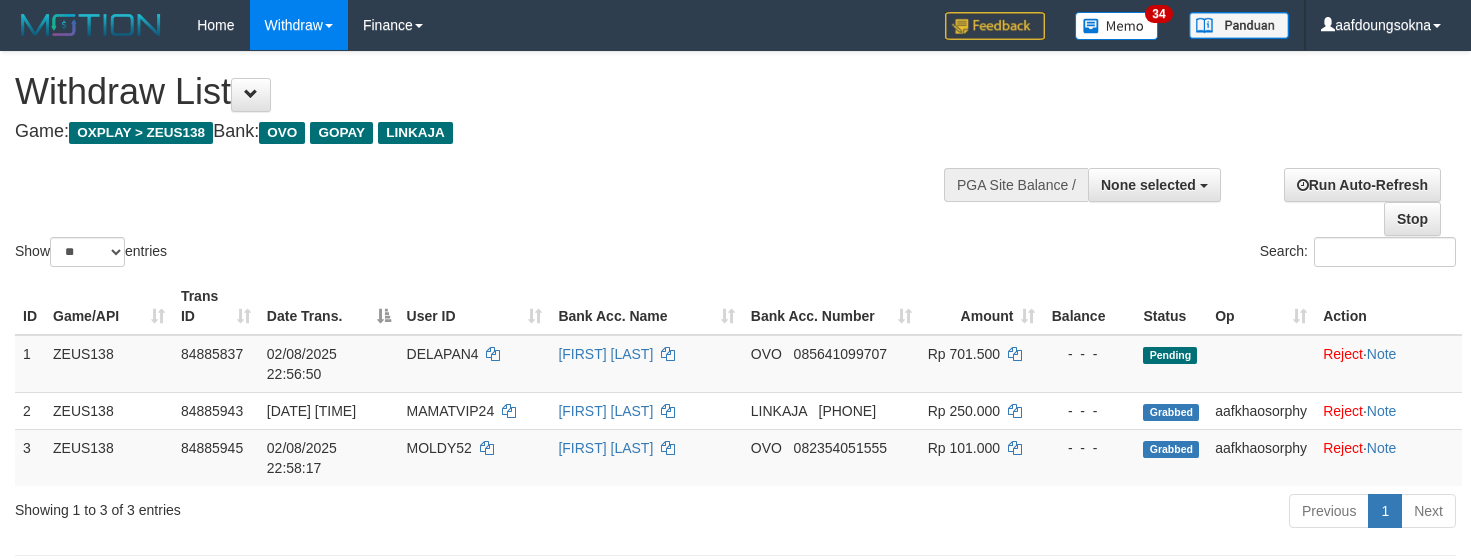 select 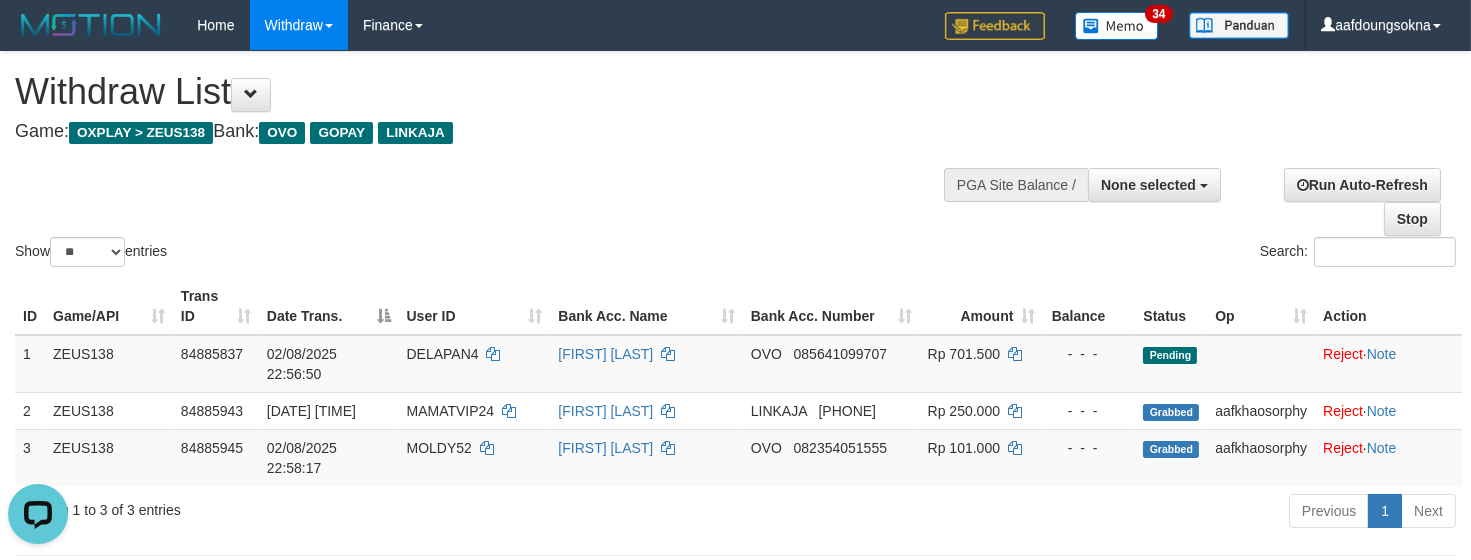 scroll, scrollTop: 0, scrollLeft: 0, axis: both 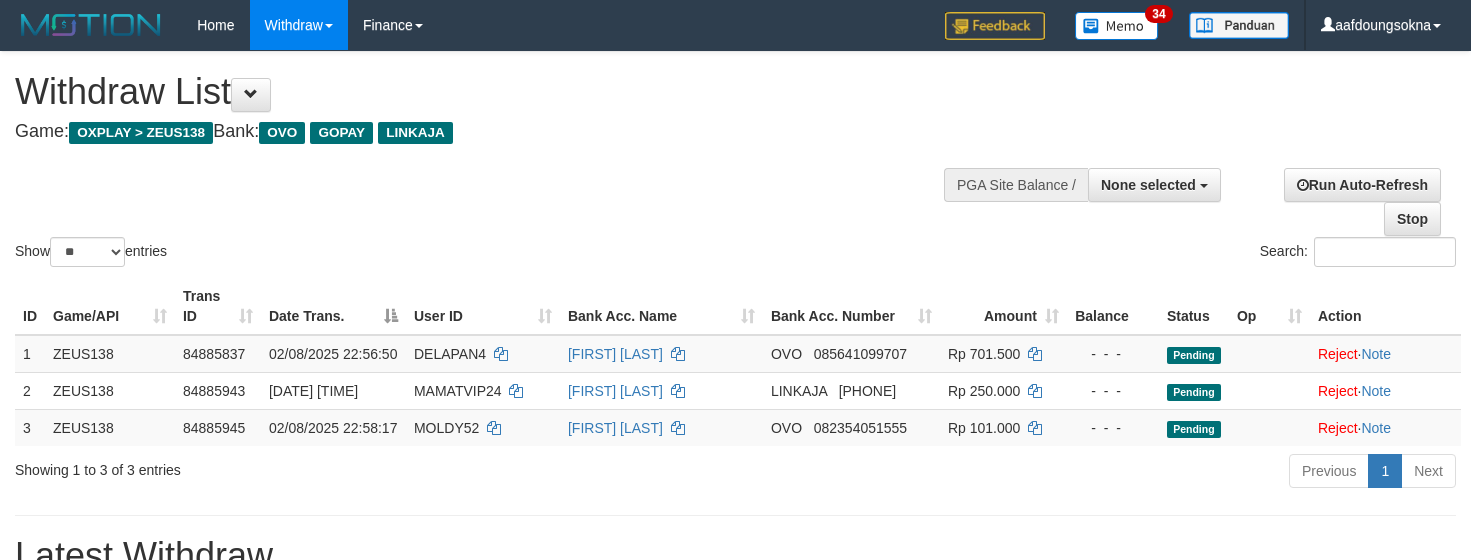 select 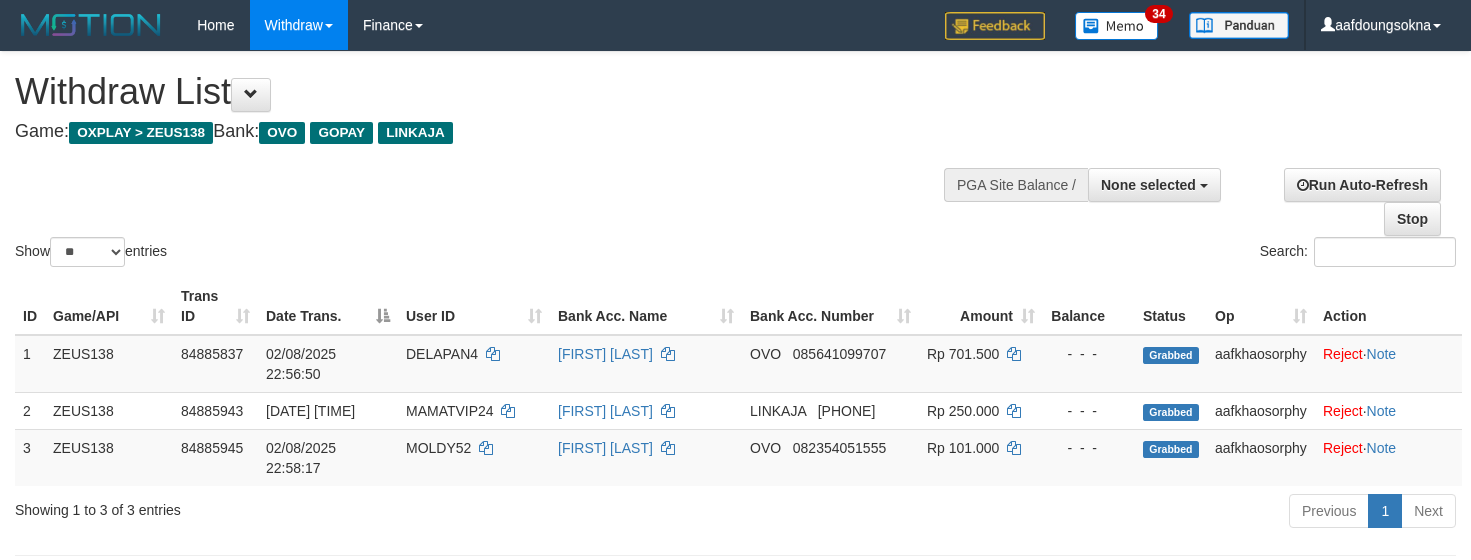 select 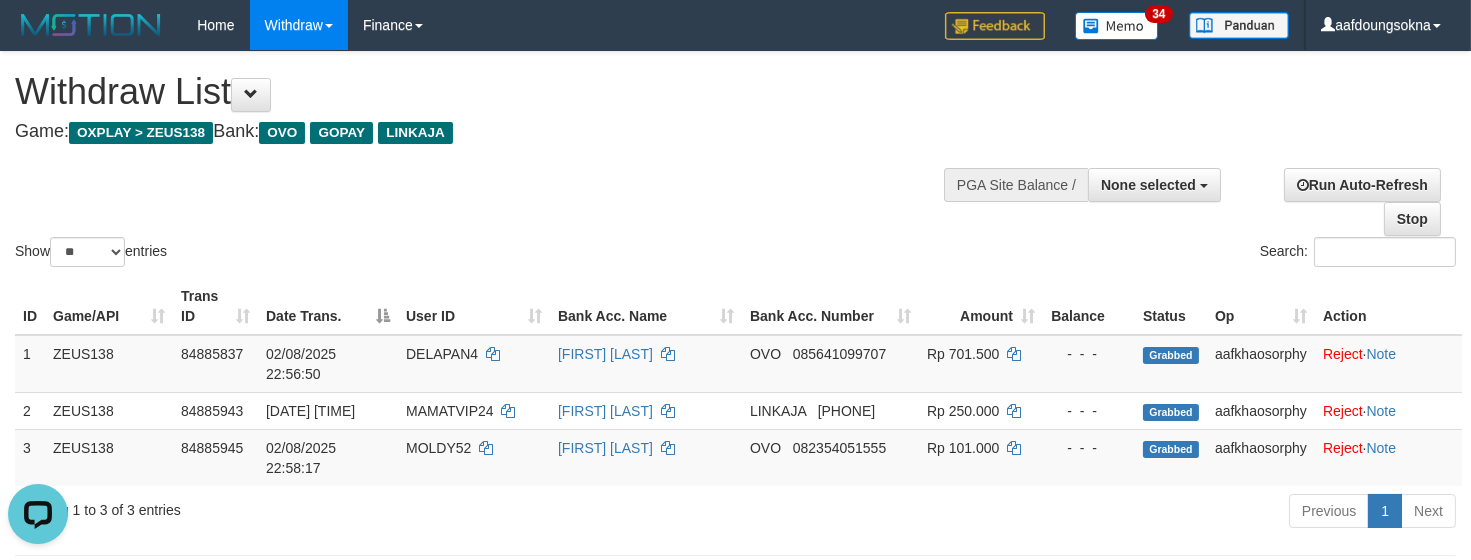 scroll, scrollTop: 0, scrollLeft: 0, axis: both 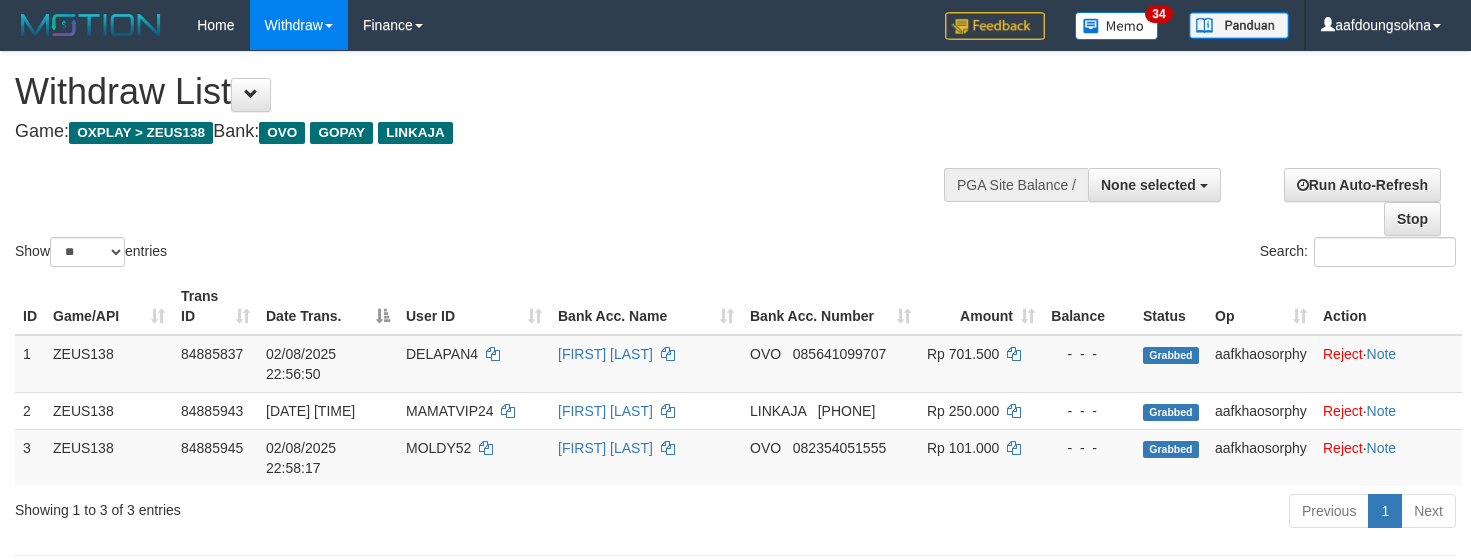 select 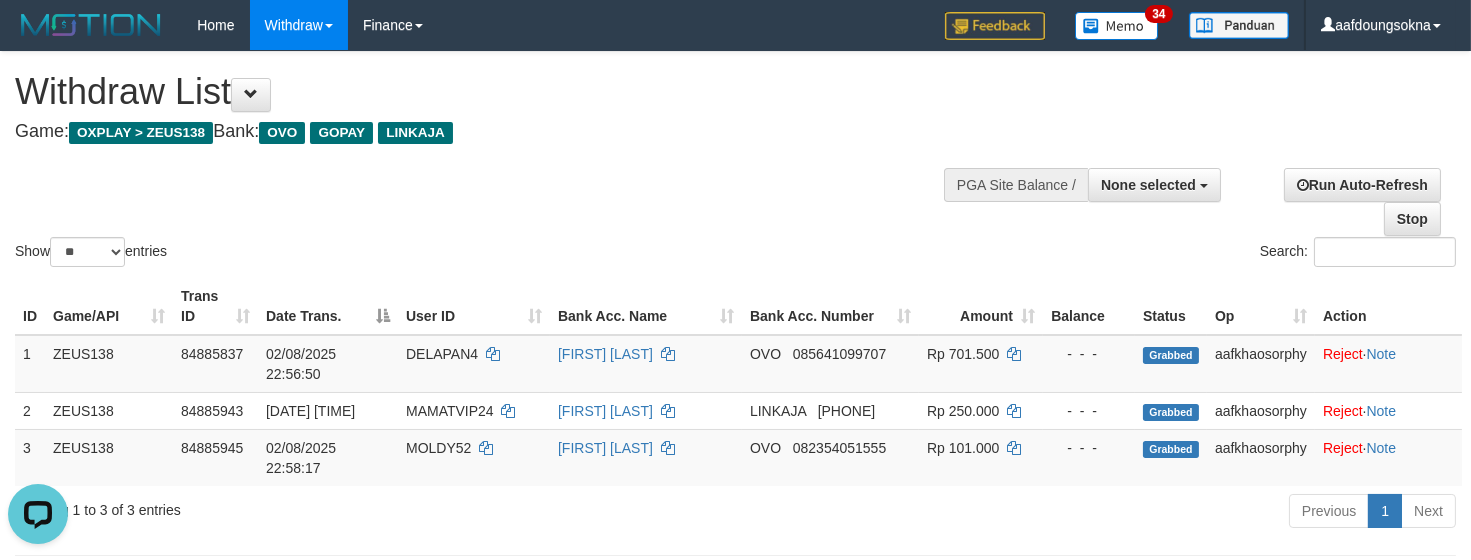 scroll, scrollTop: 0, scrollLeft: 0, axis: both 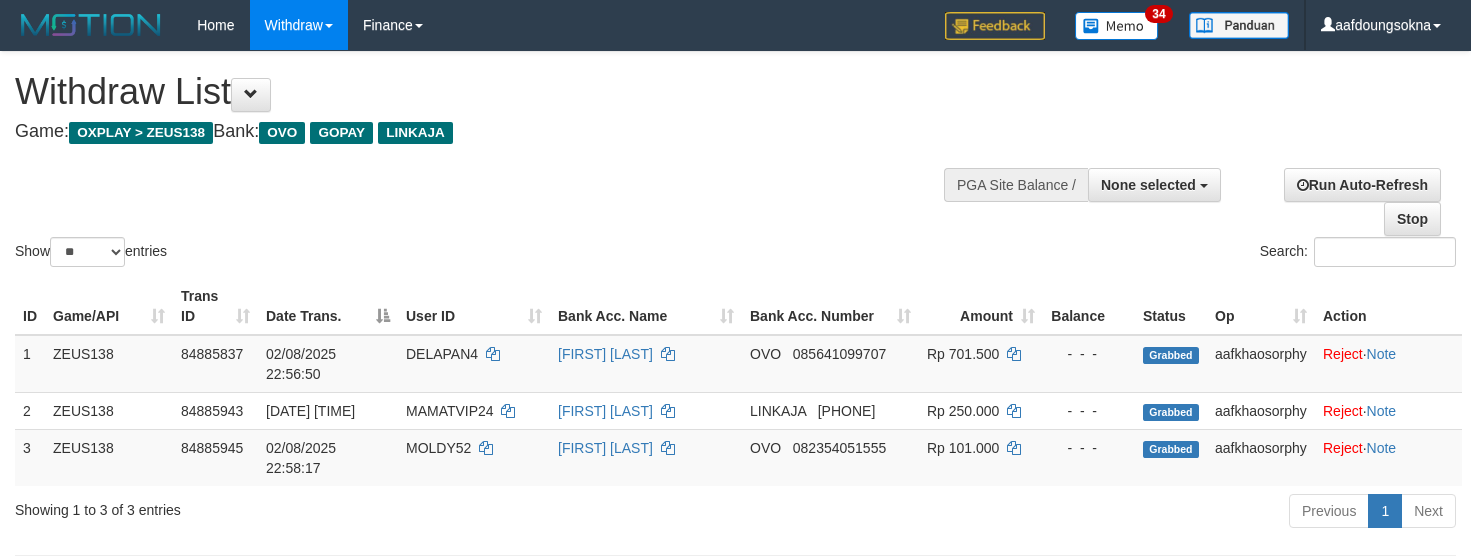 select 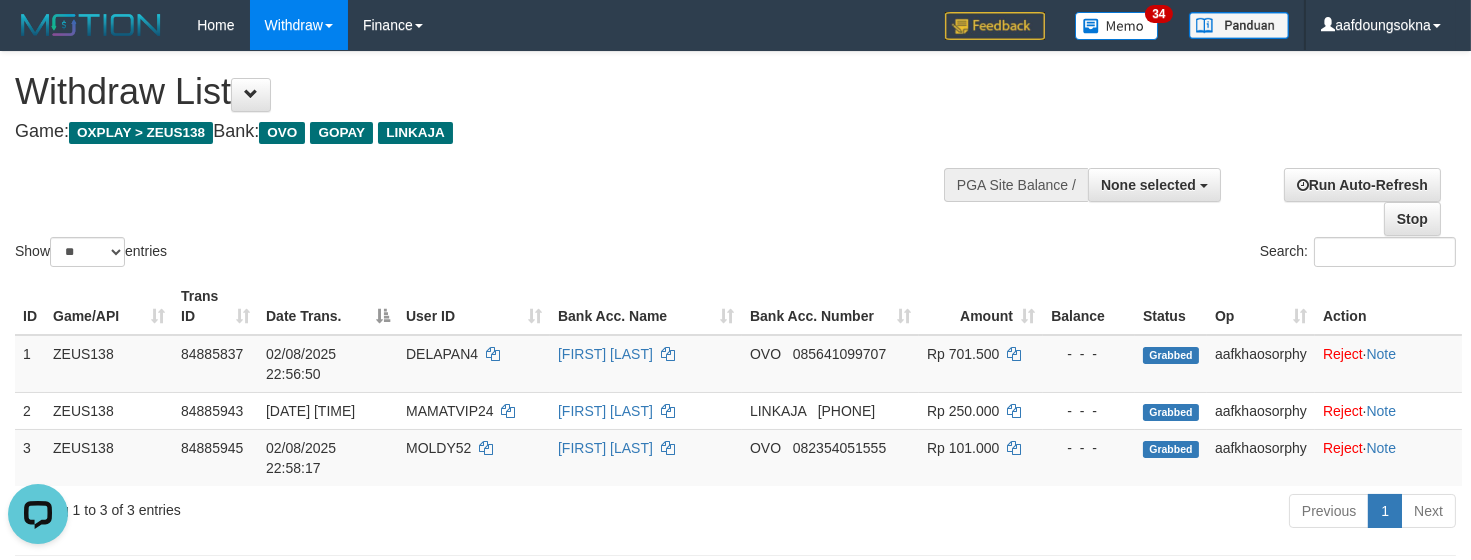 scroll, scrollTop: 0, scrollLeft: 0, axis: both 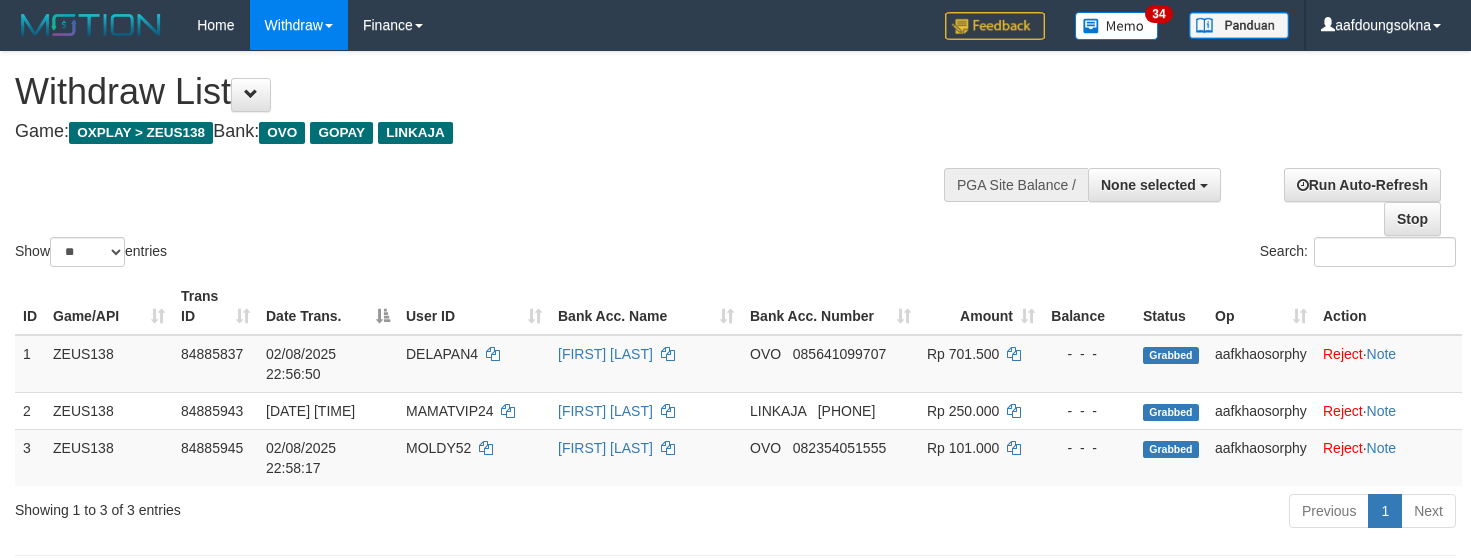 select 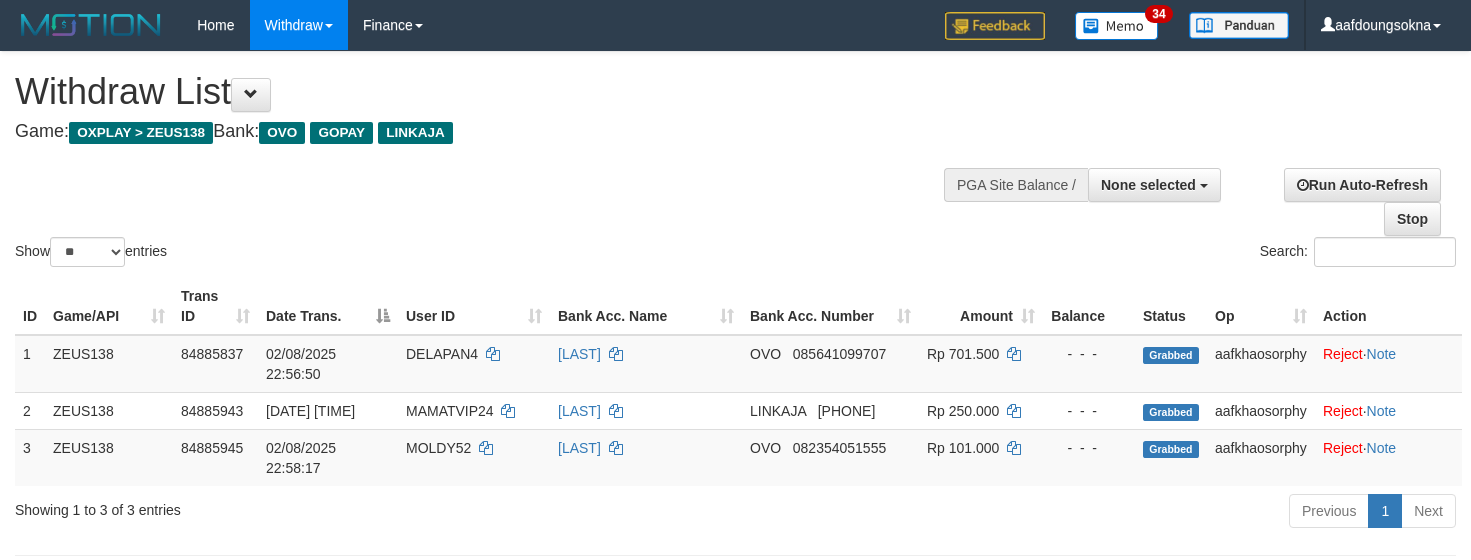 select 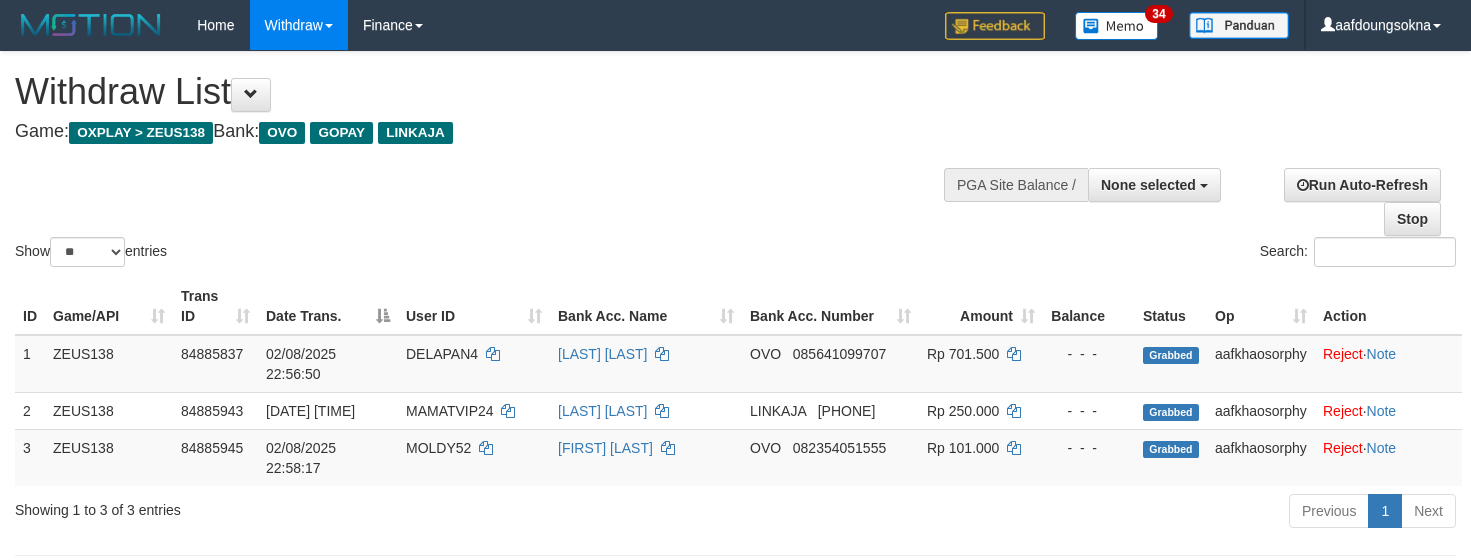 select 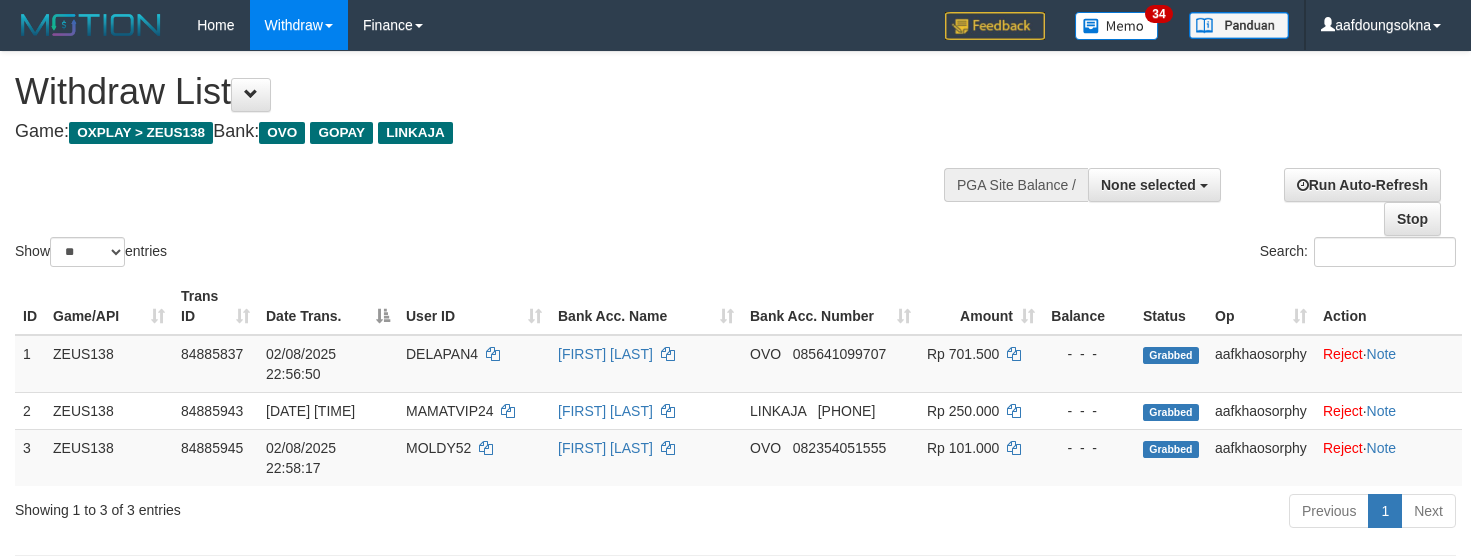 select 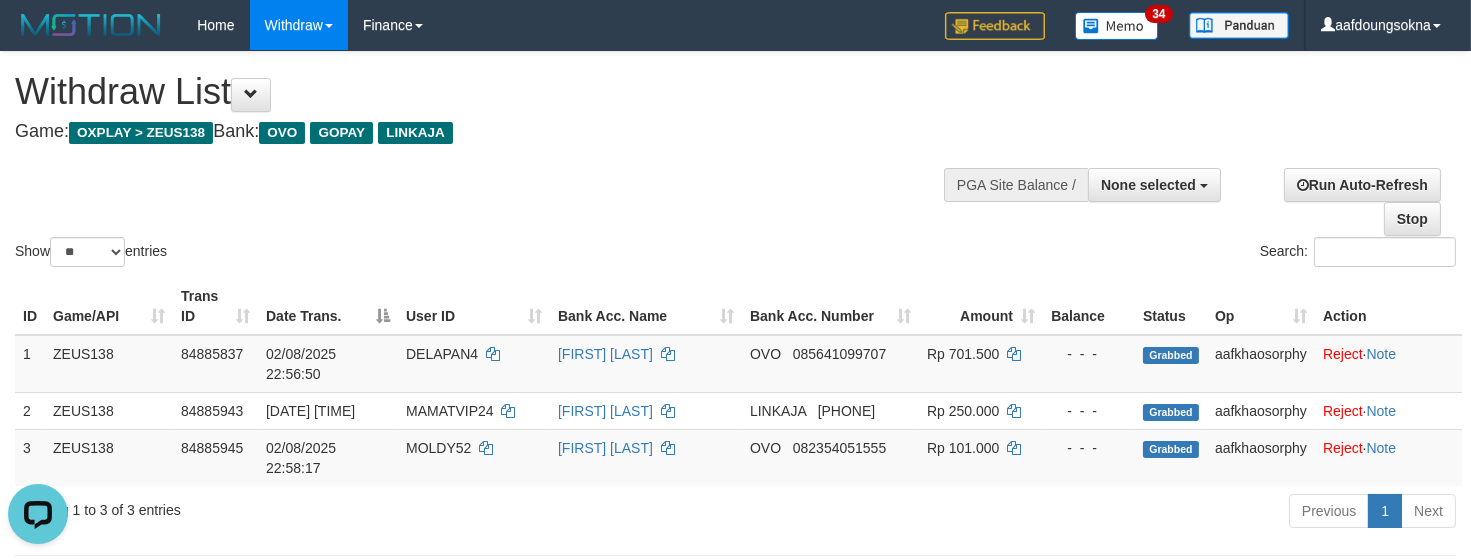 scroll, scrollTop: 0, scrollLeft: 0, axis: both 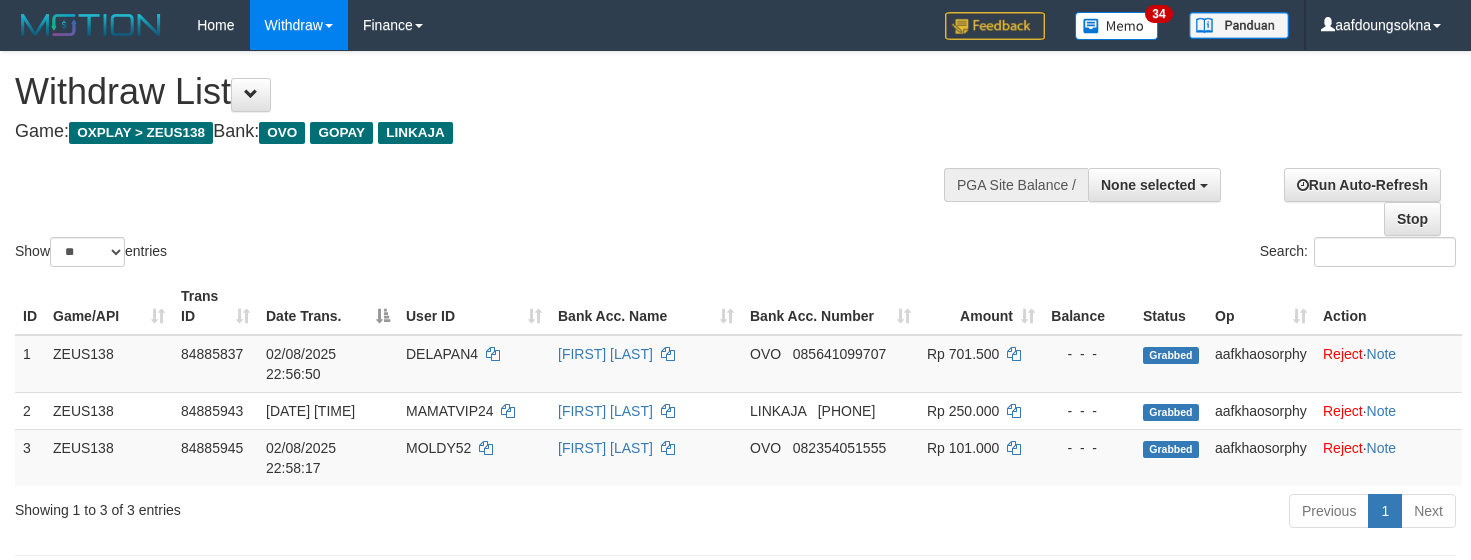 select 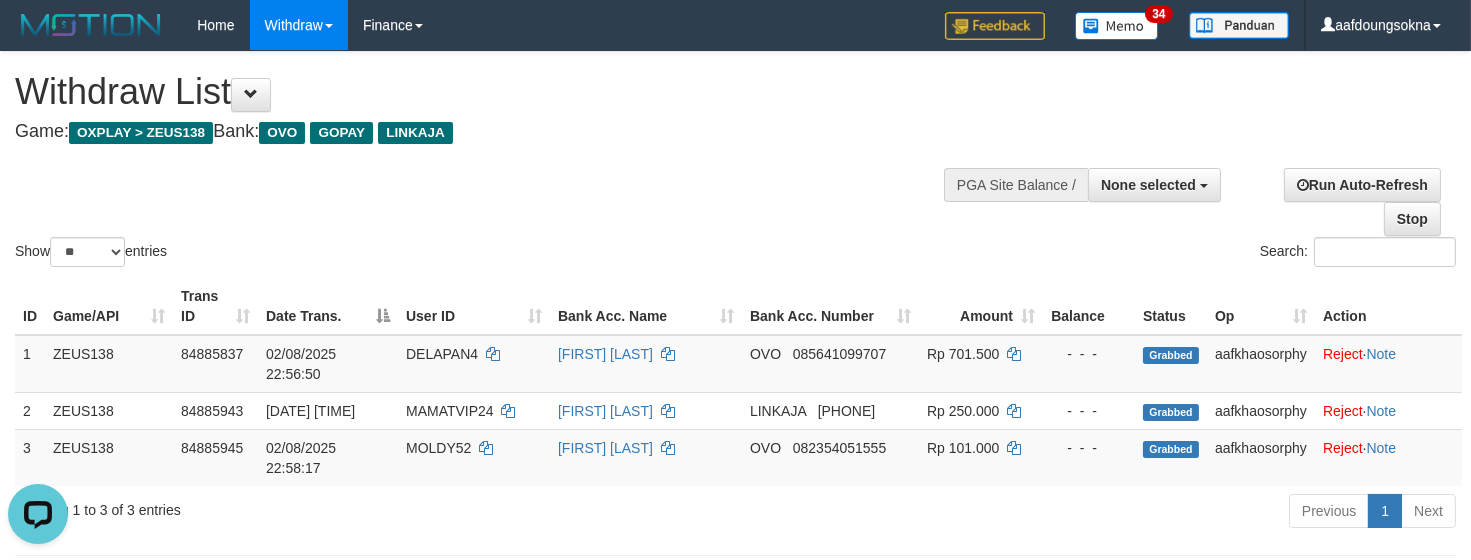 scroll, scrollTop: 0, scrollLeft: 0, axis: both 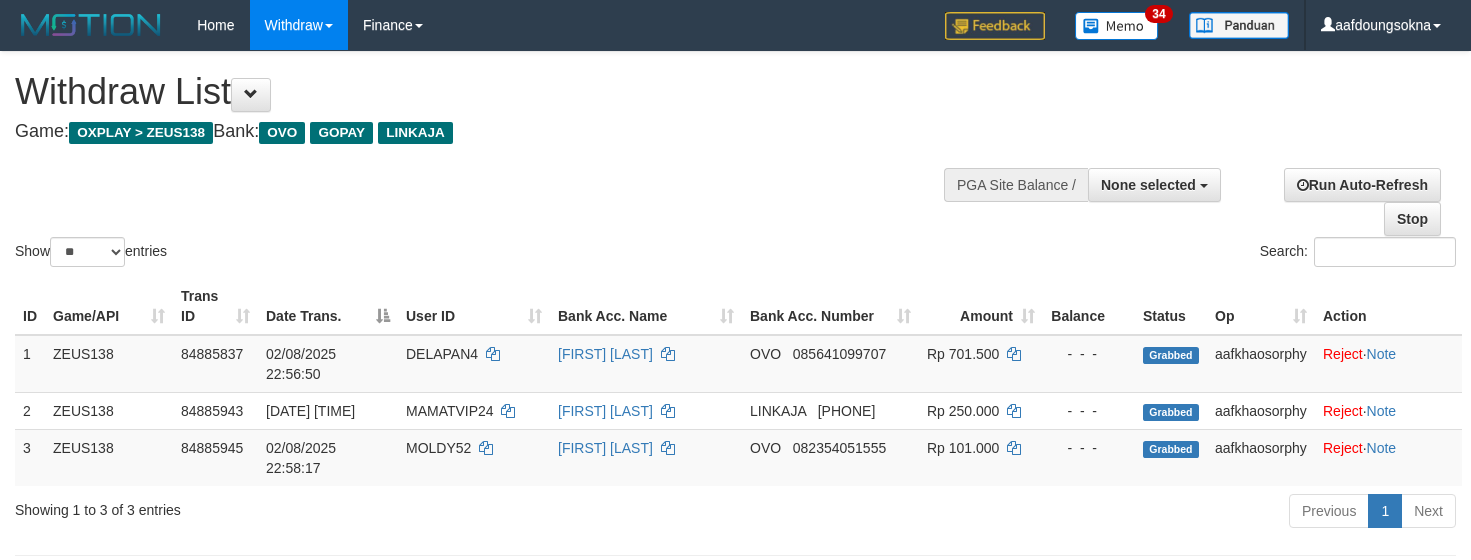 select 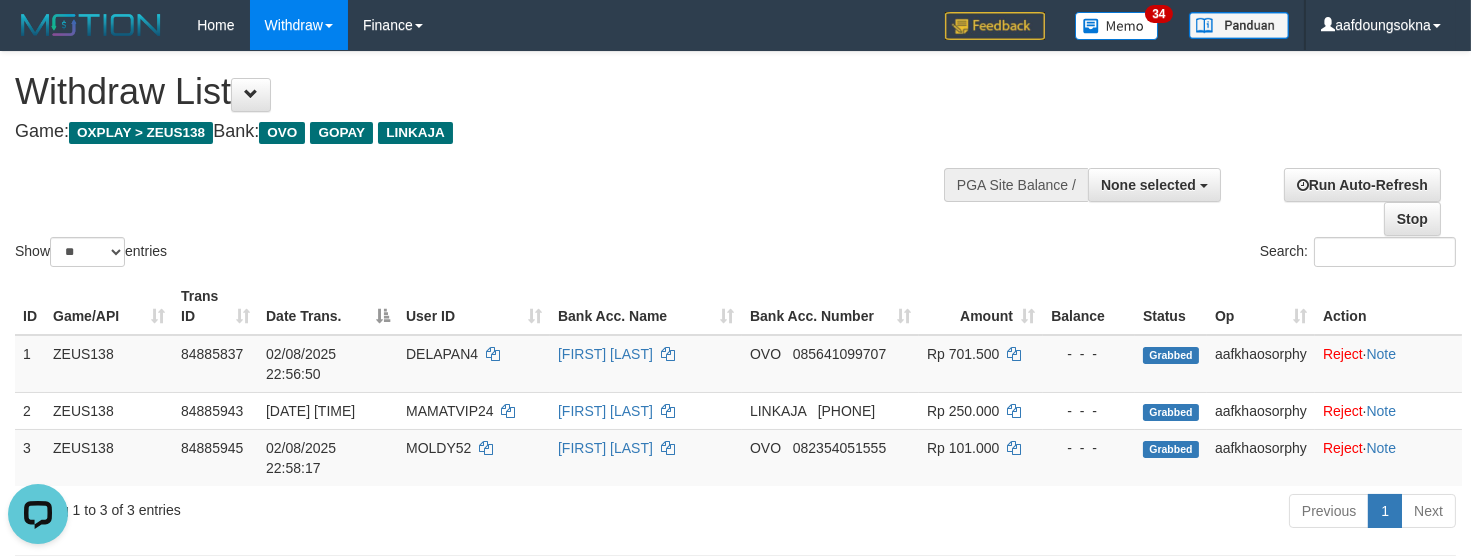 scroll, scrollTop: 0, scrollLeft: 0, axis: both 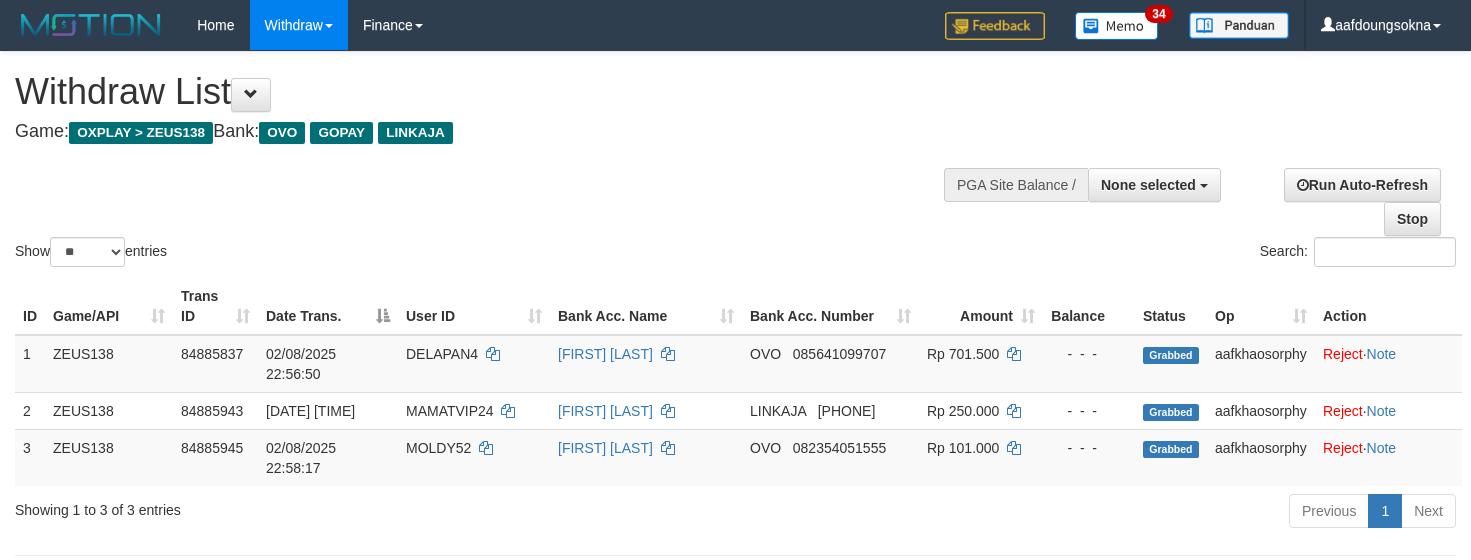 select 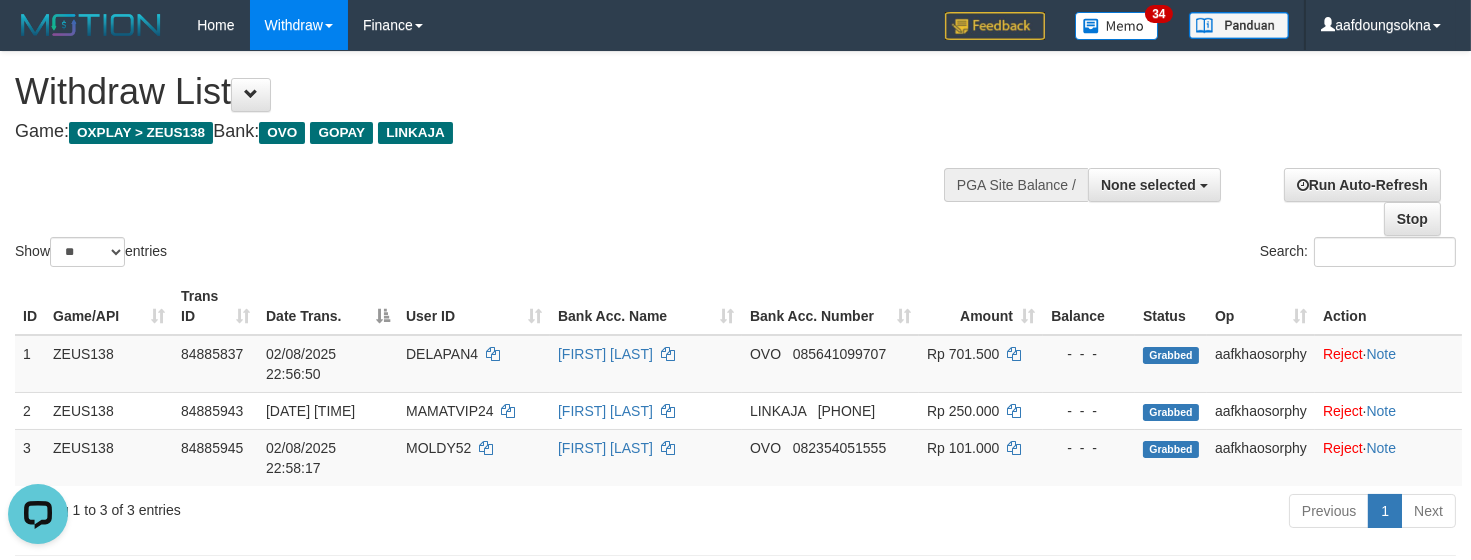 scroll, scrollTop: 0, scrollLeft: 0, axis: both 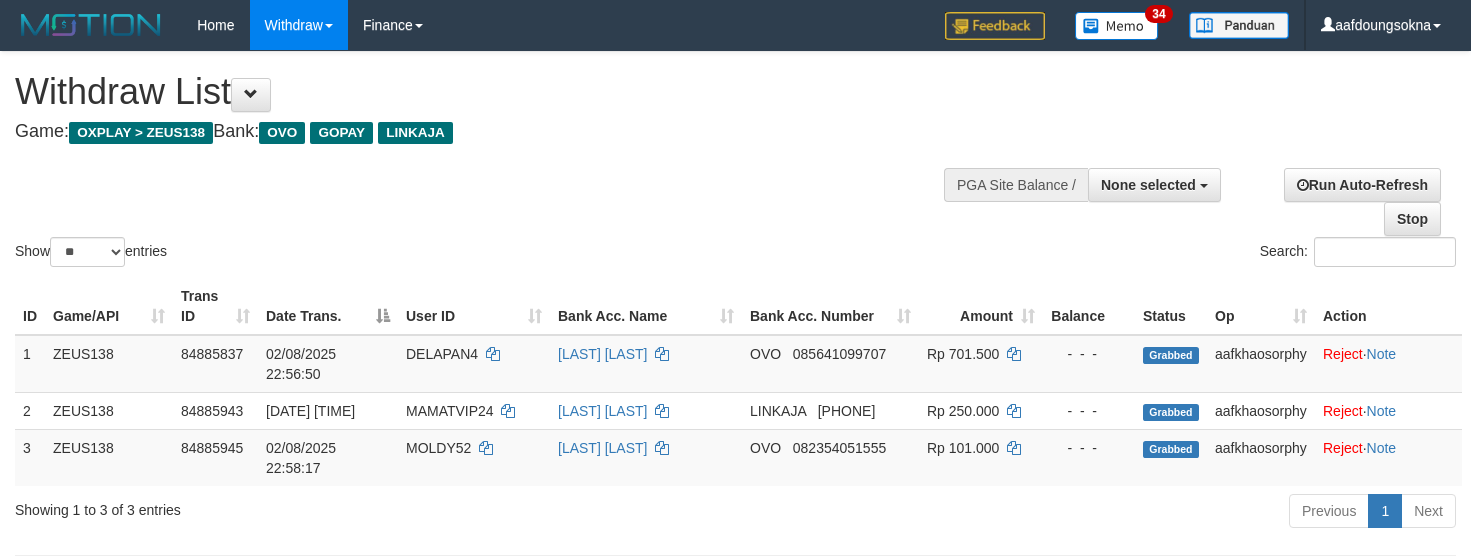 select 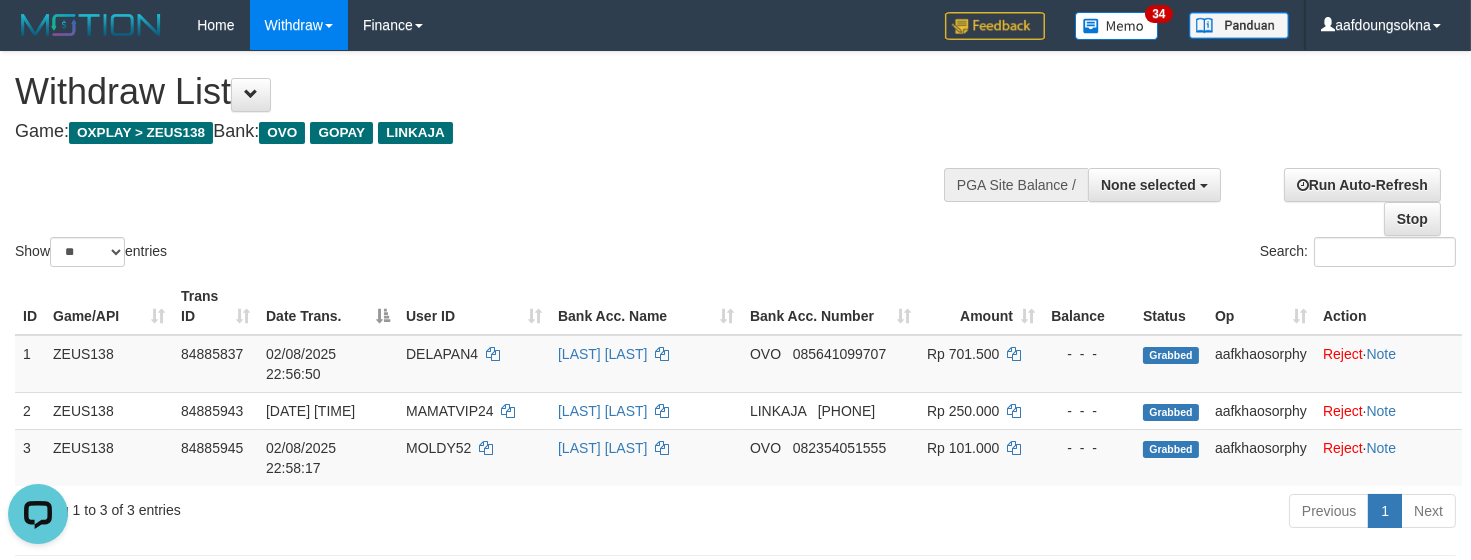 scroll, scrollTop: 0, scrollLeft: 0, axis: both 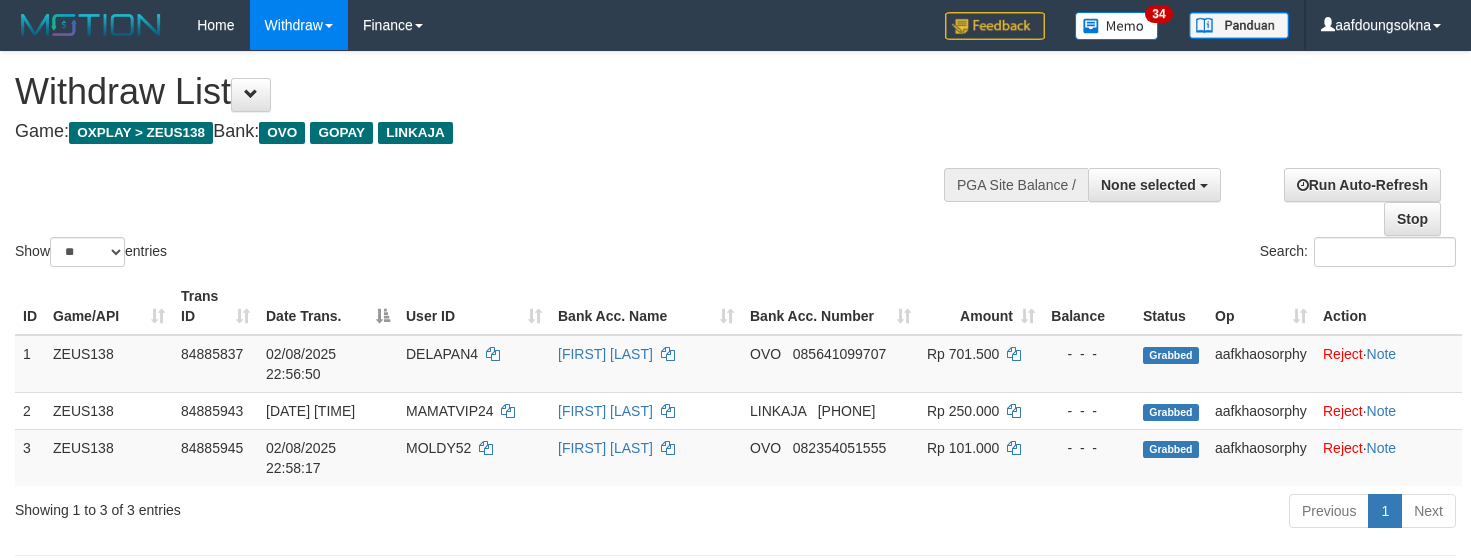 select 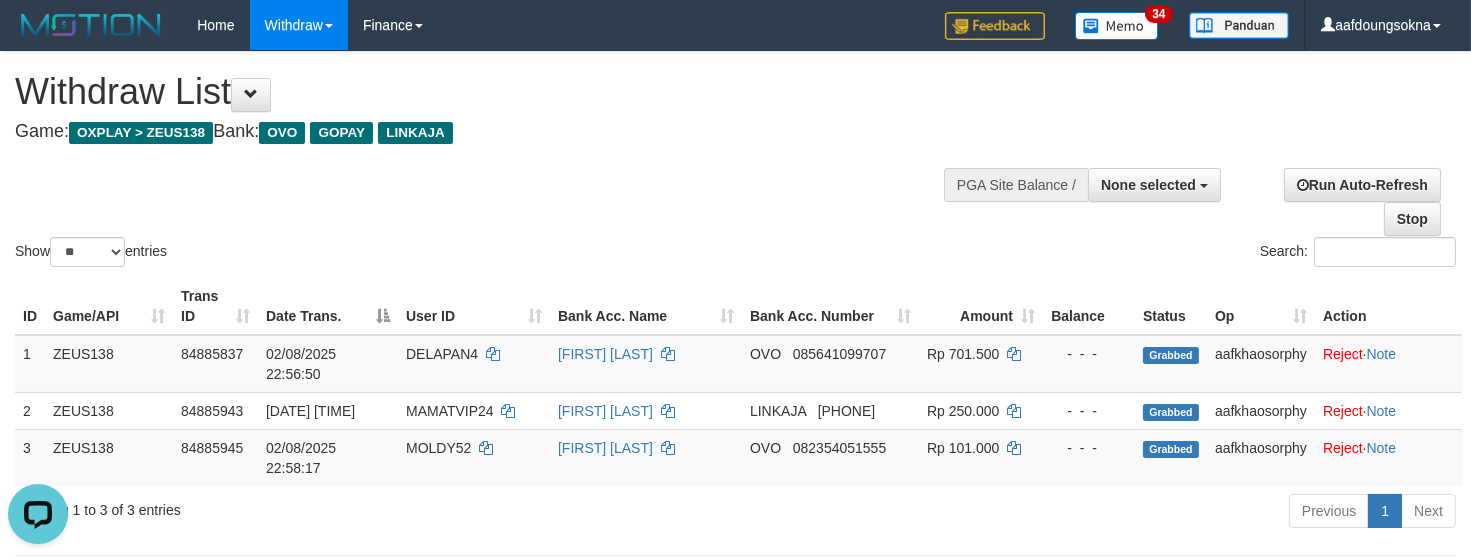 scroll, scrollTop: 0, scrollLeft: 0, axis: both 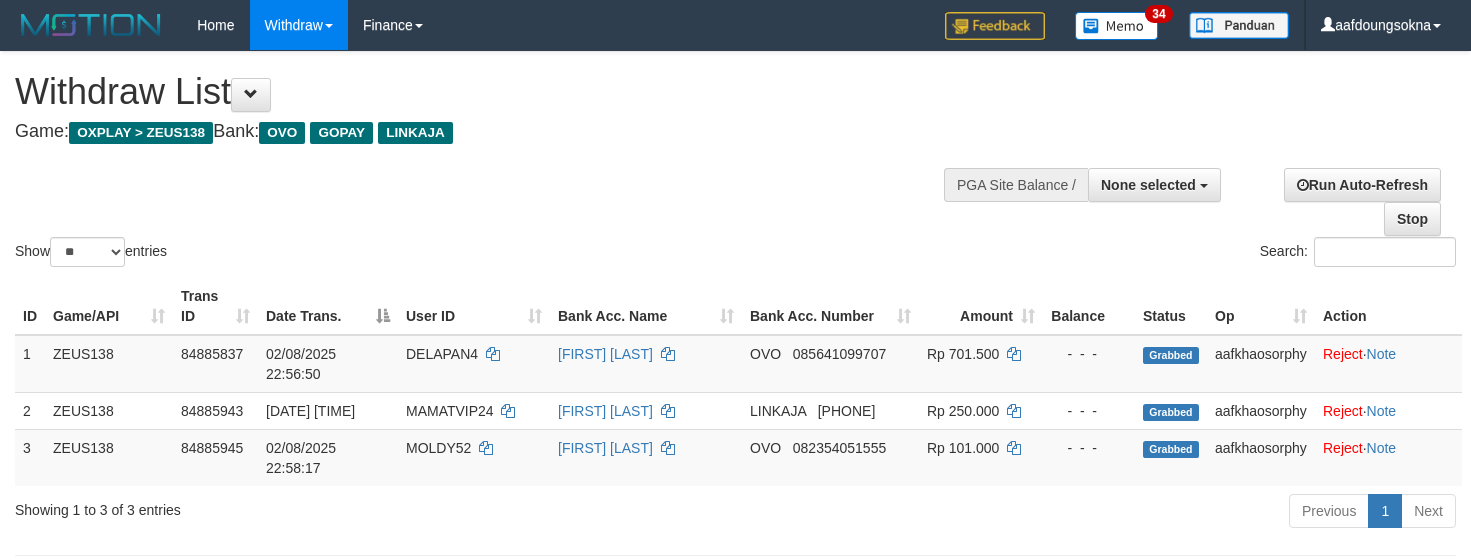 select 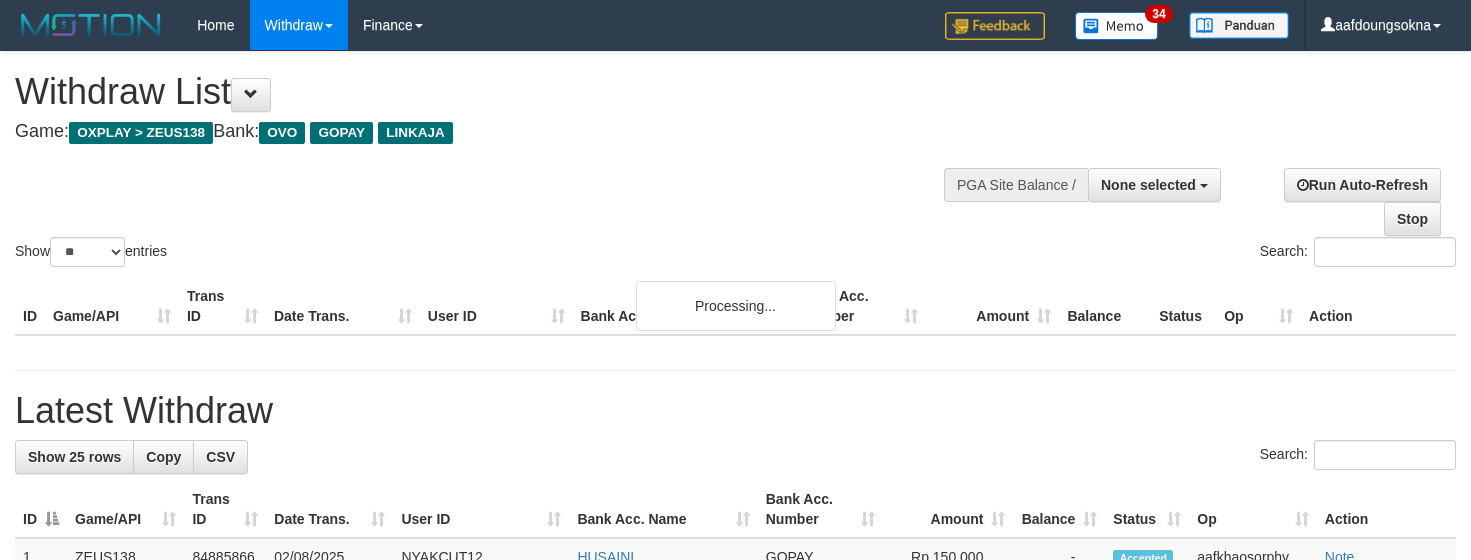 select 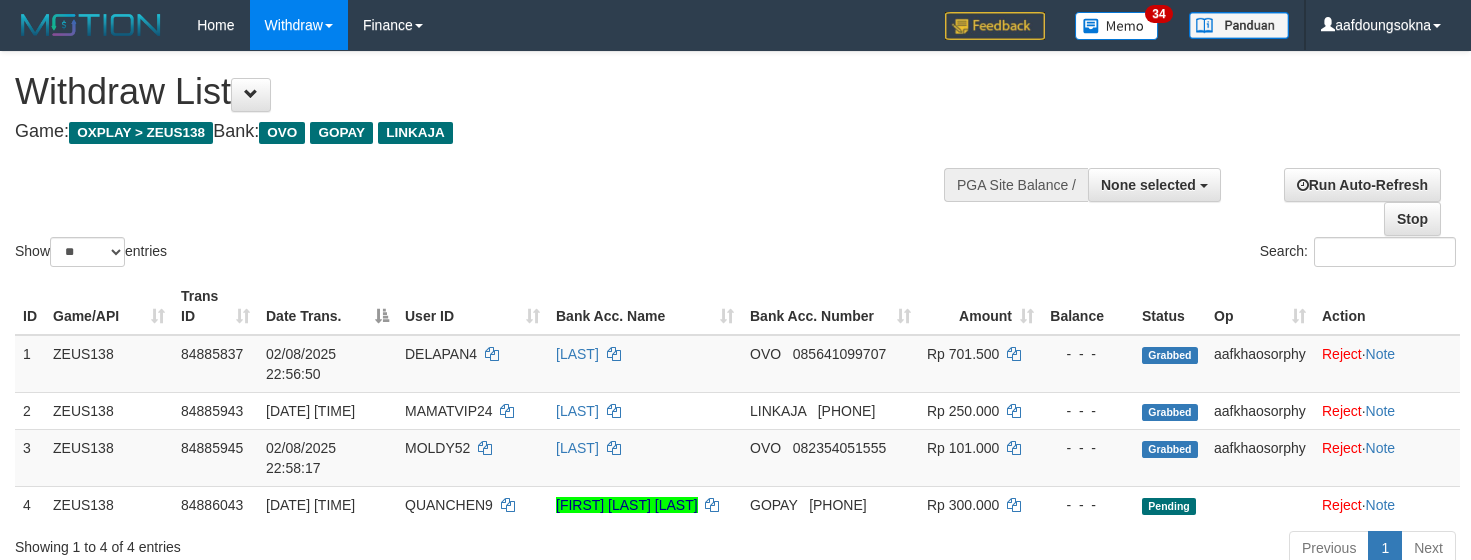 select 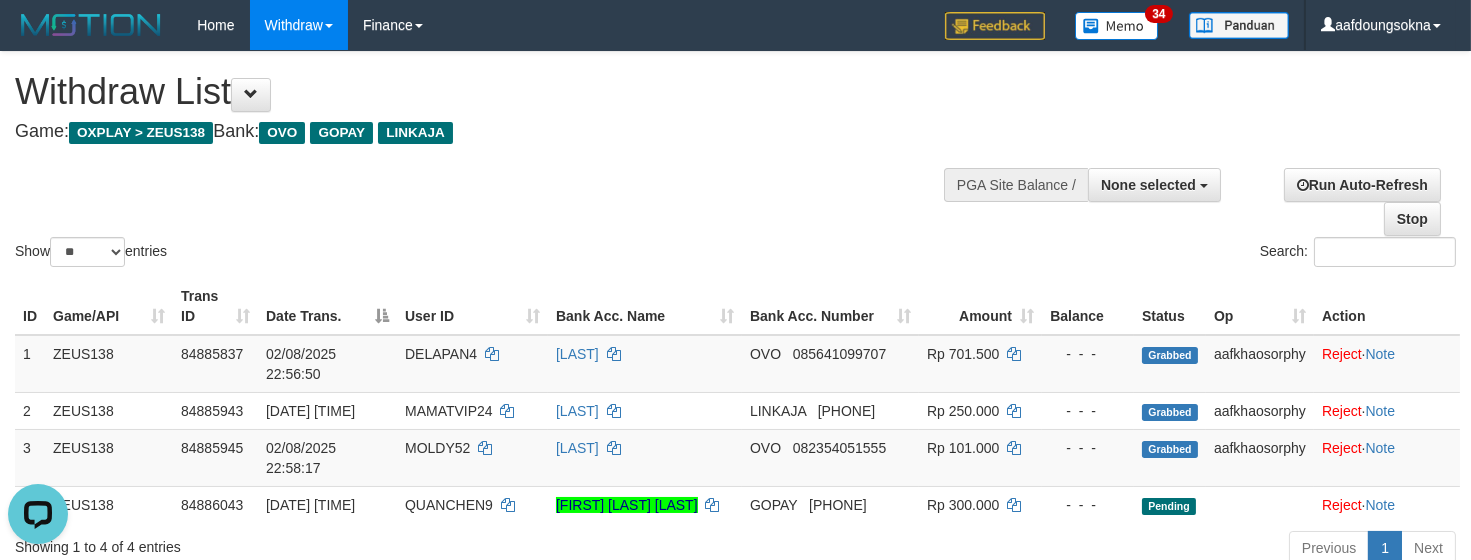 scroll, scrollTop: 0, scrollLeft: 0, axis: both 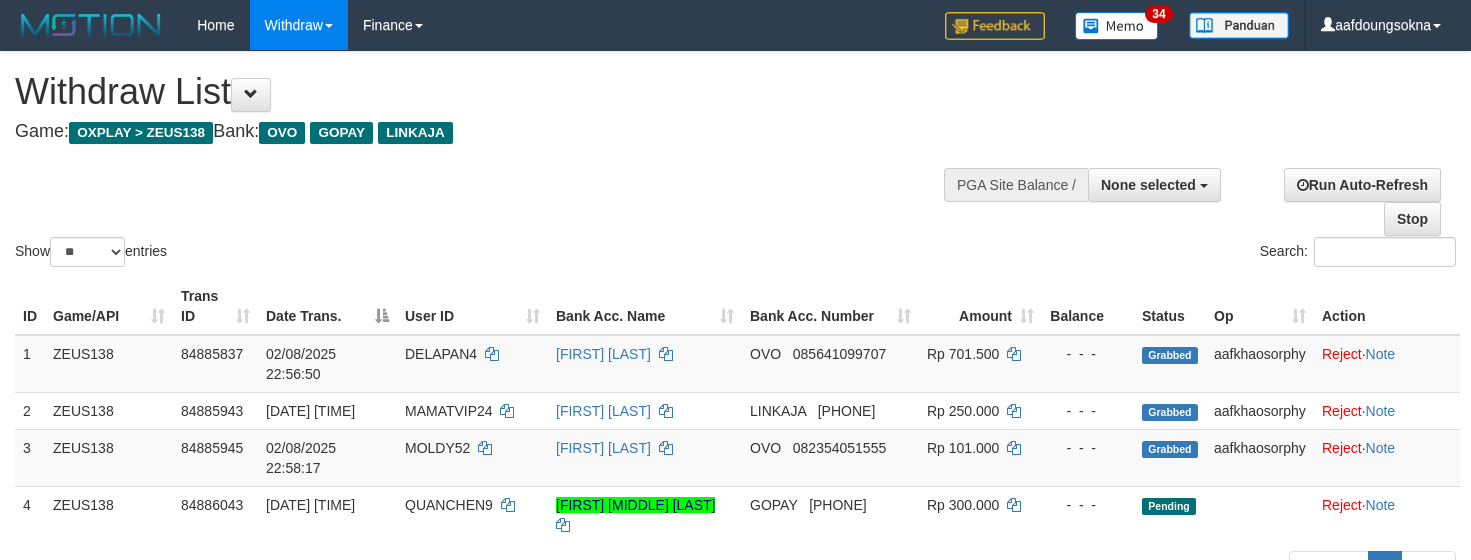 select 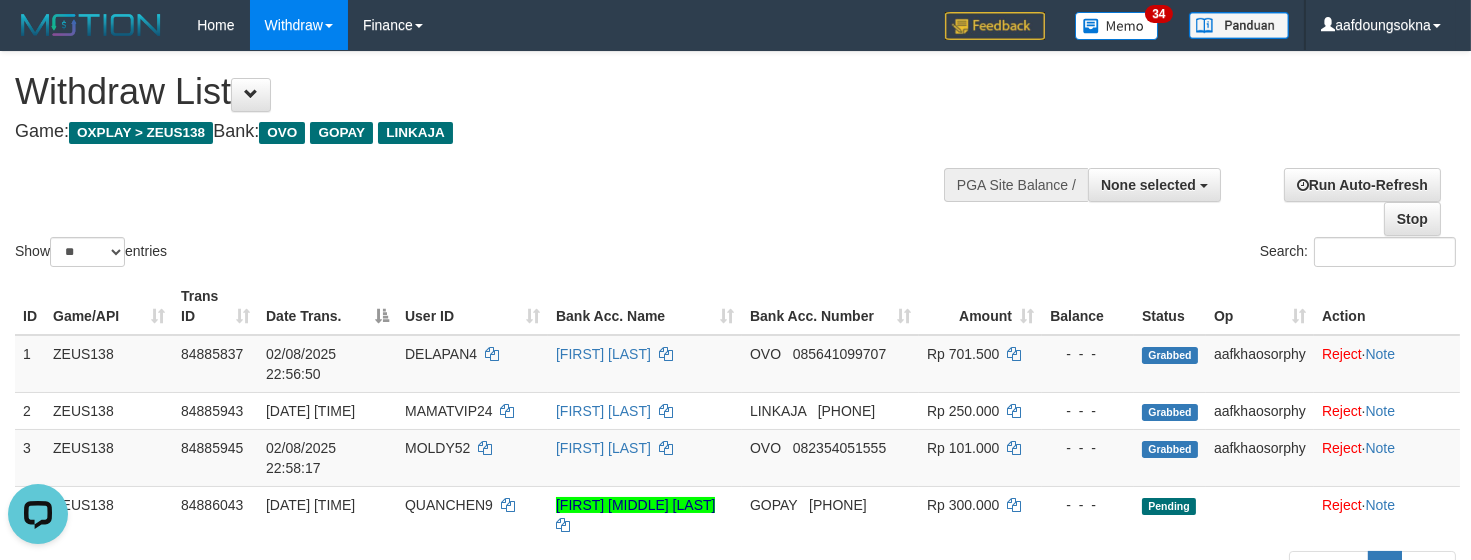 scroll, scrollTop: 0, scrollLeft: 0, axis: both 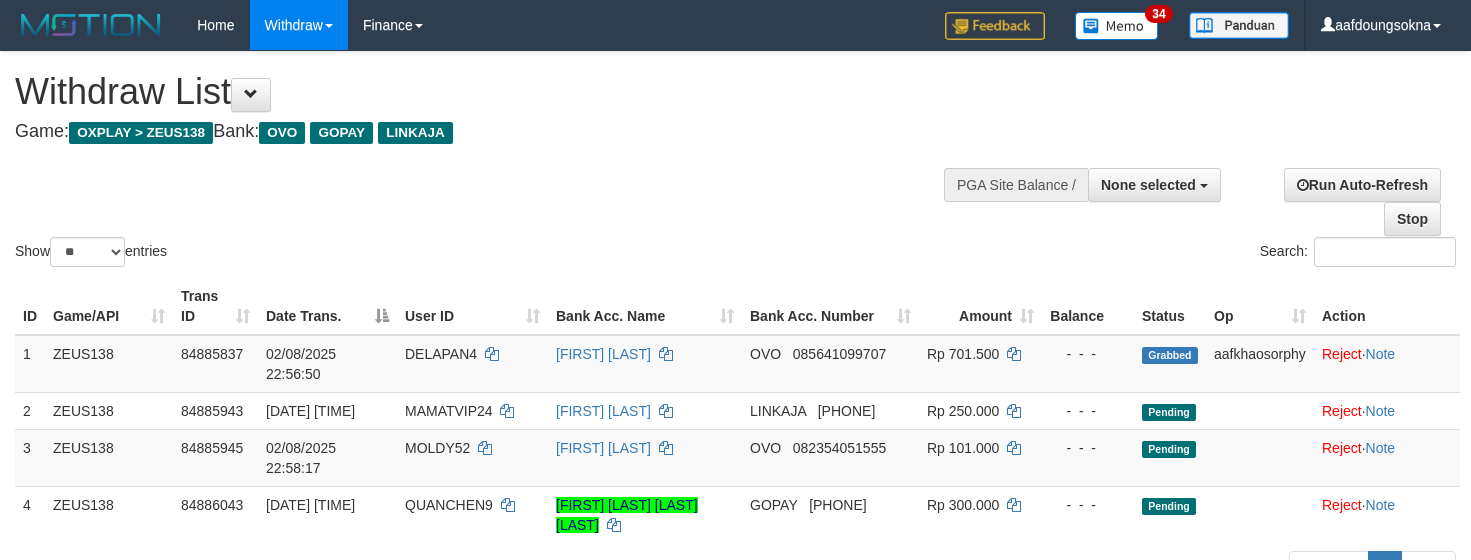 select 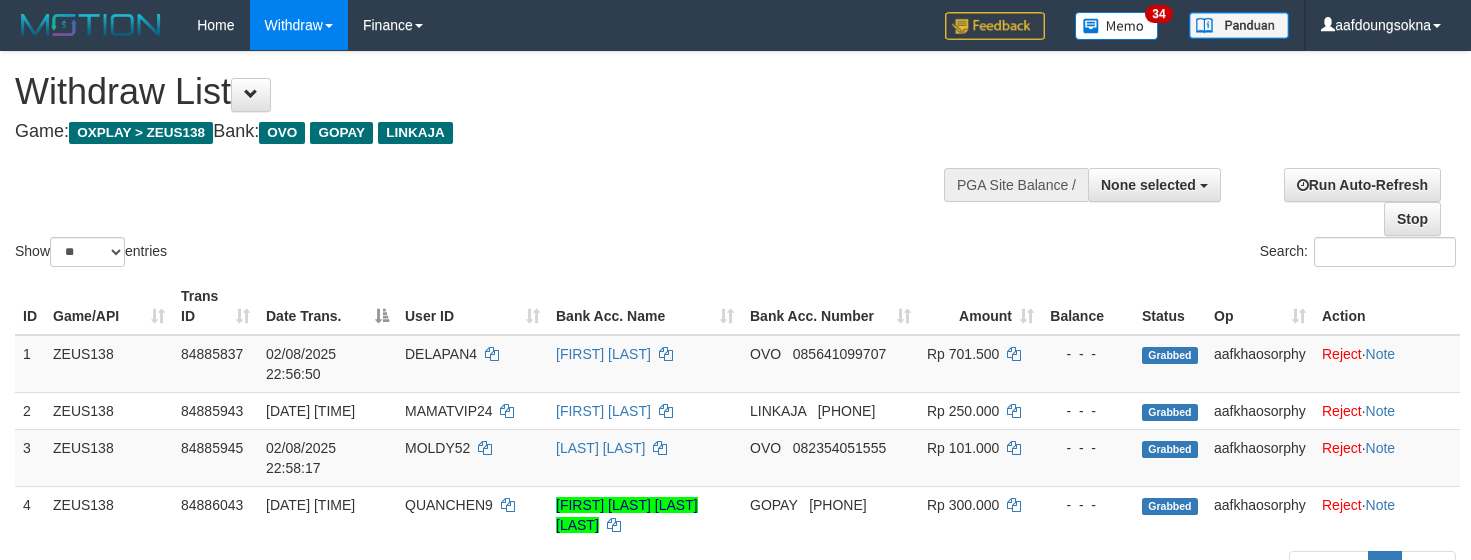 select 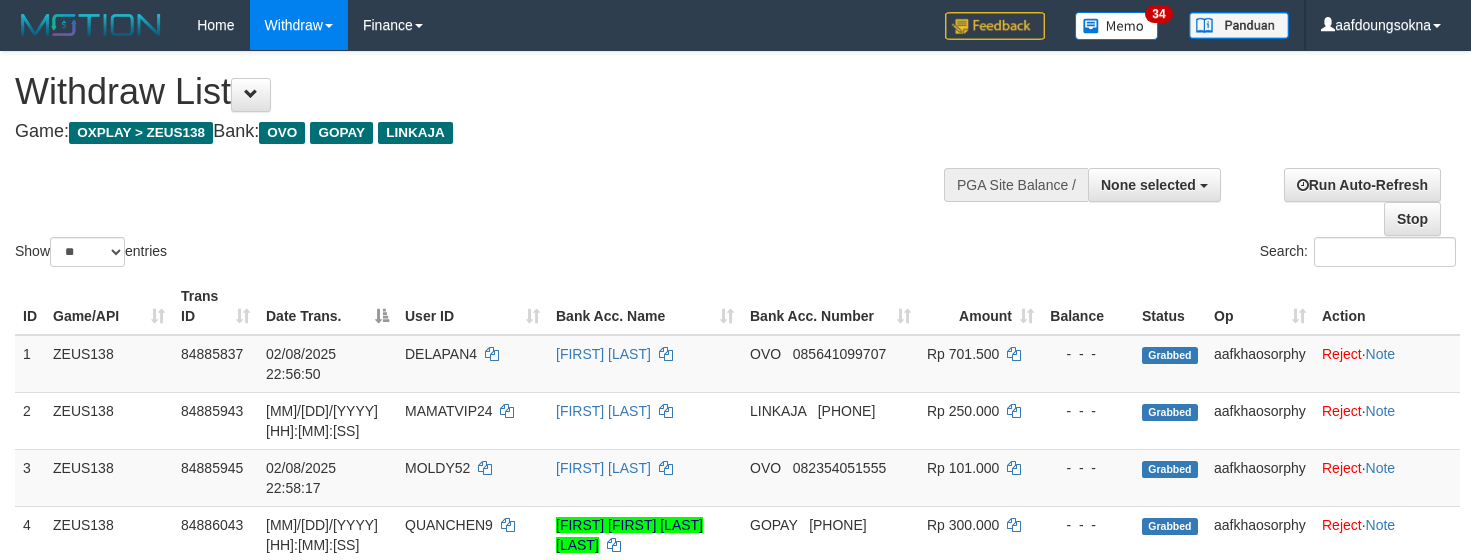 select 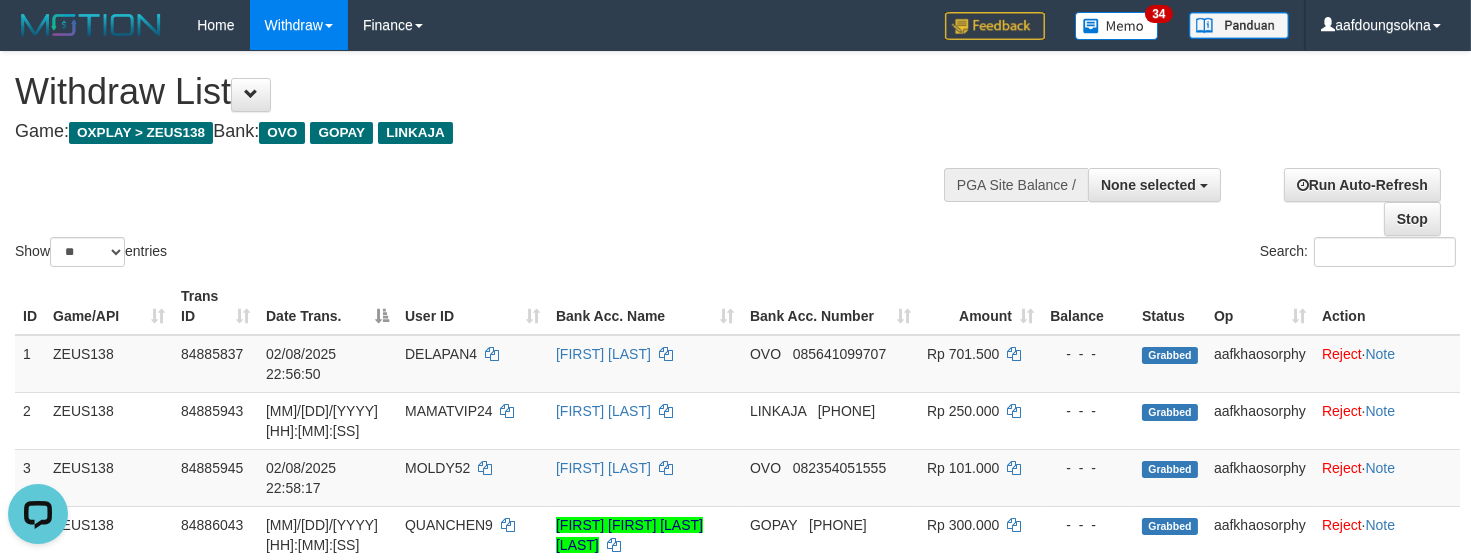 scroll, scrollTop: 0, scrollLeft: 0, axis: both 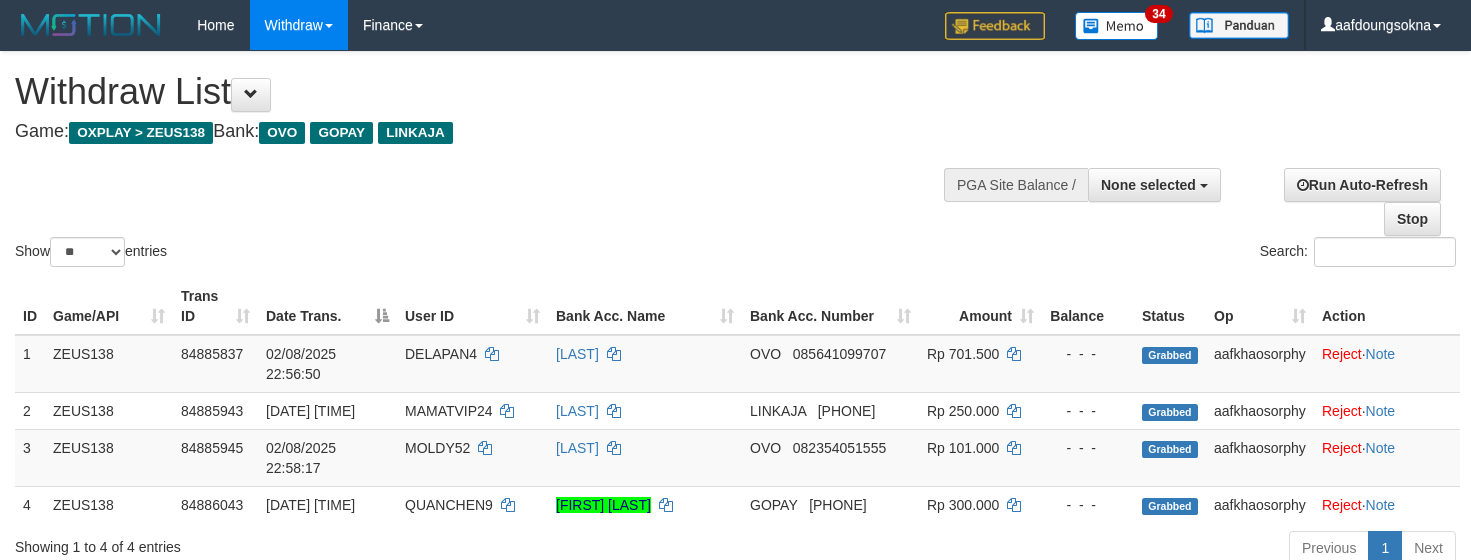 select 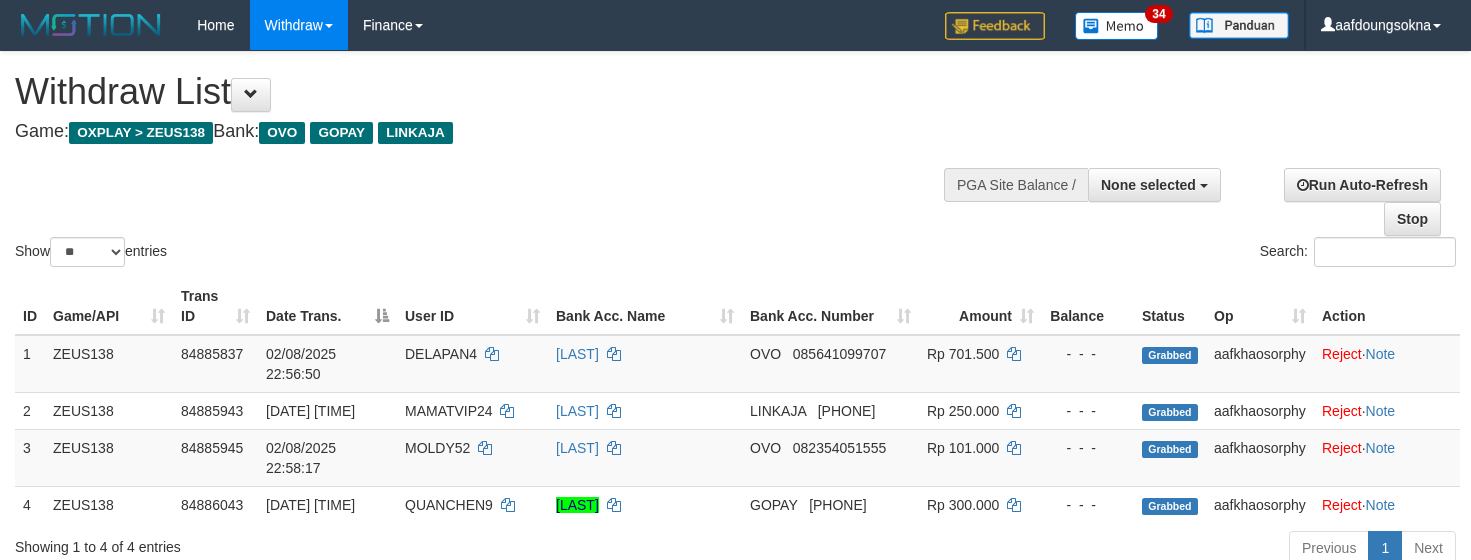 select 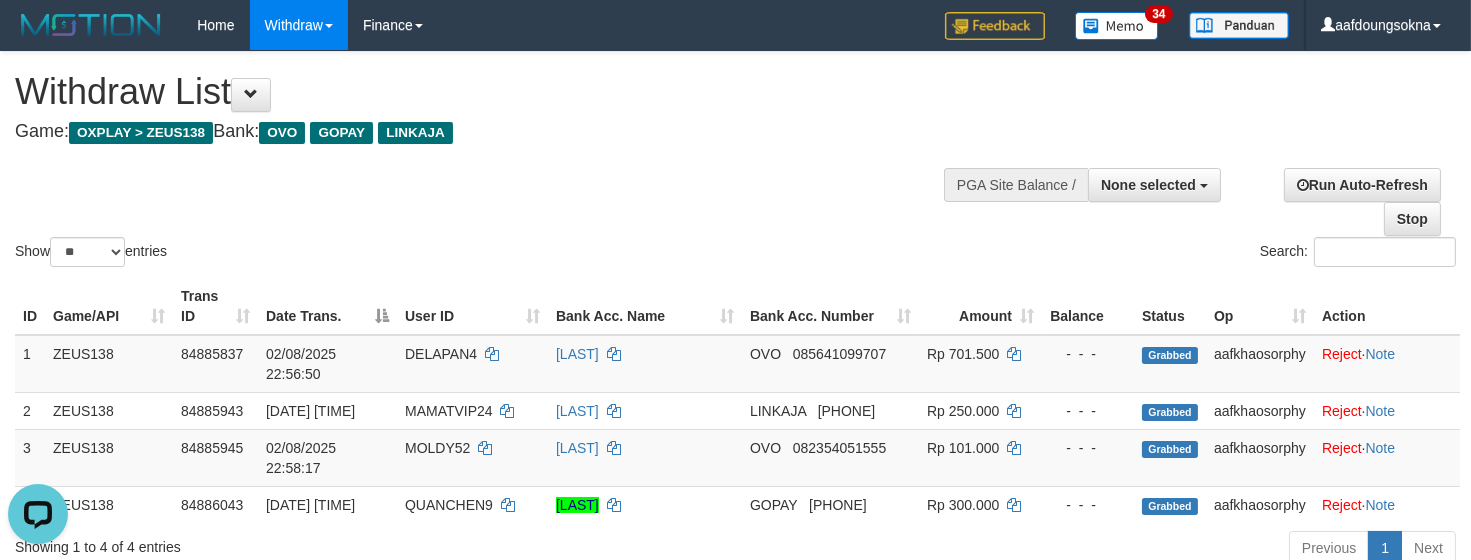 scroll, scrollTop: 0, scrollLeft: 0, axis: both 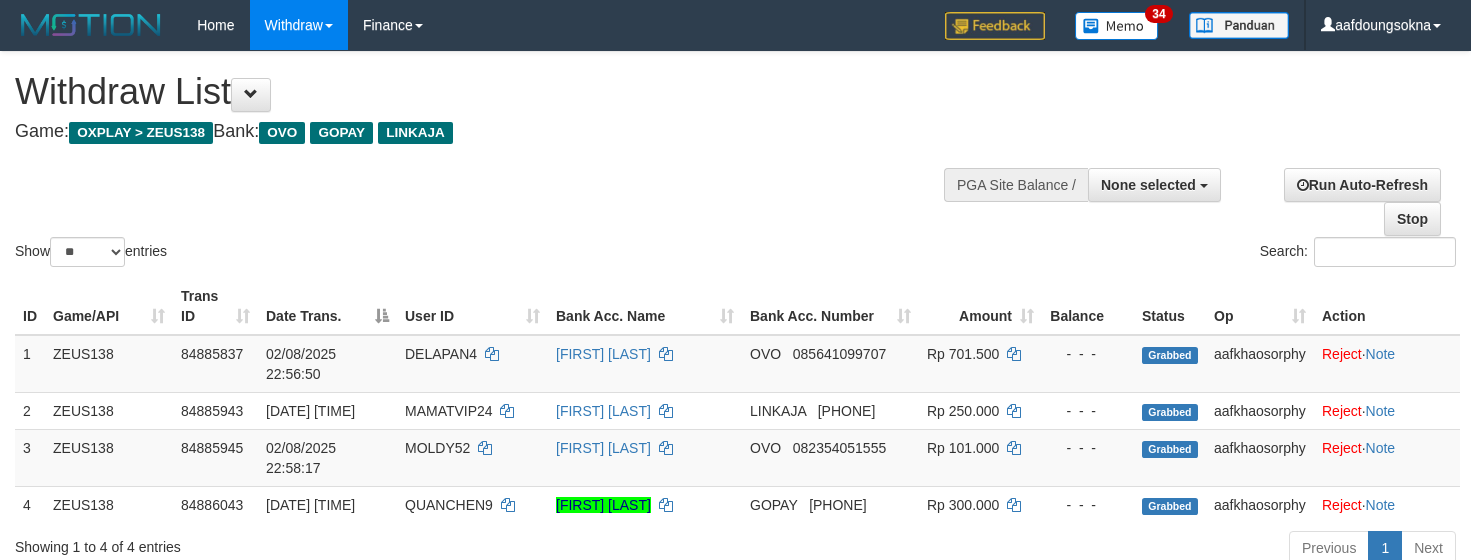 select 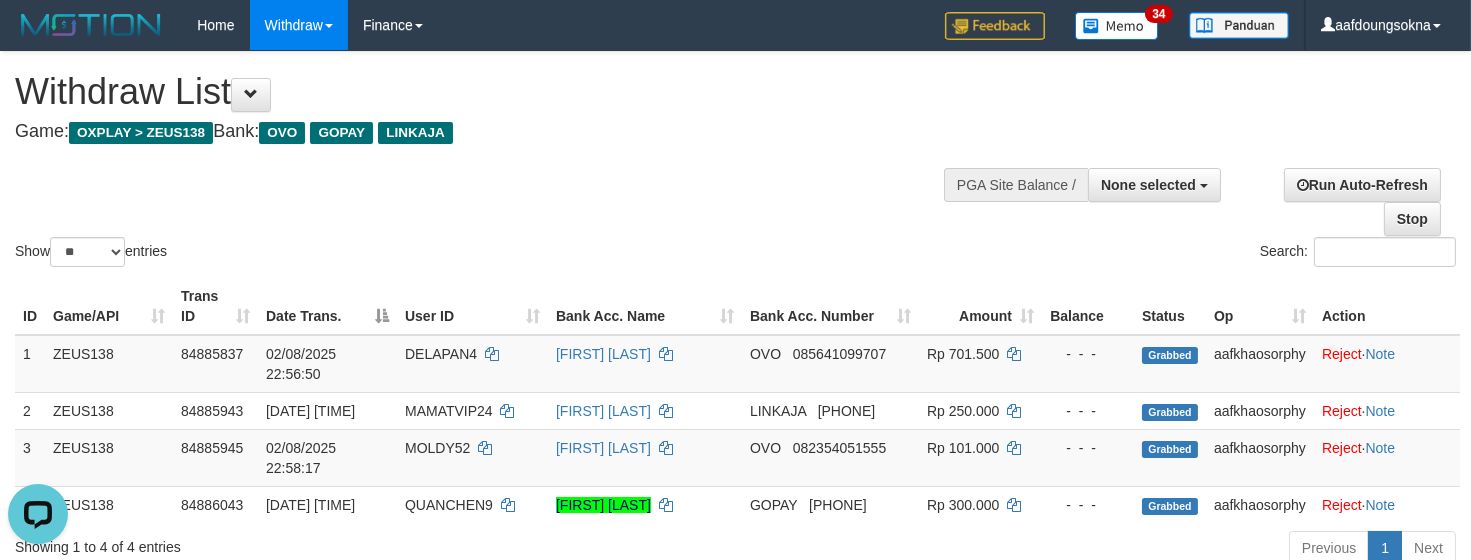 scroll, scrollTop: 0, scrollLeft: 0, axis: both 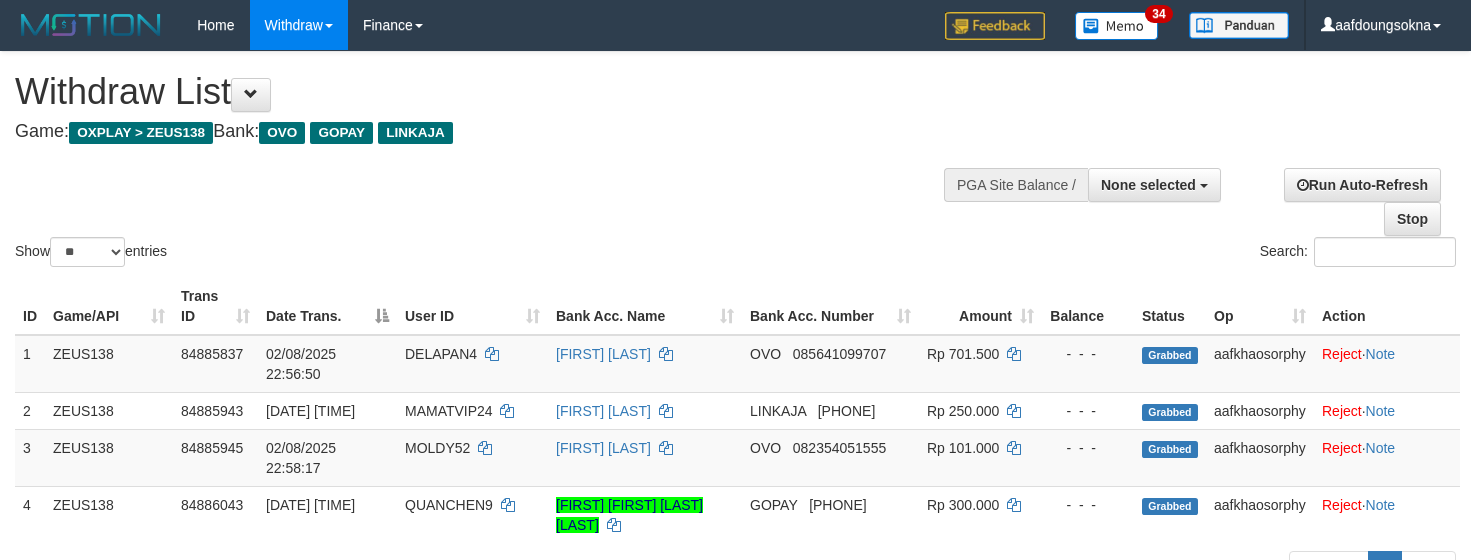select 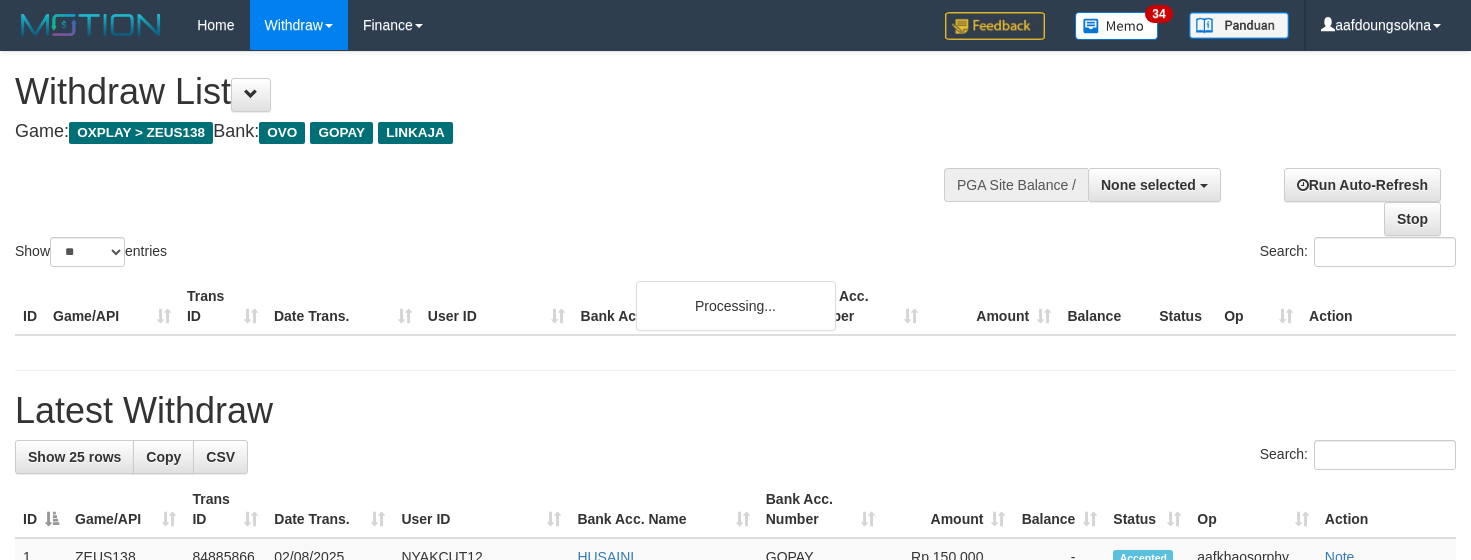 select 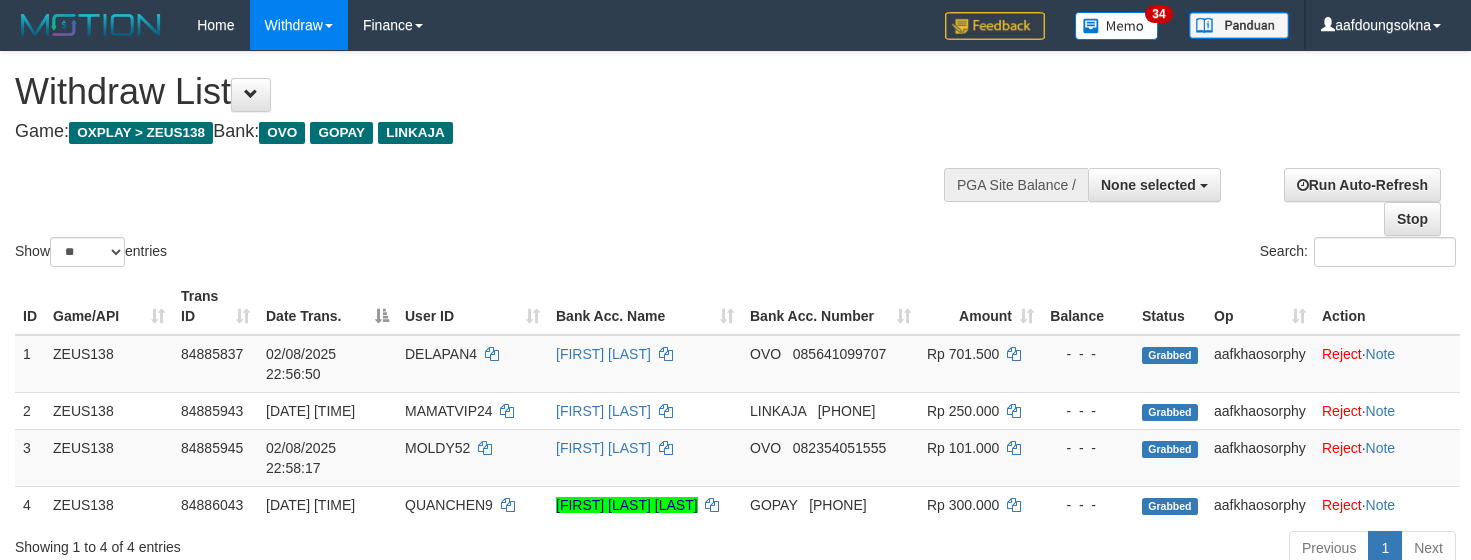 select 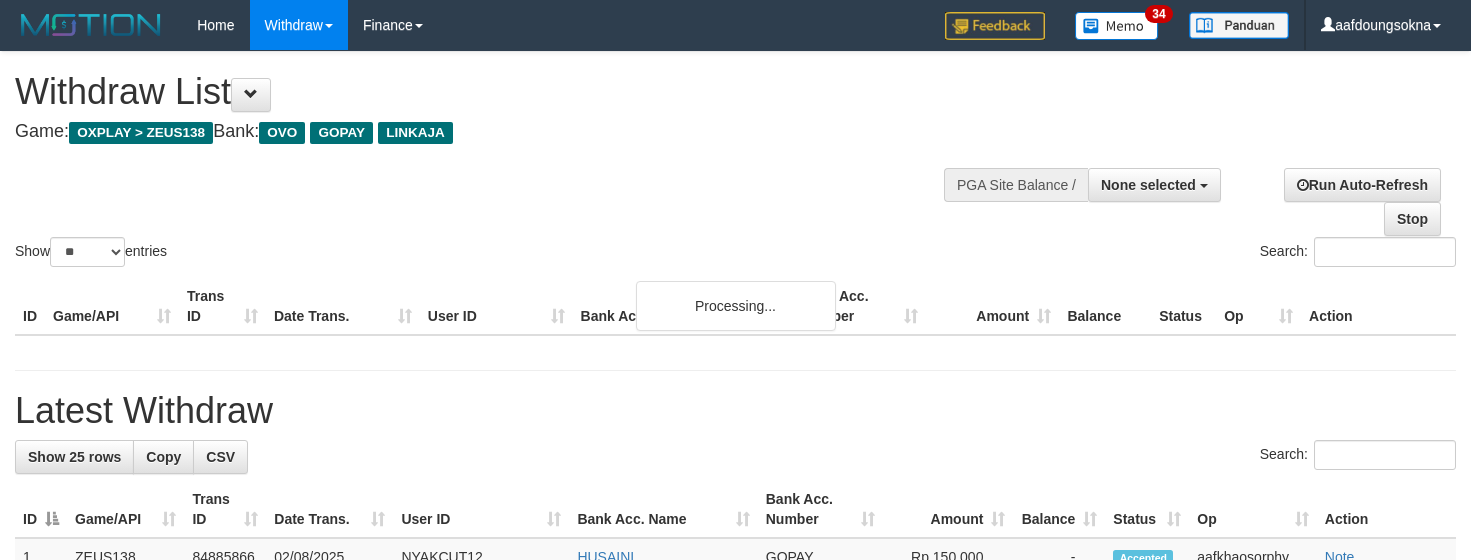 select 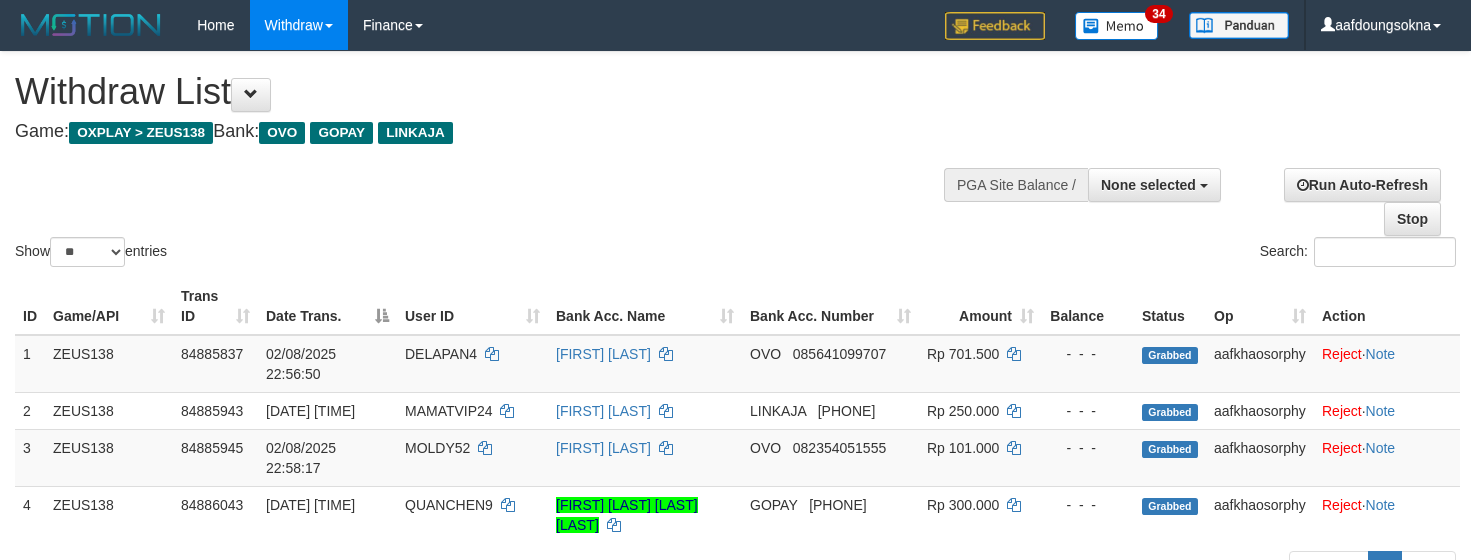 select 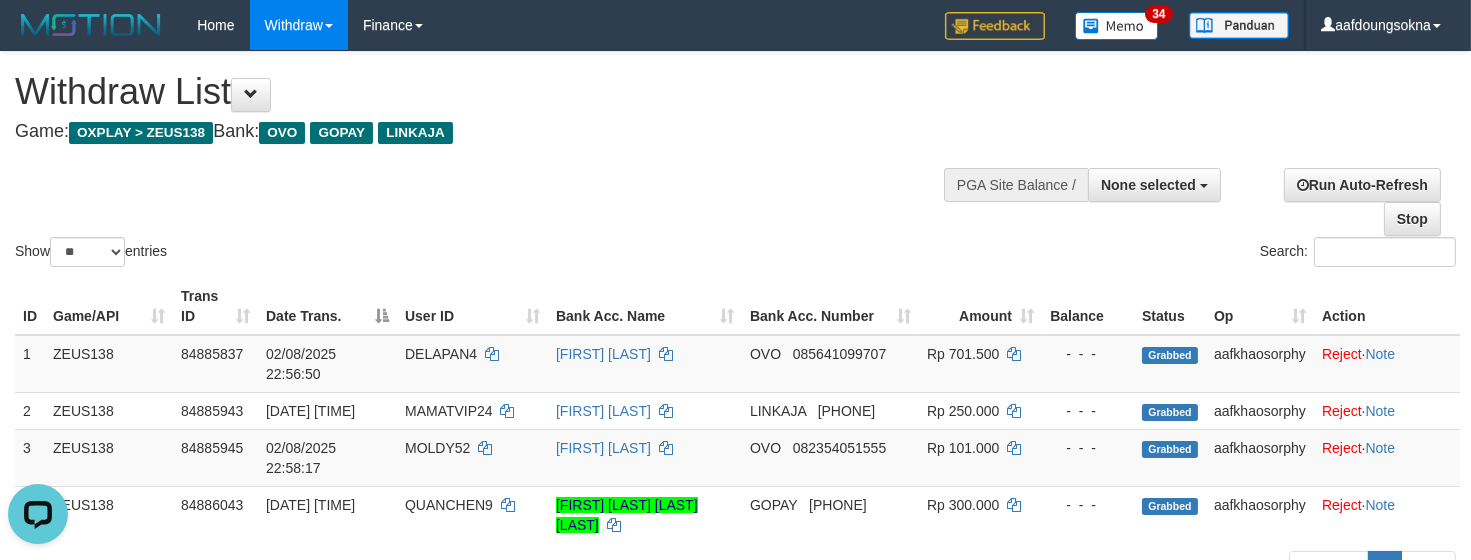 scroll, scrollTop: 0, scrollLeft: 0, axis: both 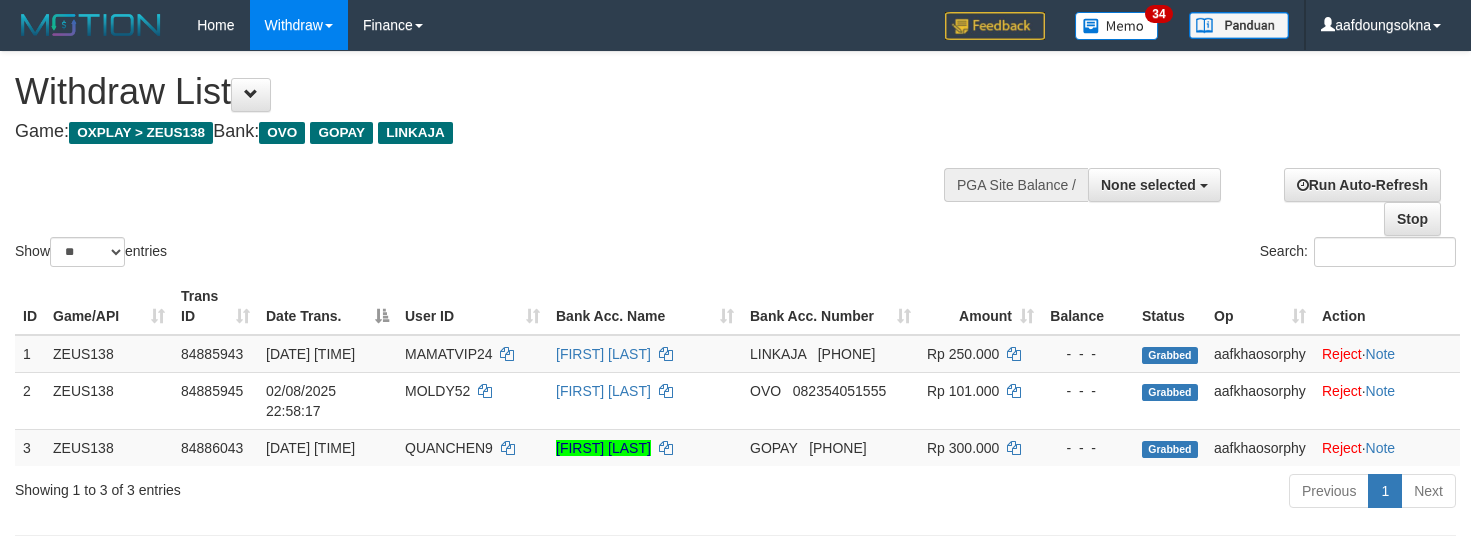 select 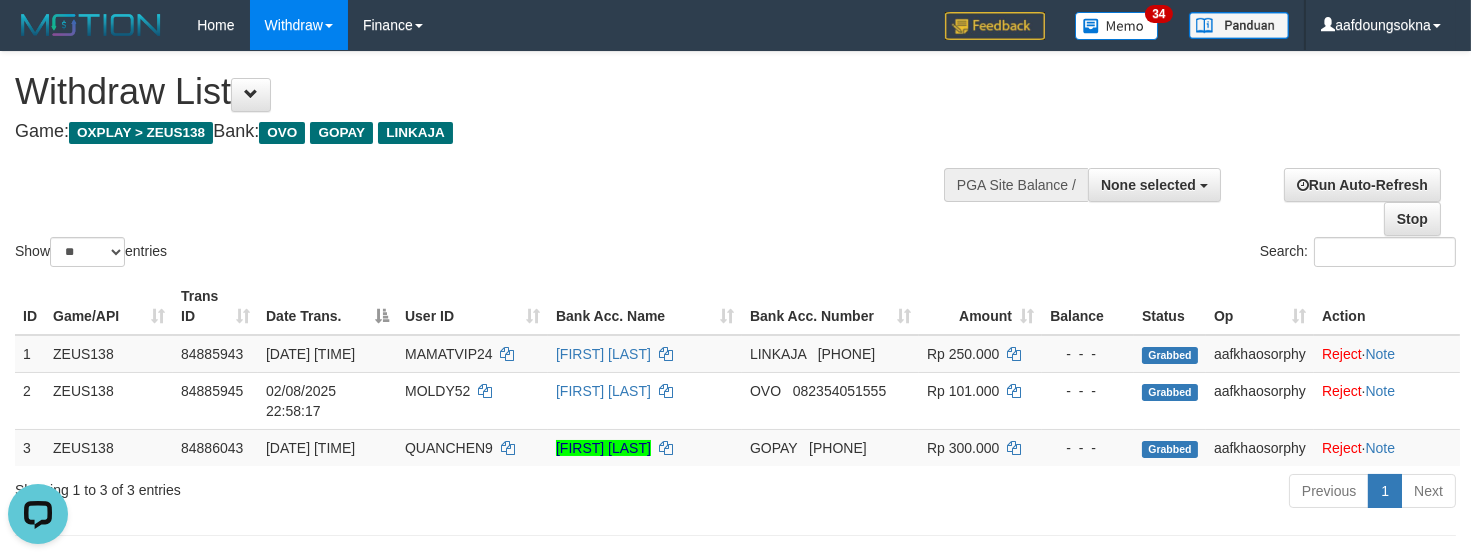 scroll, scrollTop: 0, scrollLeft: 0, axis: both 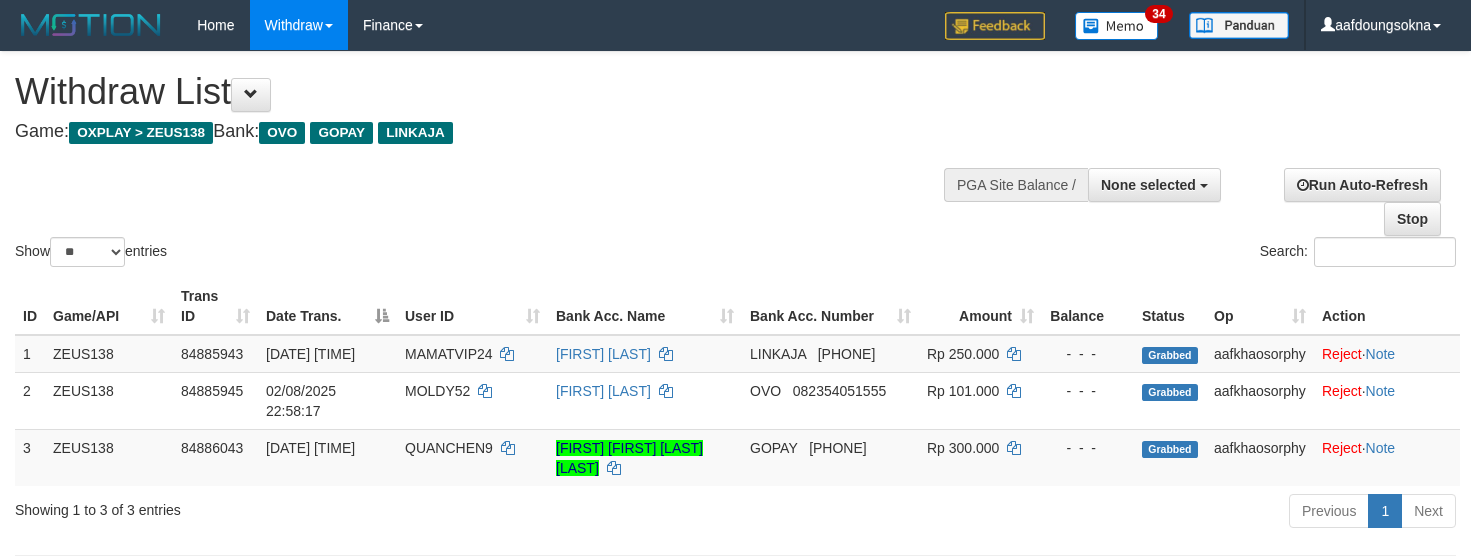 select 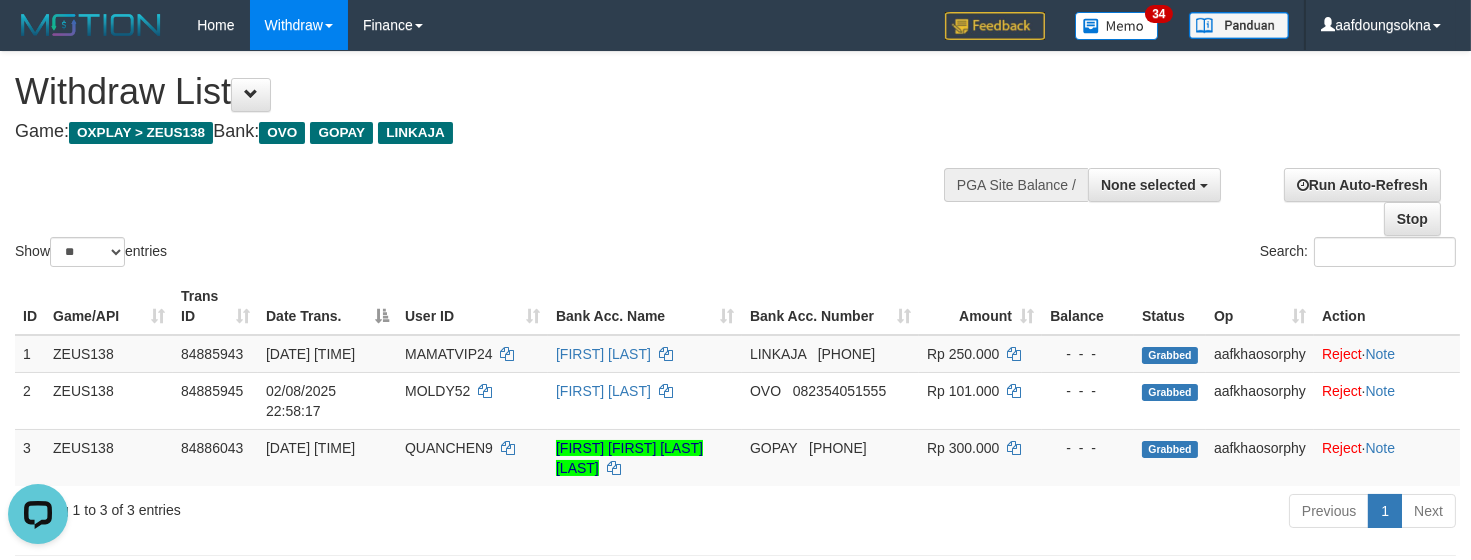 scroll, scrollTop: 0, scrollLeft: 0, axis: both 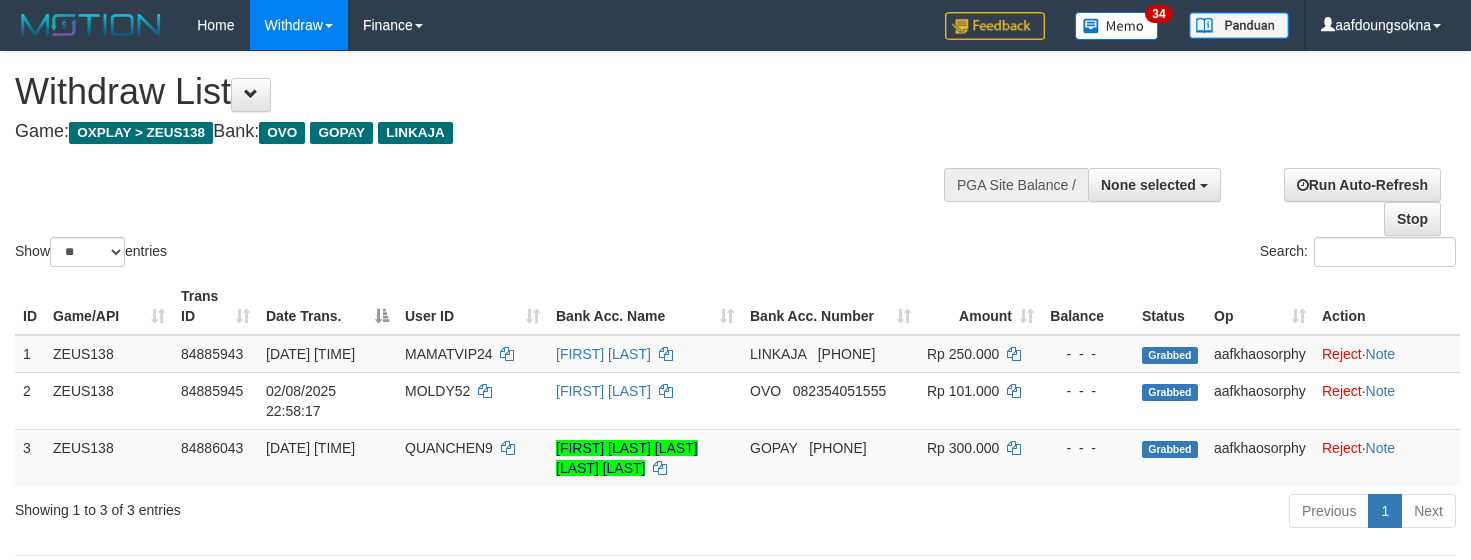 select 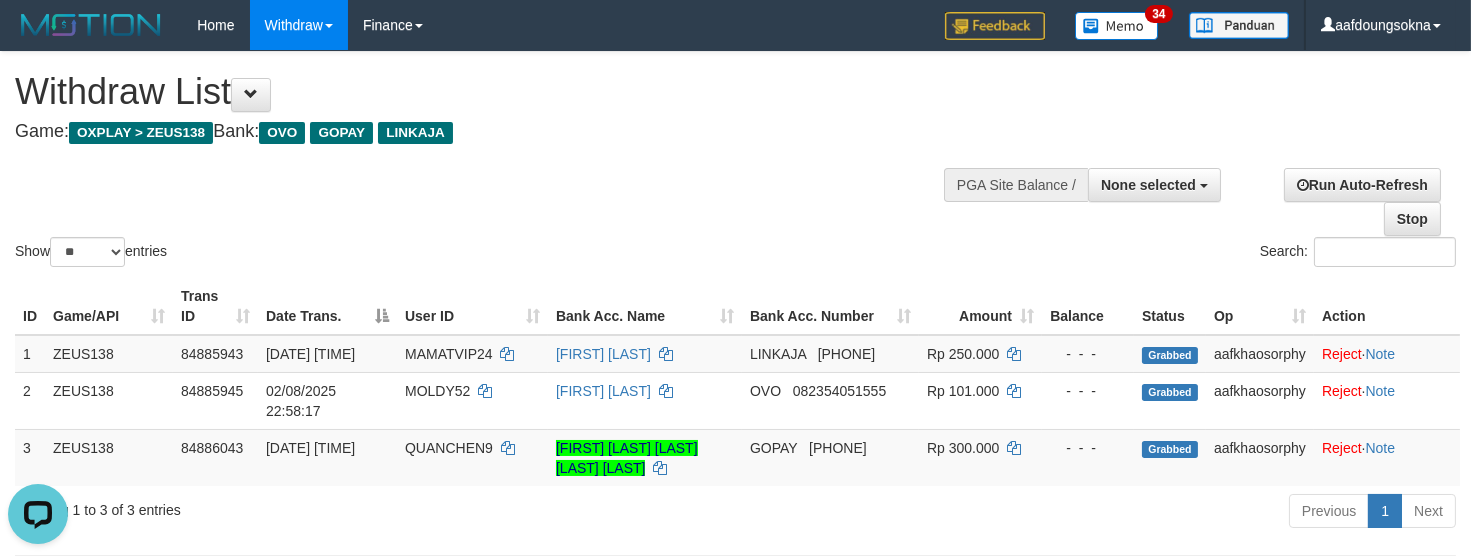 scroll, scrollTop: 0, scrollLeft: 0, axis: both 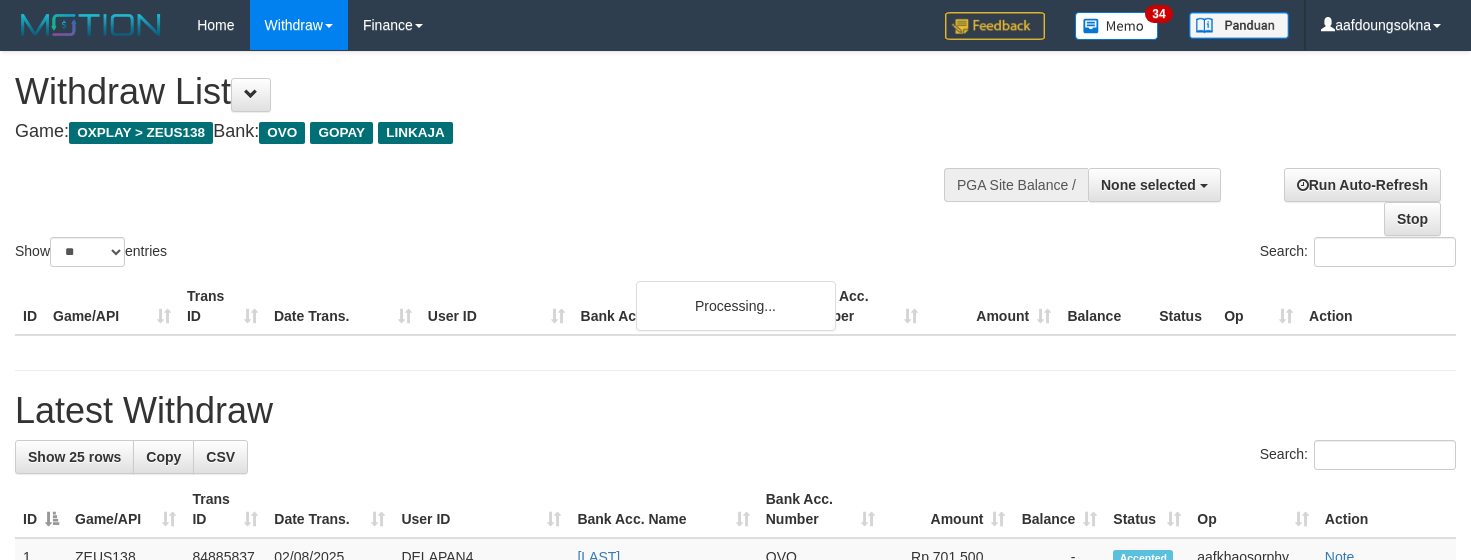 select 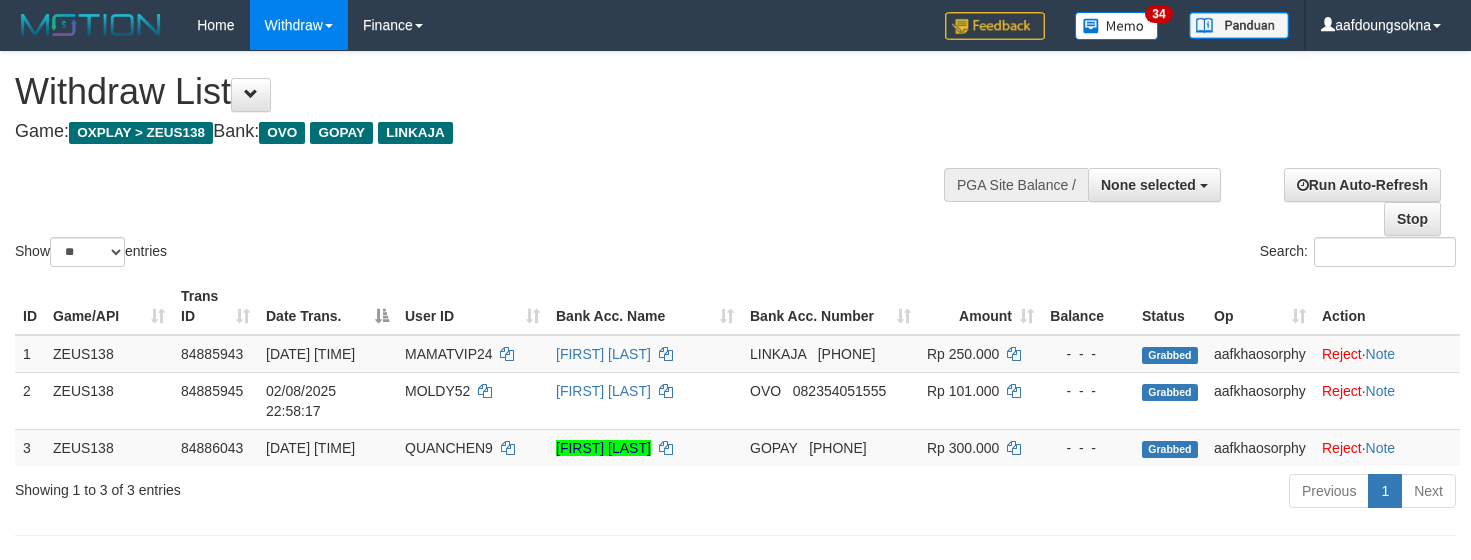 select 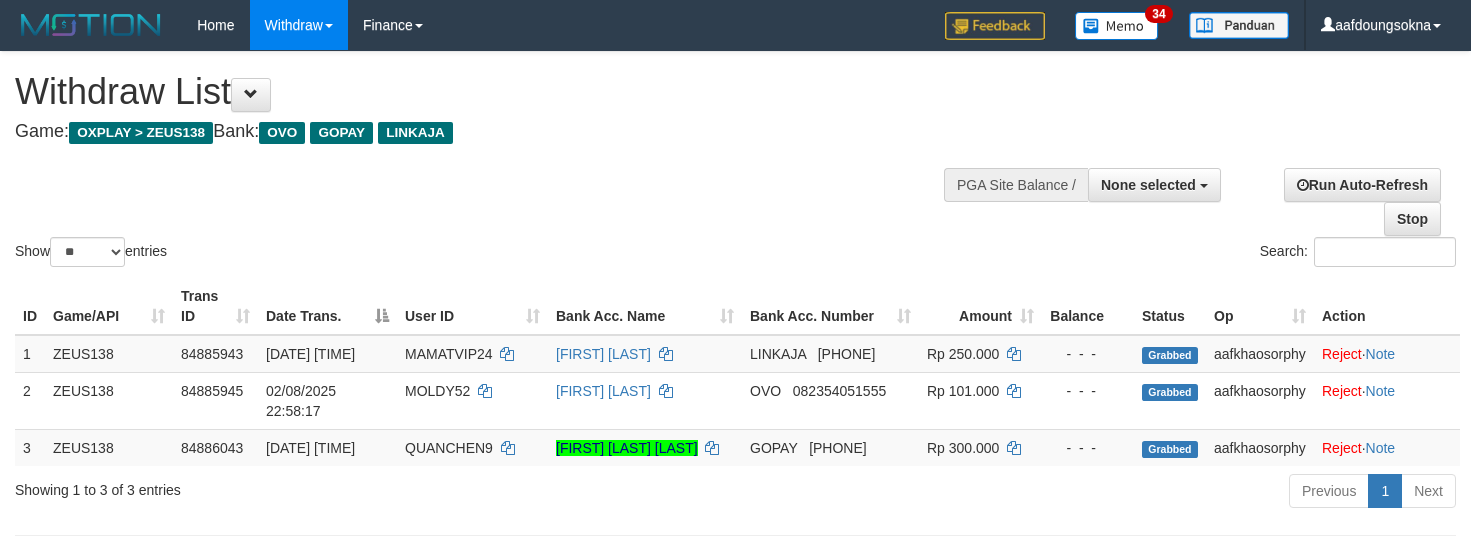 select 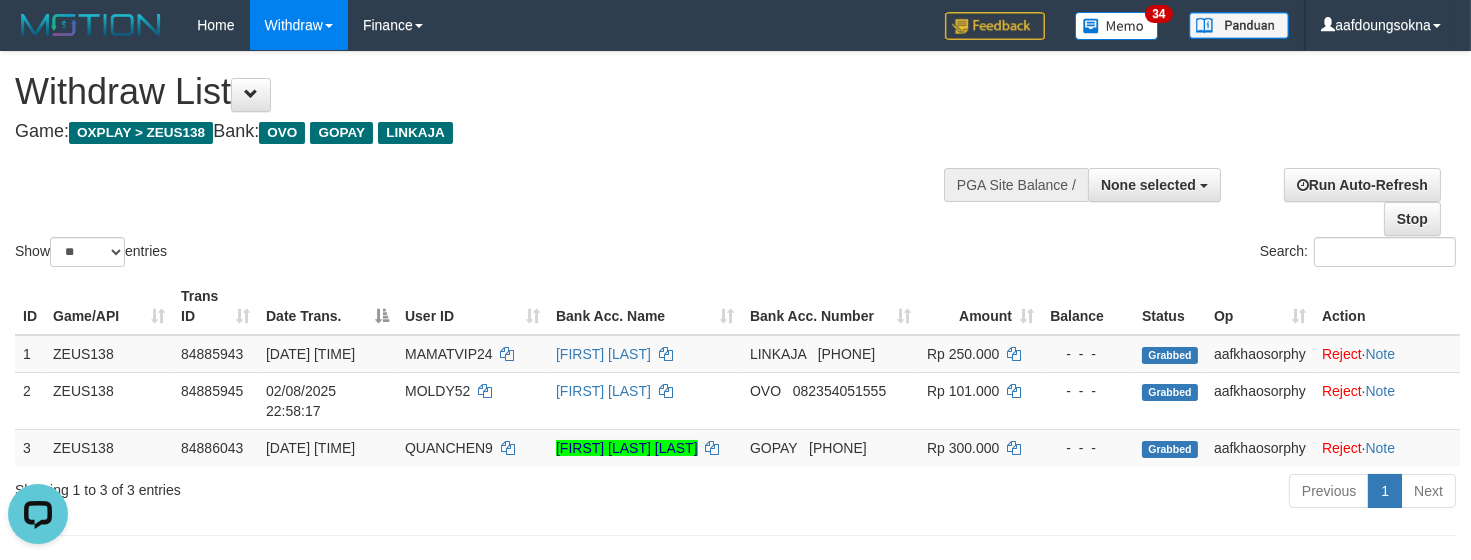 scroll, scrollTop: 0, scrollLeft: 0, axis: both 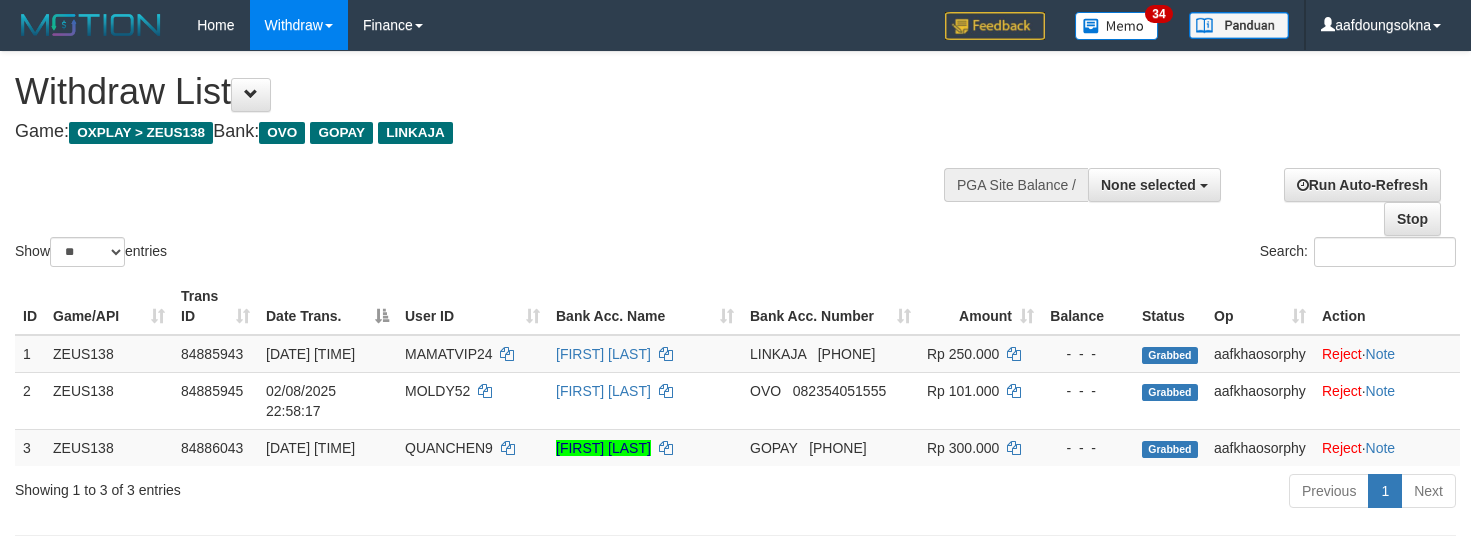 select 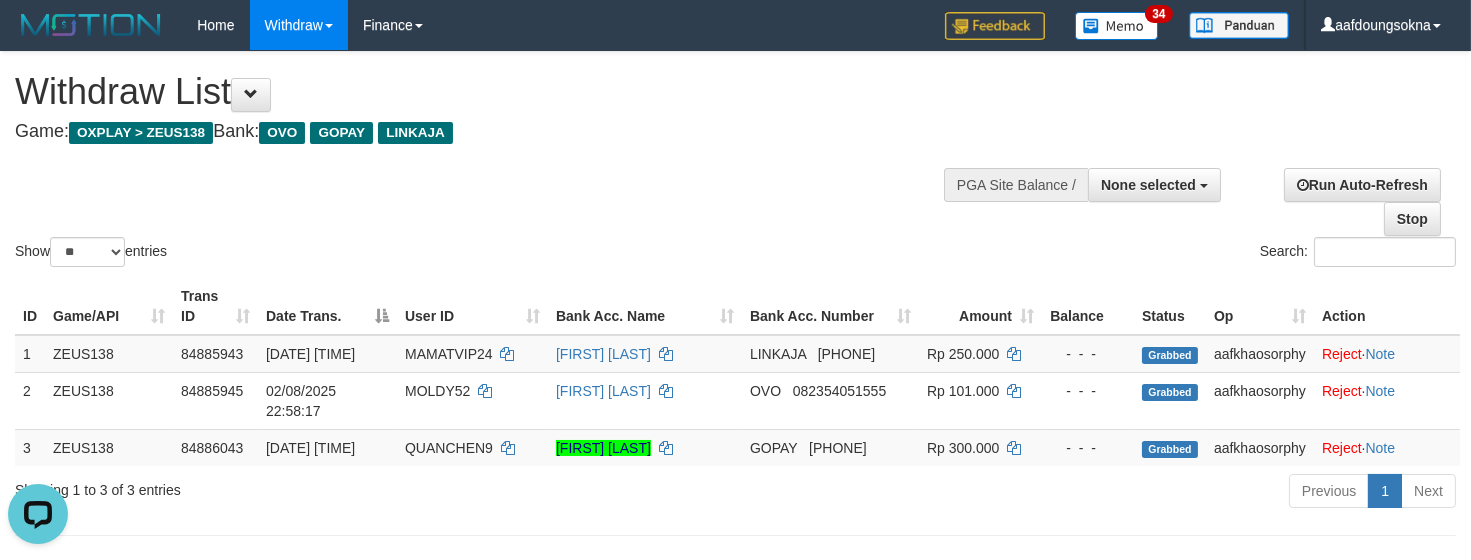 scroll, scrollTop: 0, scrollLeft: 0, axis: both 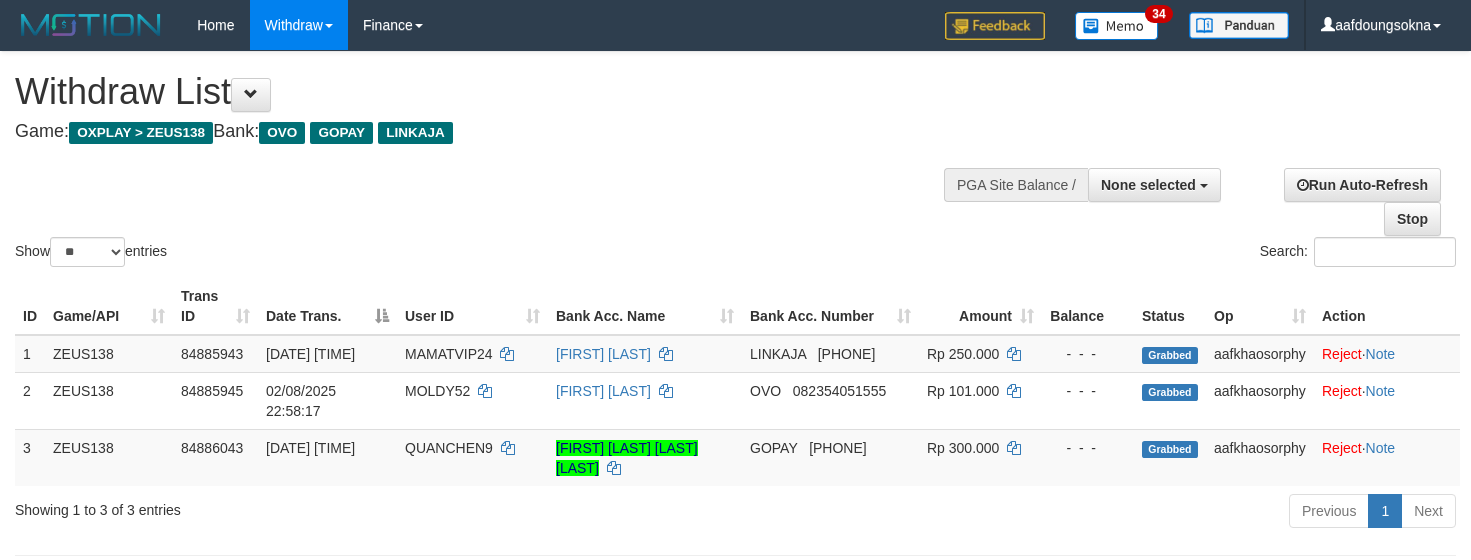 select 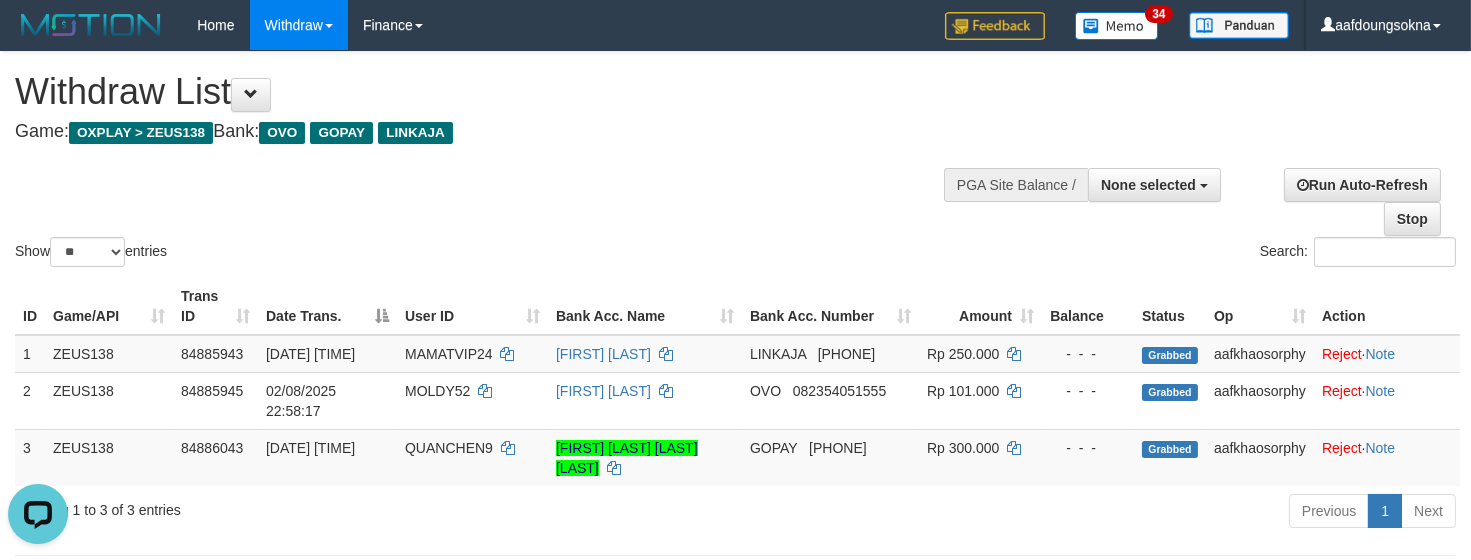 scroll, scrollTop: 0, scrollLeft: 0, axis: both 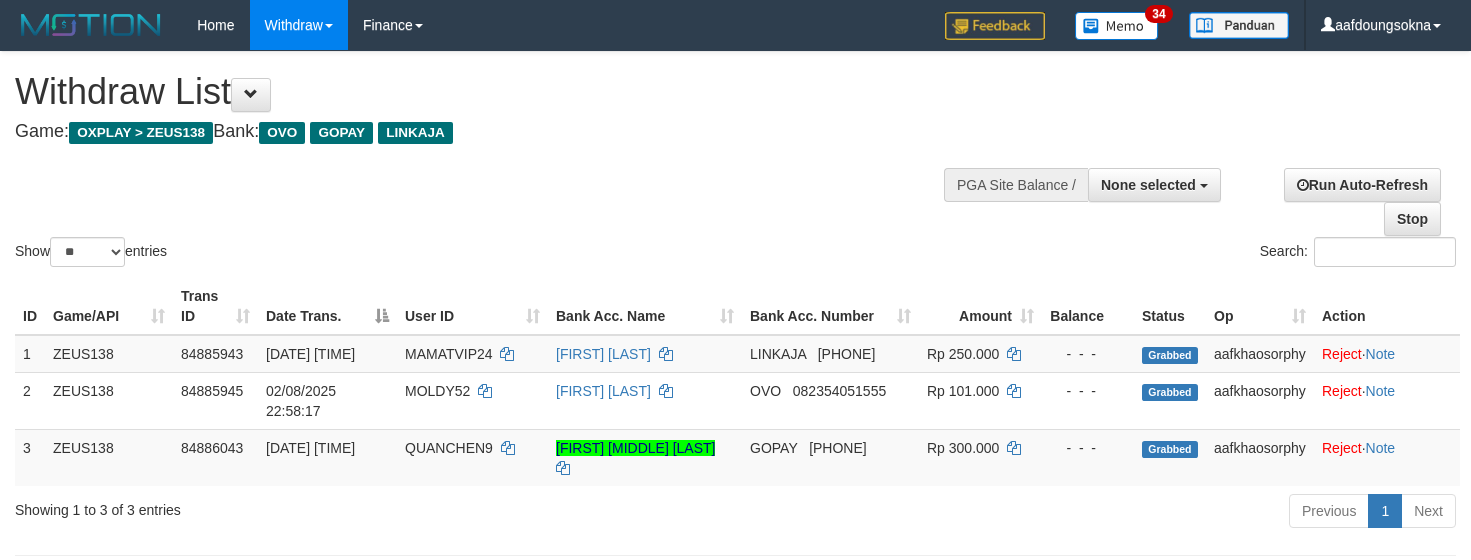 select 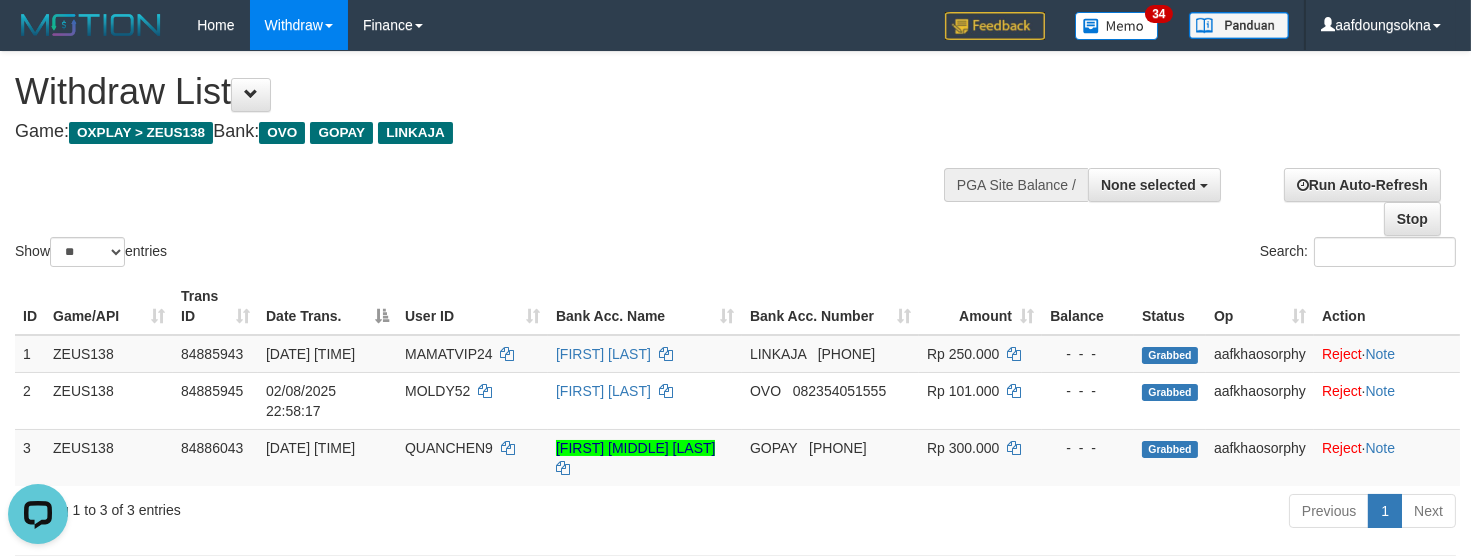 scroll, scrollTop: 0, scrollLeft: 0, axis: both 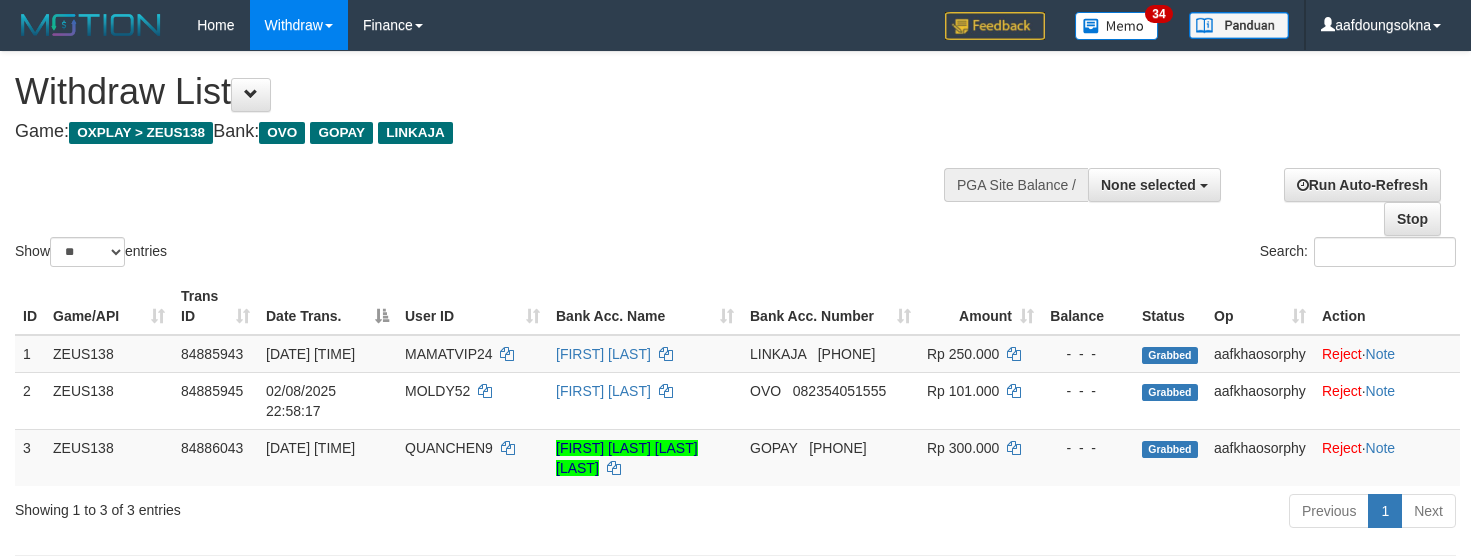 select 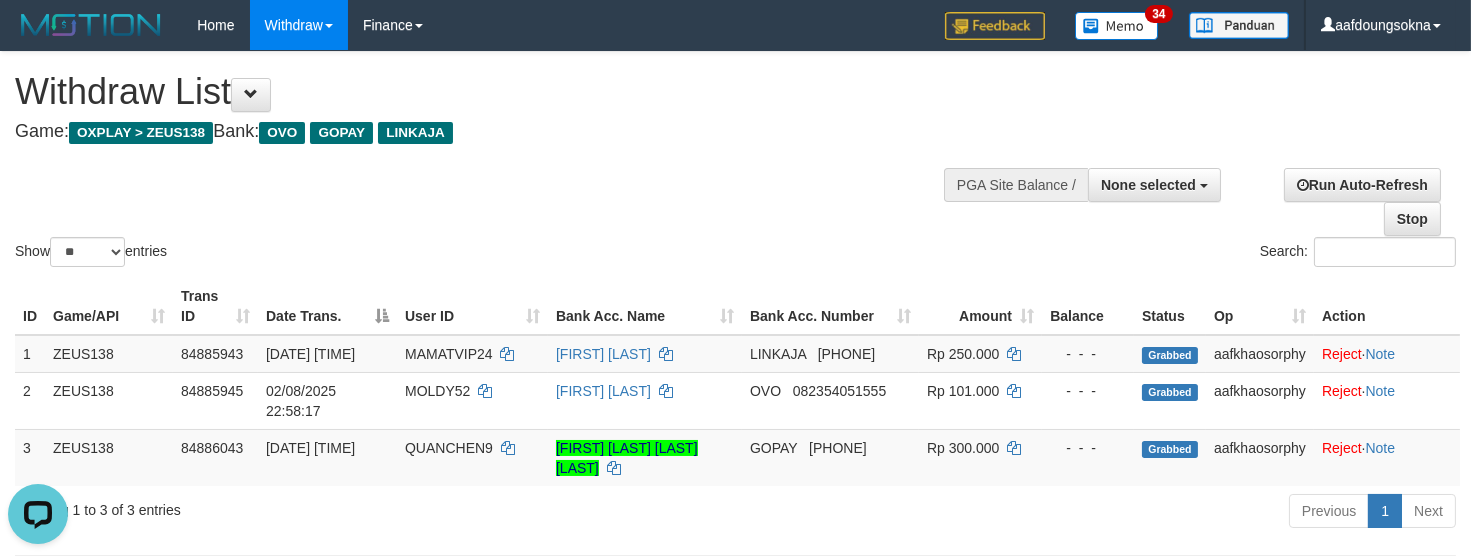 scroll, scrollTop: 0, scrollLeft: 0, axis: both 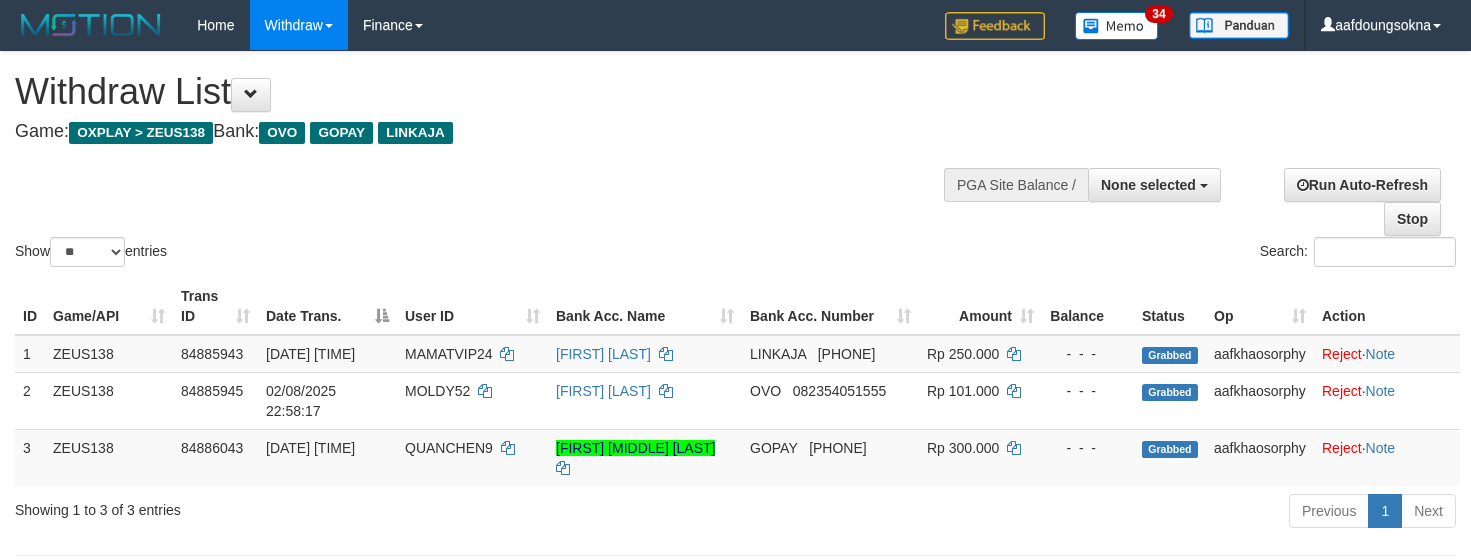 select 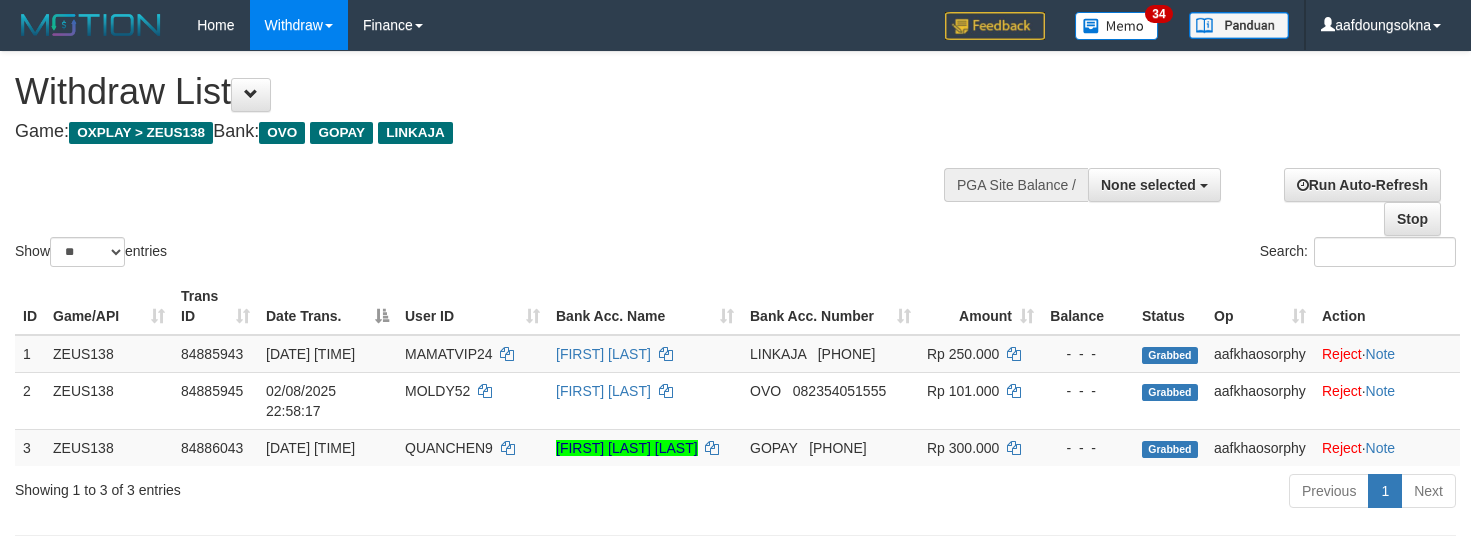 select 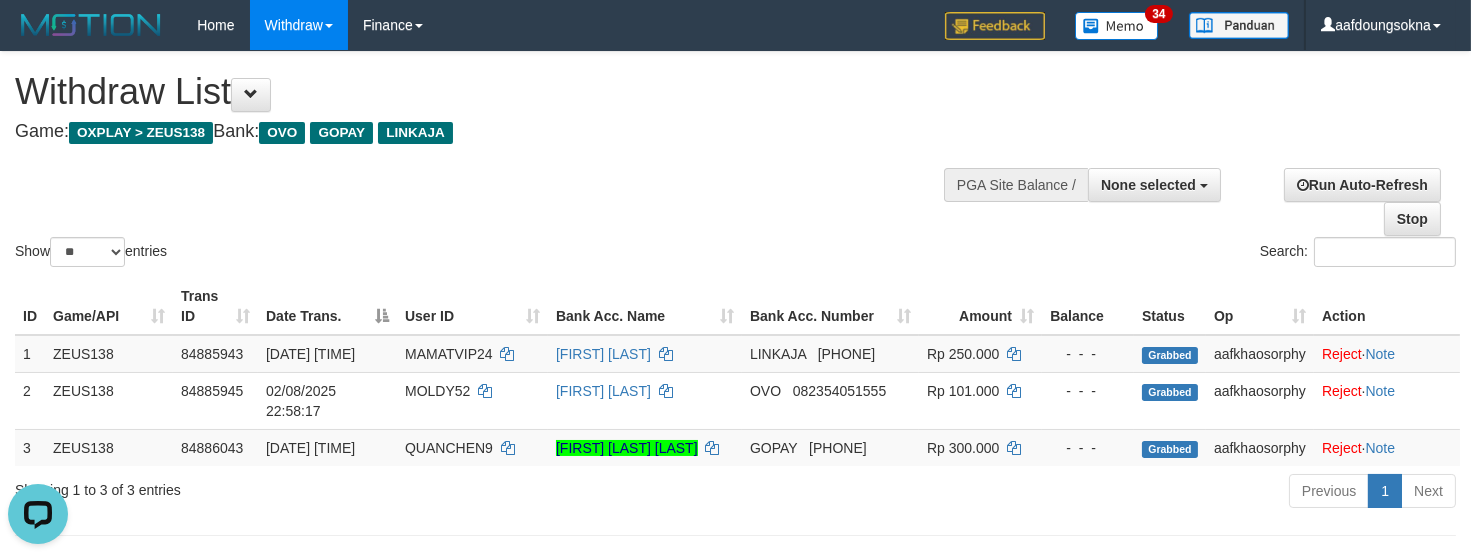 scroll, scrollTop: 0, scrollLeft: 0, axis: both 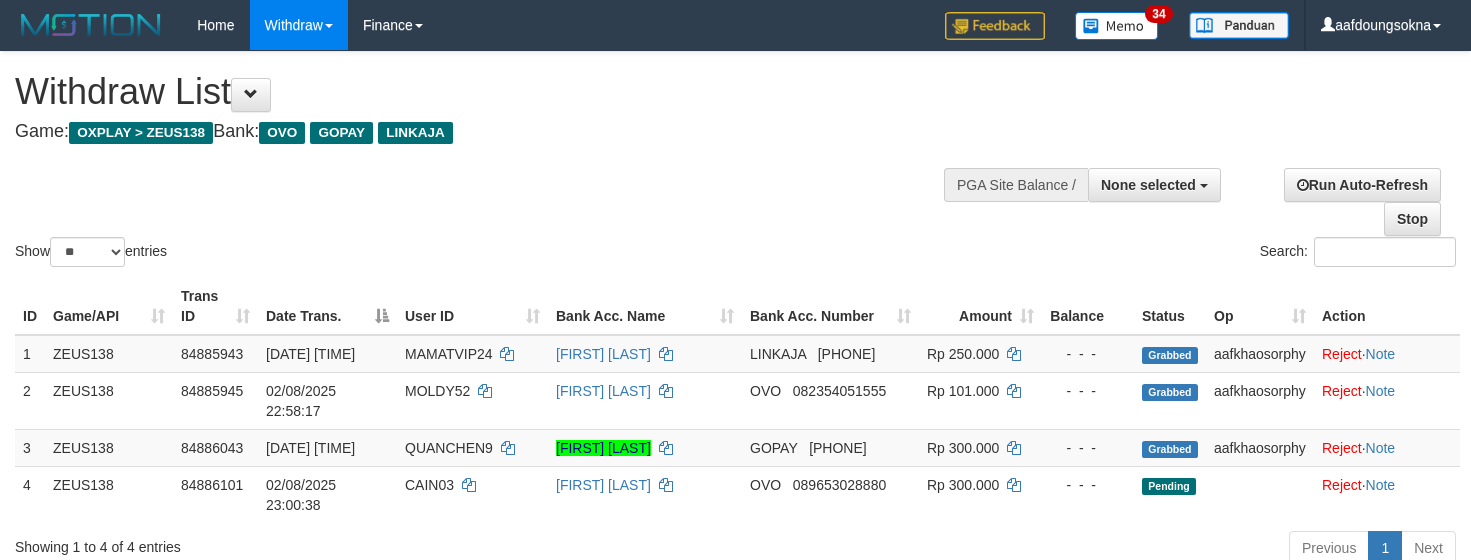 select 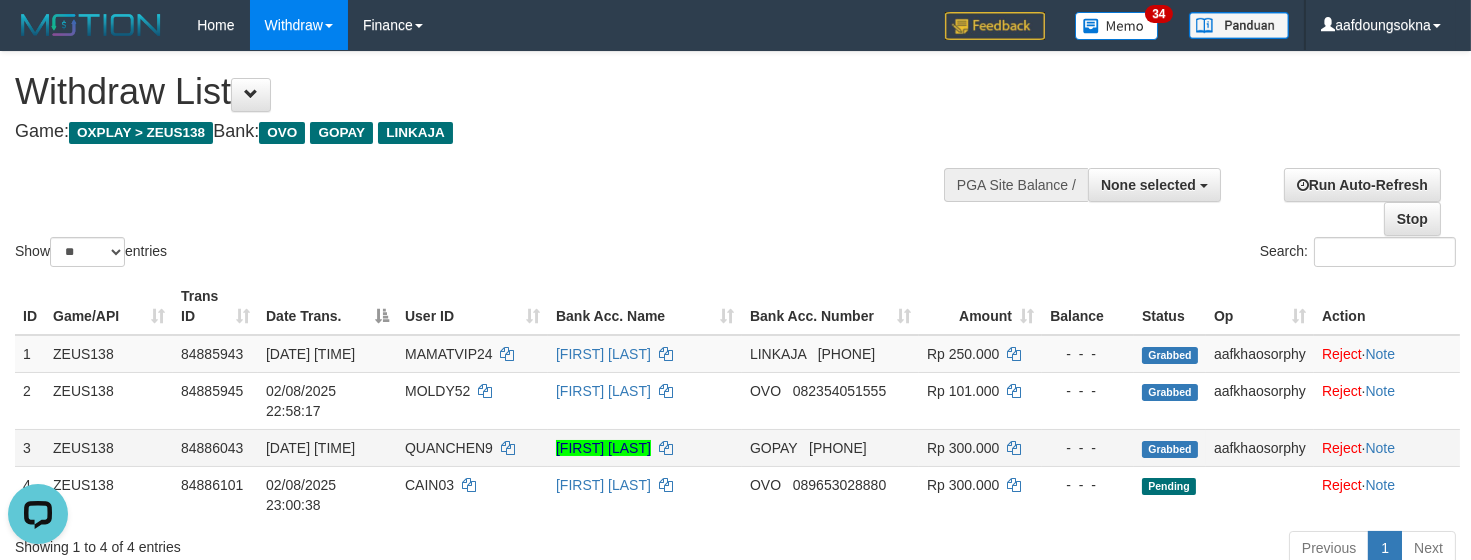 scroll, scrollTop: 0, scrollLeft: 0, axis: both 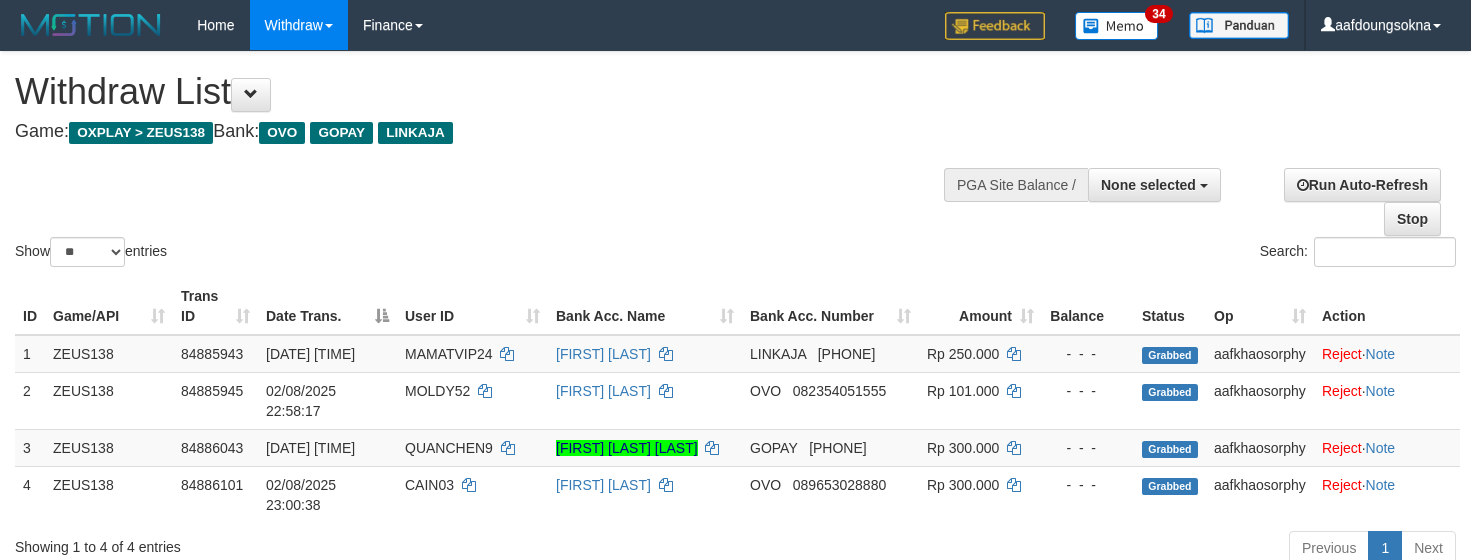 select 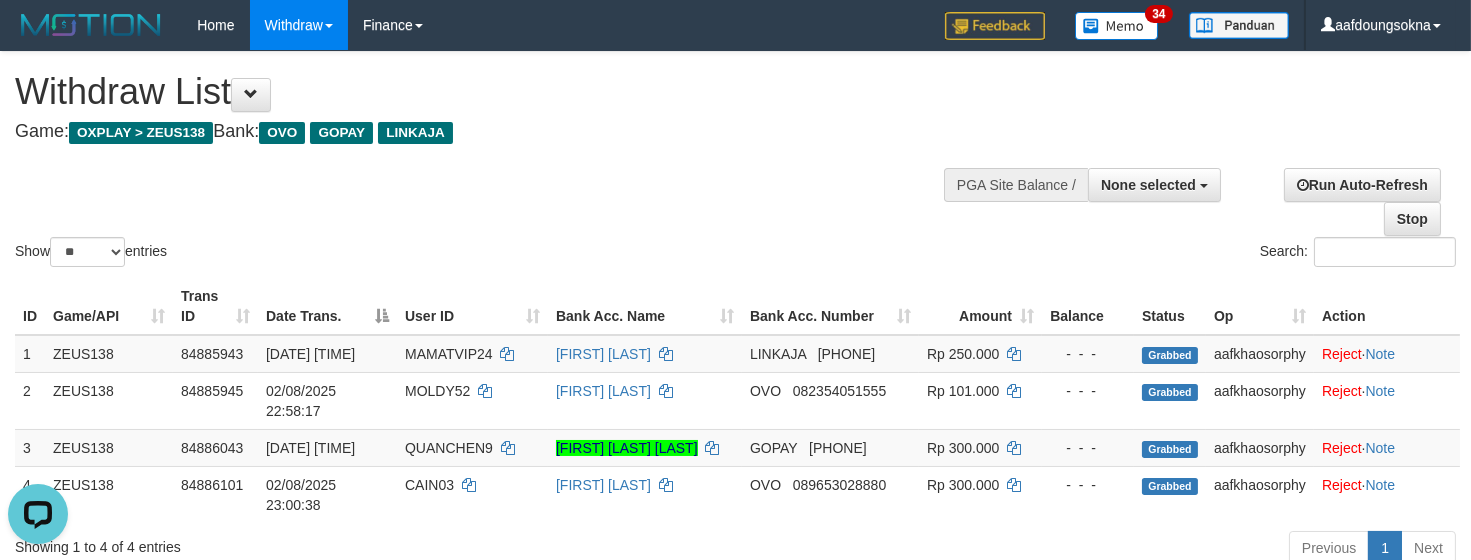scroll, scrollTop: 0, scrollLeft: 0, axis: both 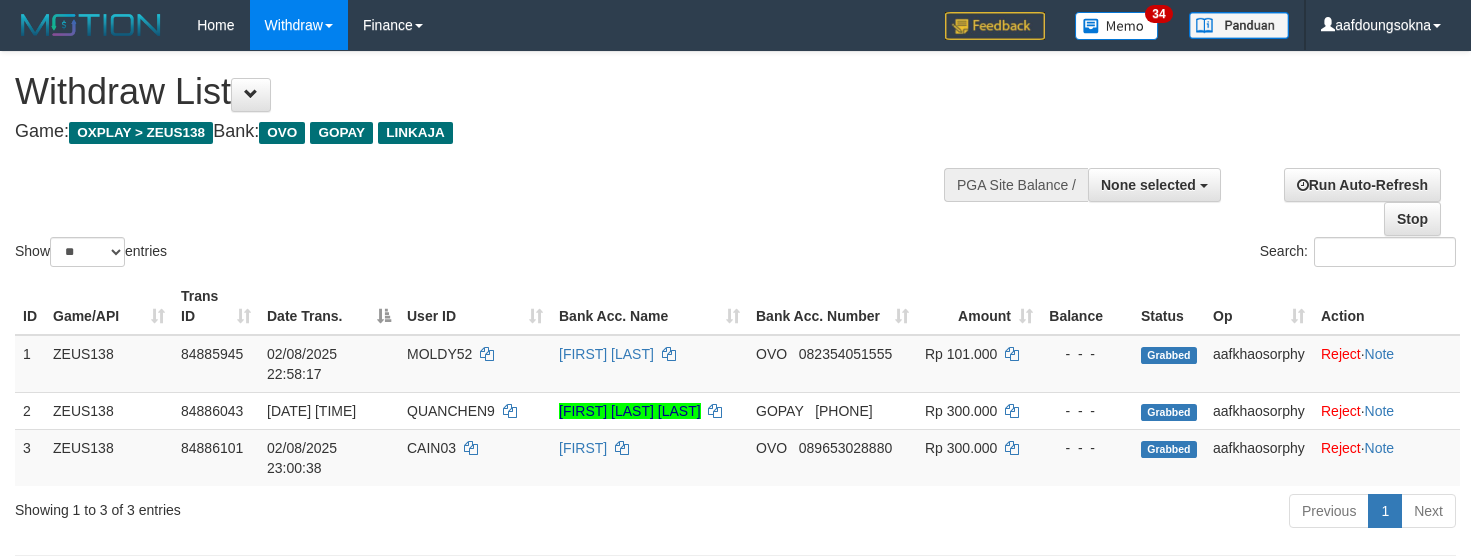 select 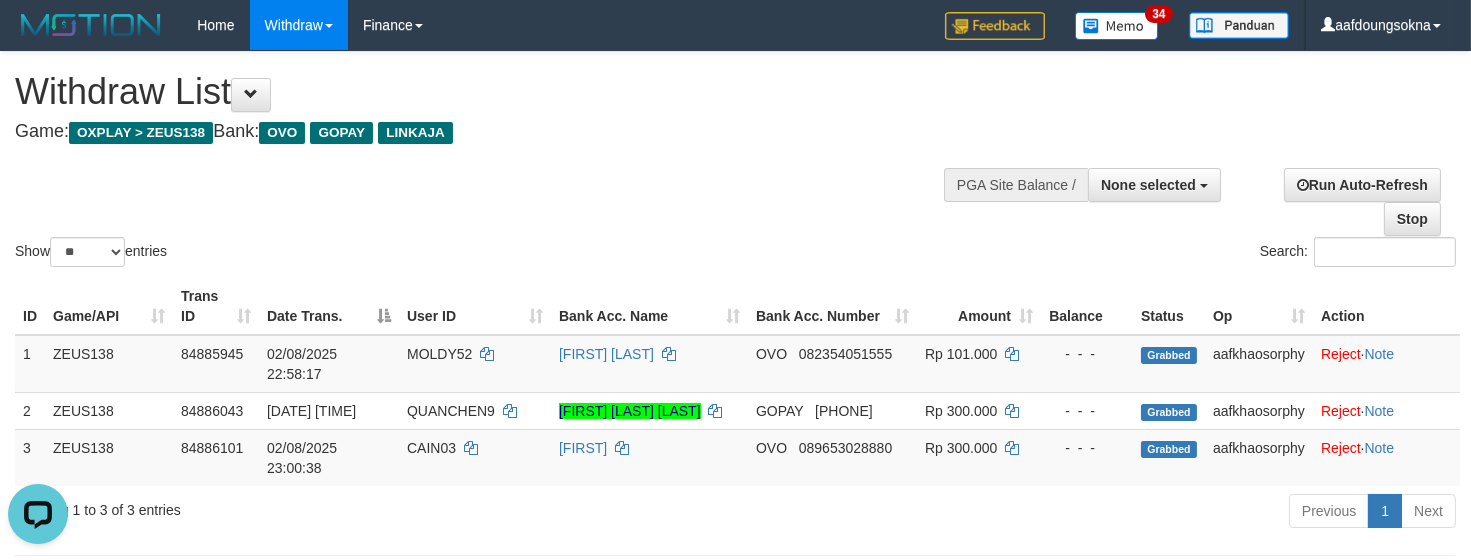 scroll, scrollTop: 0, scrollLeft: 0, axis: both 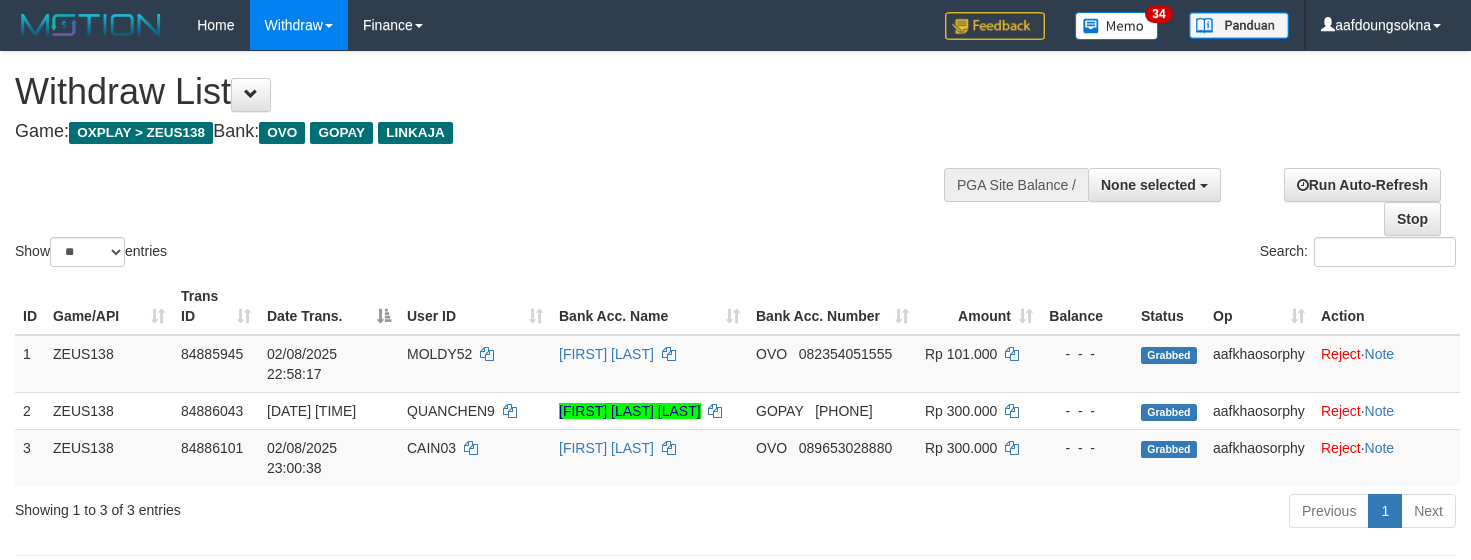 select 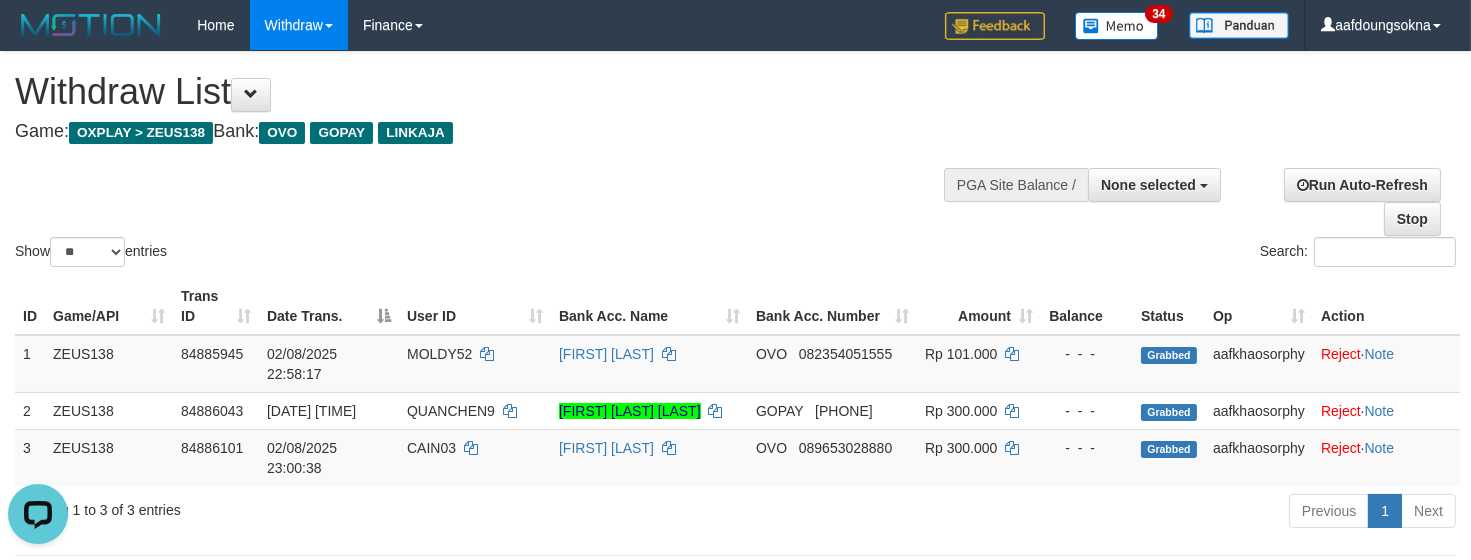 scroll, scrollTop: 0, scrollLeft: 0, axis: both 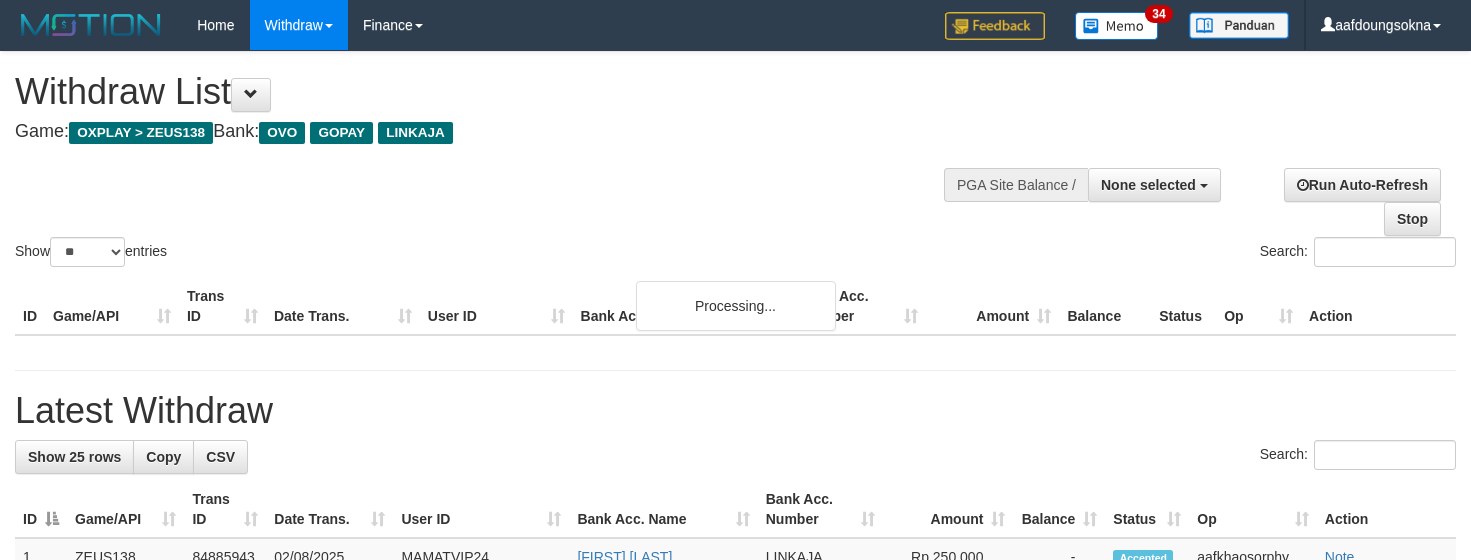 select 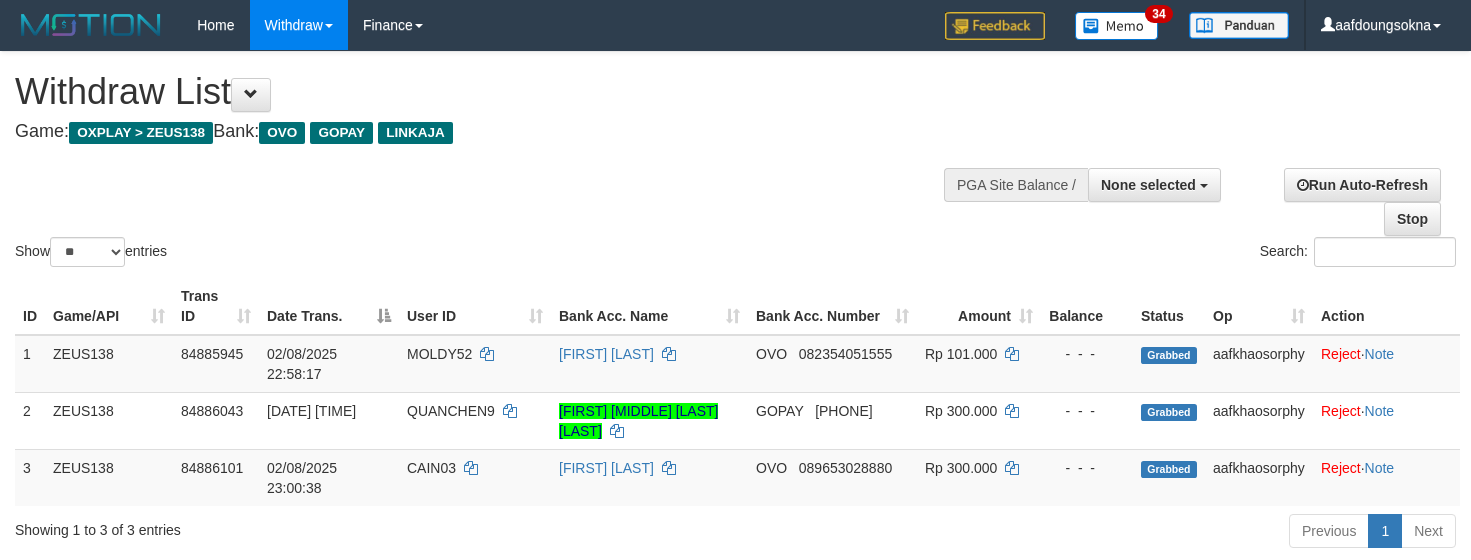 select 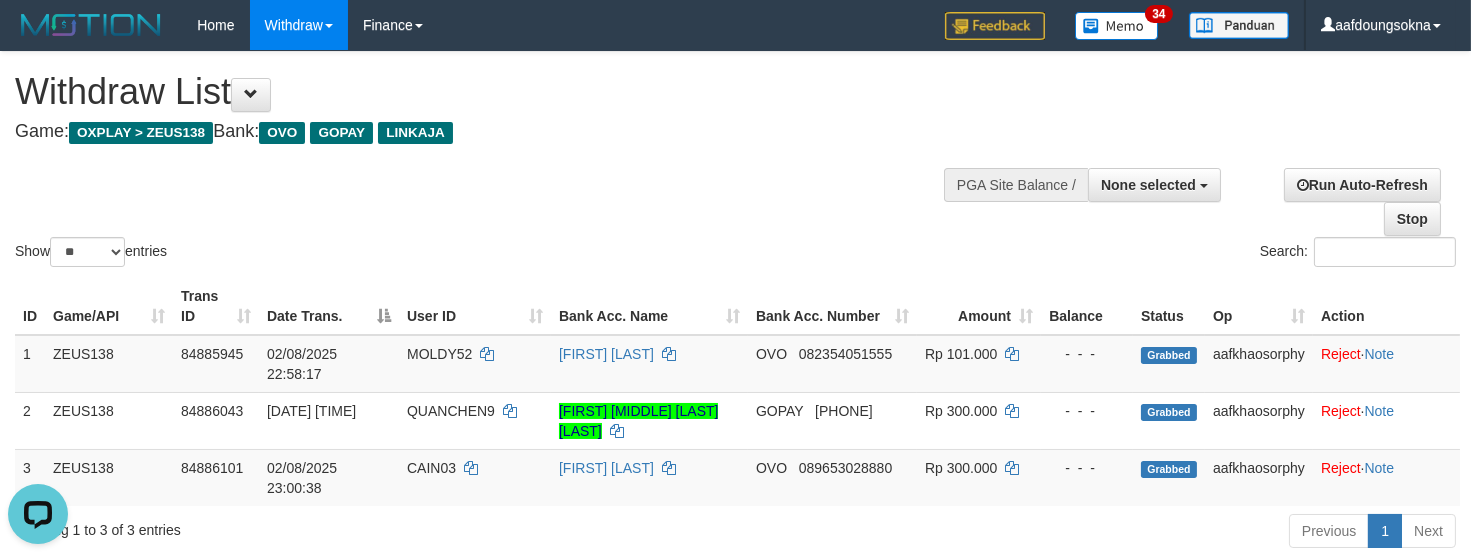 scroll, scrollTop: 0, scrollLeft: 0, axis: both 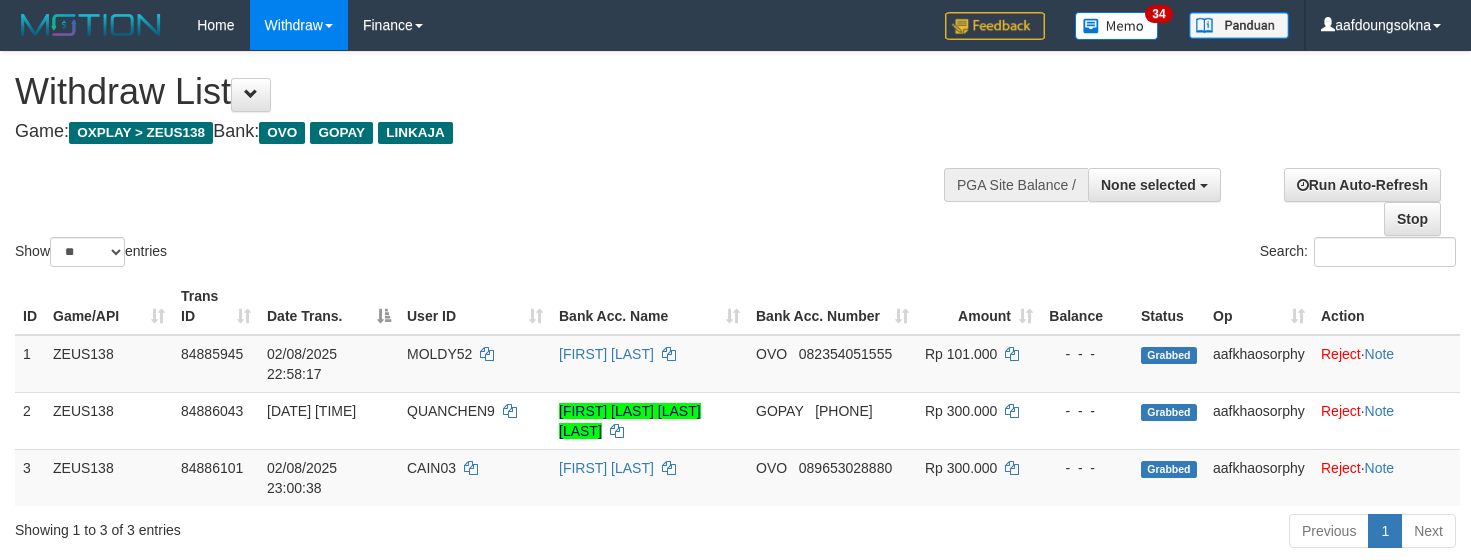 select 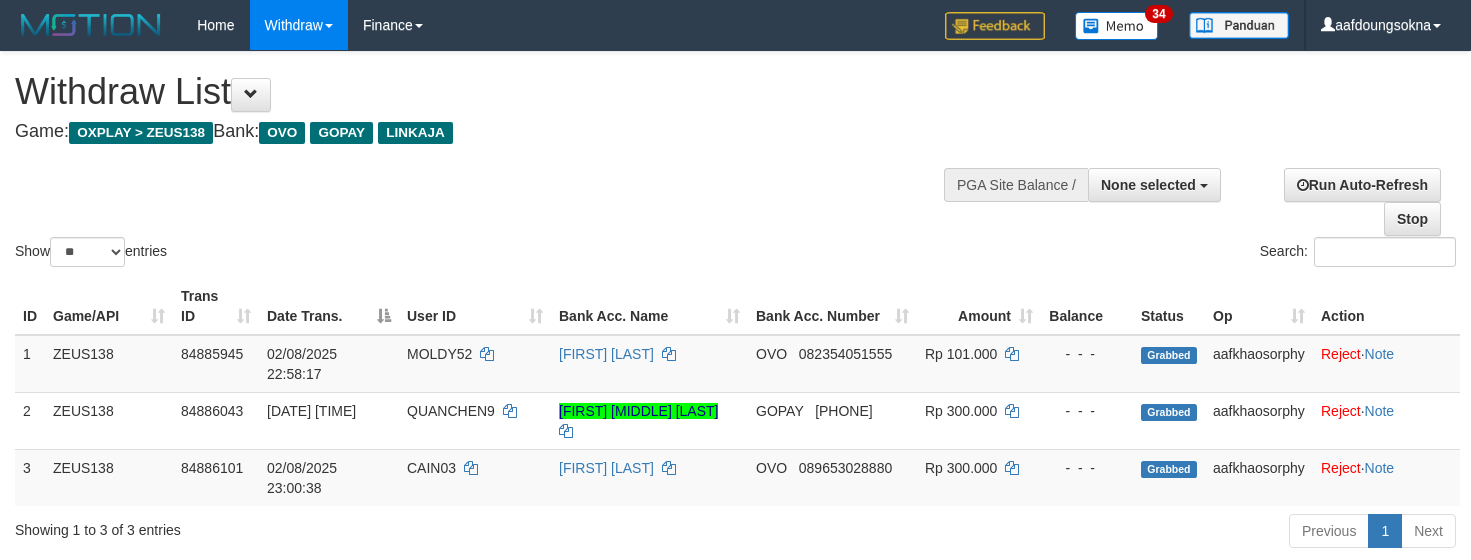 select 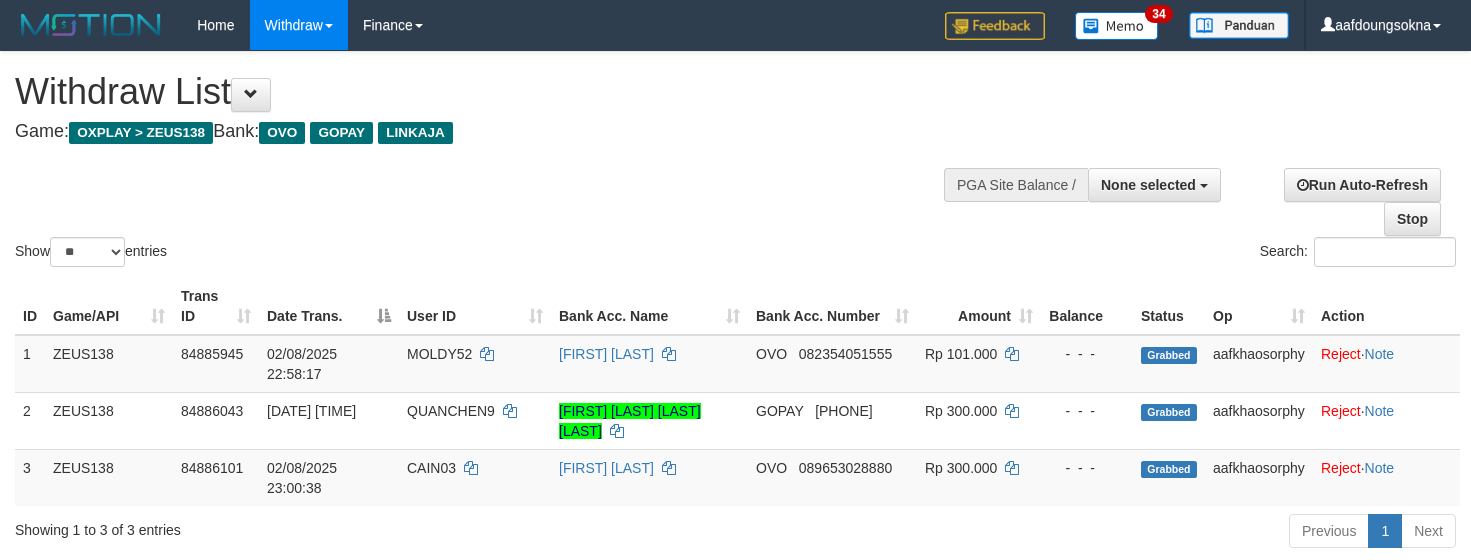select 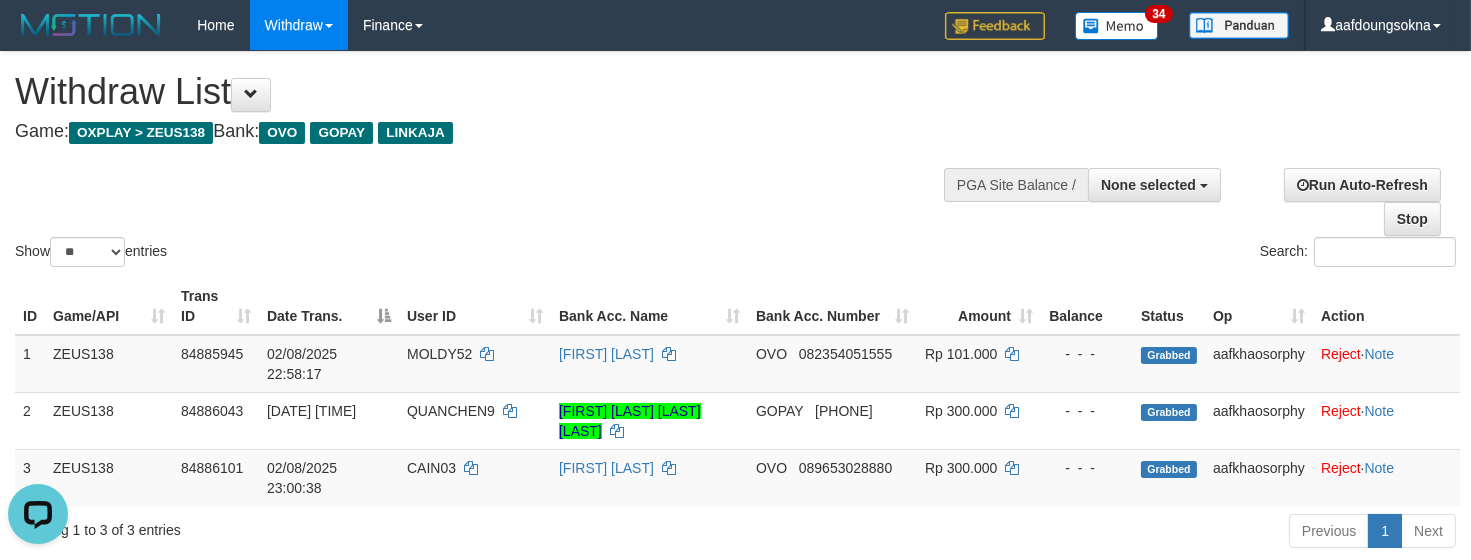 scroll, scrollTop: 0, scrollLeft: 0, axis: both 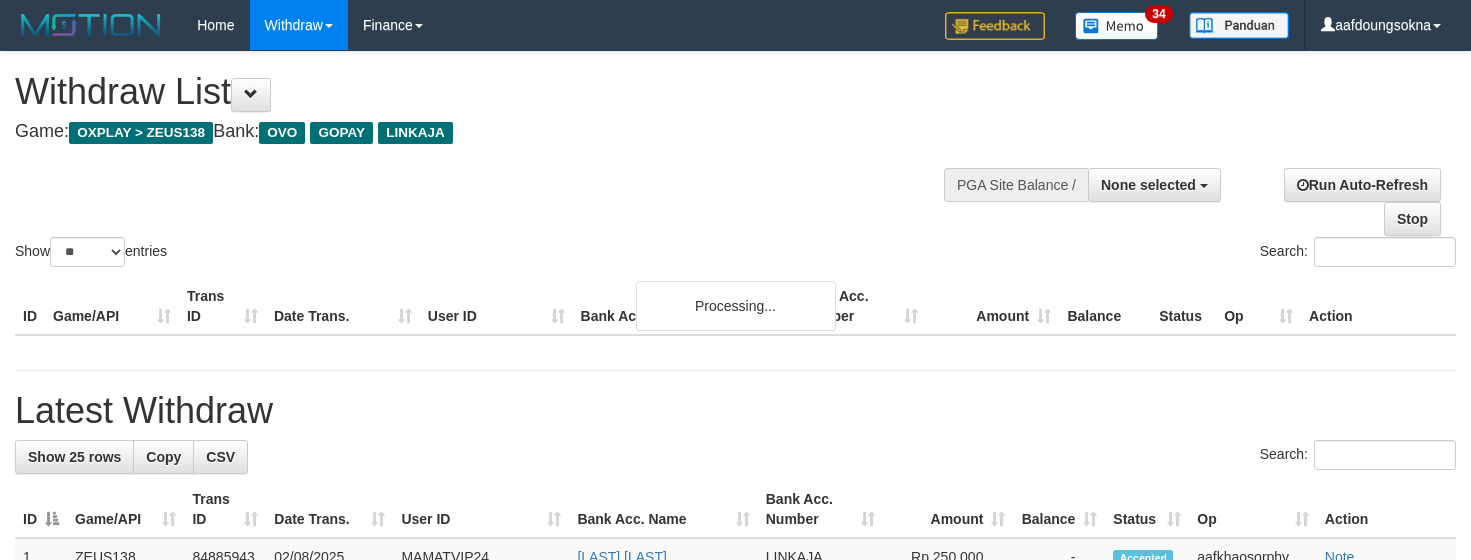select 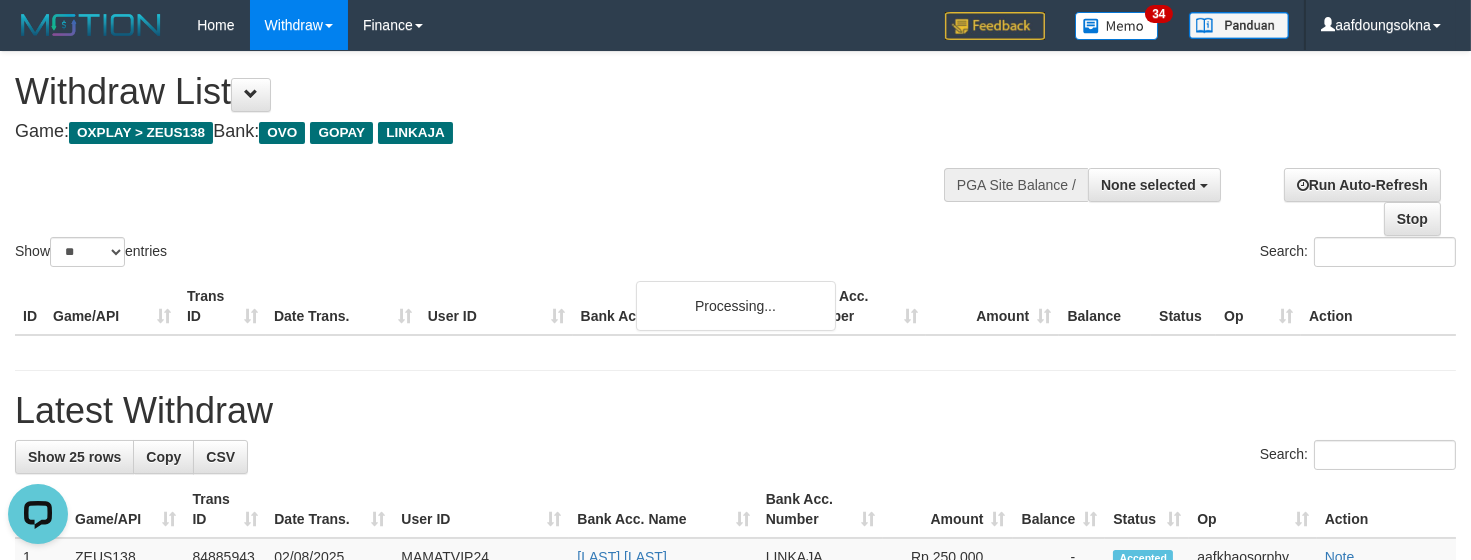 scroll, scrollTop: 0, scrollLeft: 0, axis: both 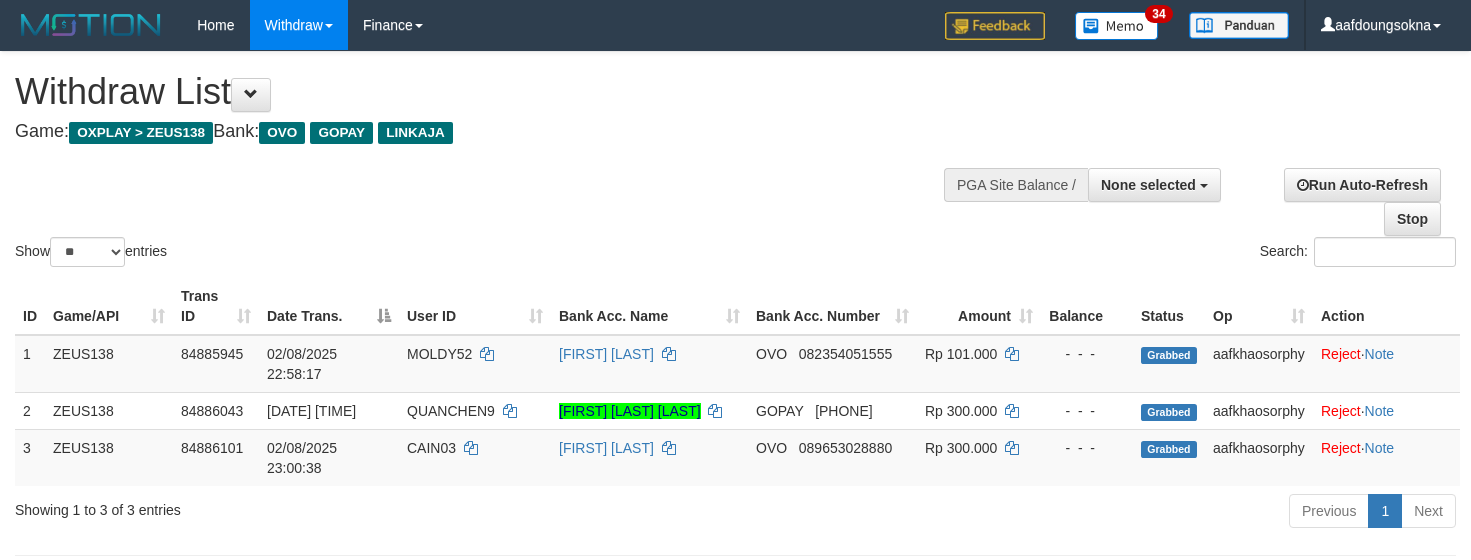 select 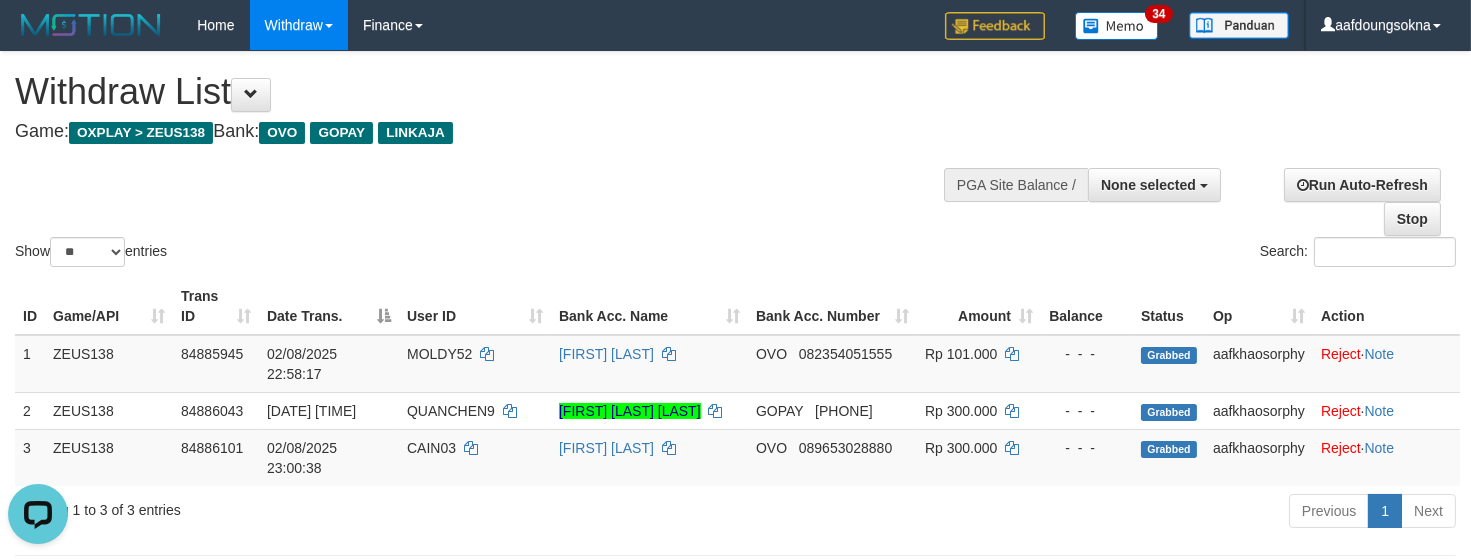 scroll, scrollTop: 0, scrollLeft: 0, axis: both 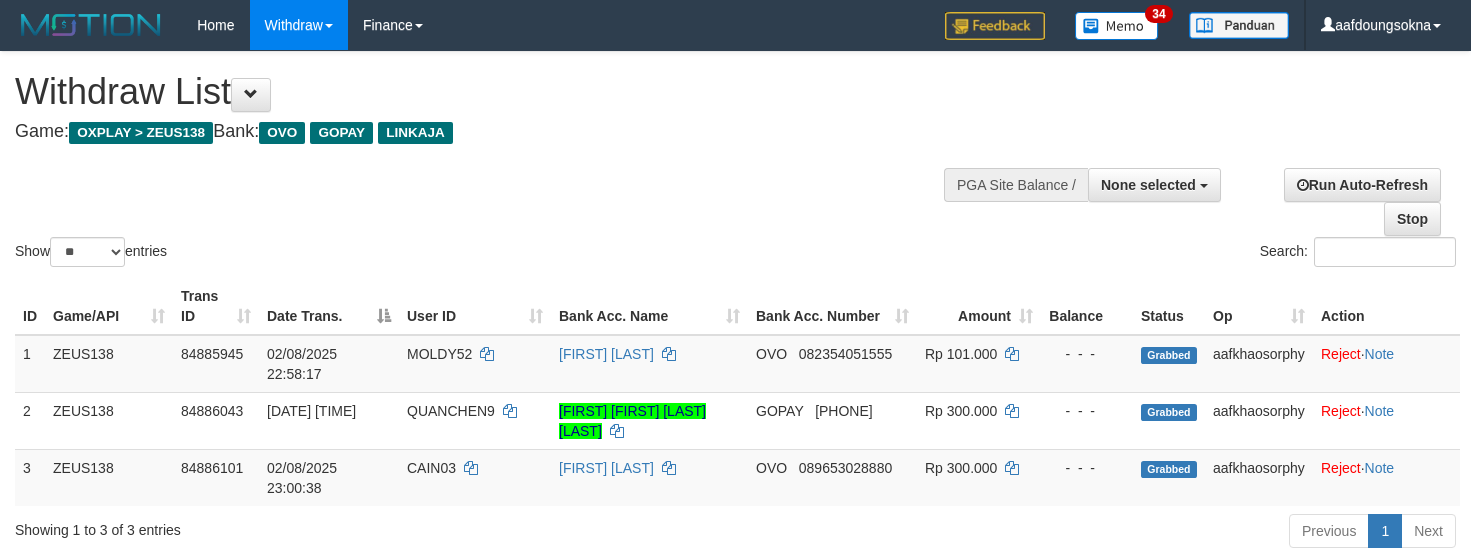 select 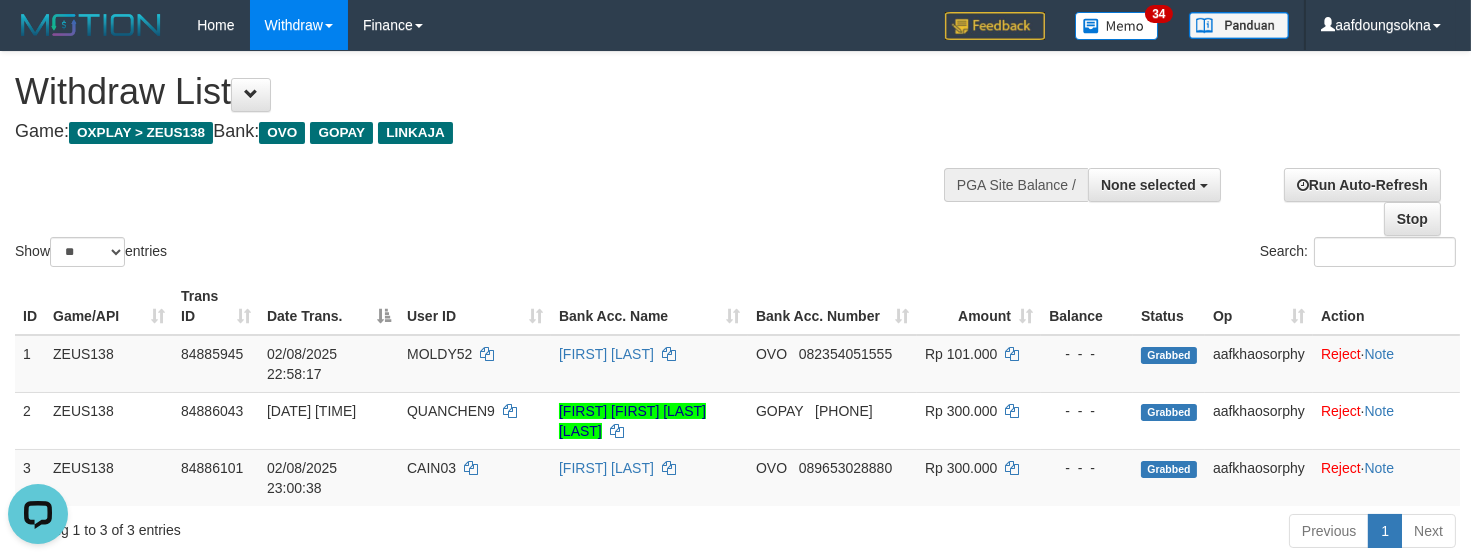 scroll, scrollTop: 0, scrollLeft: 0, axis: both 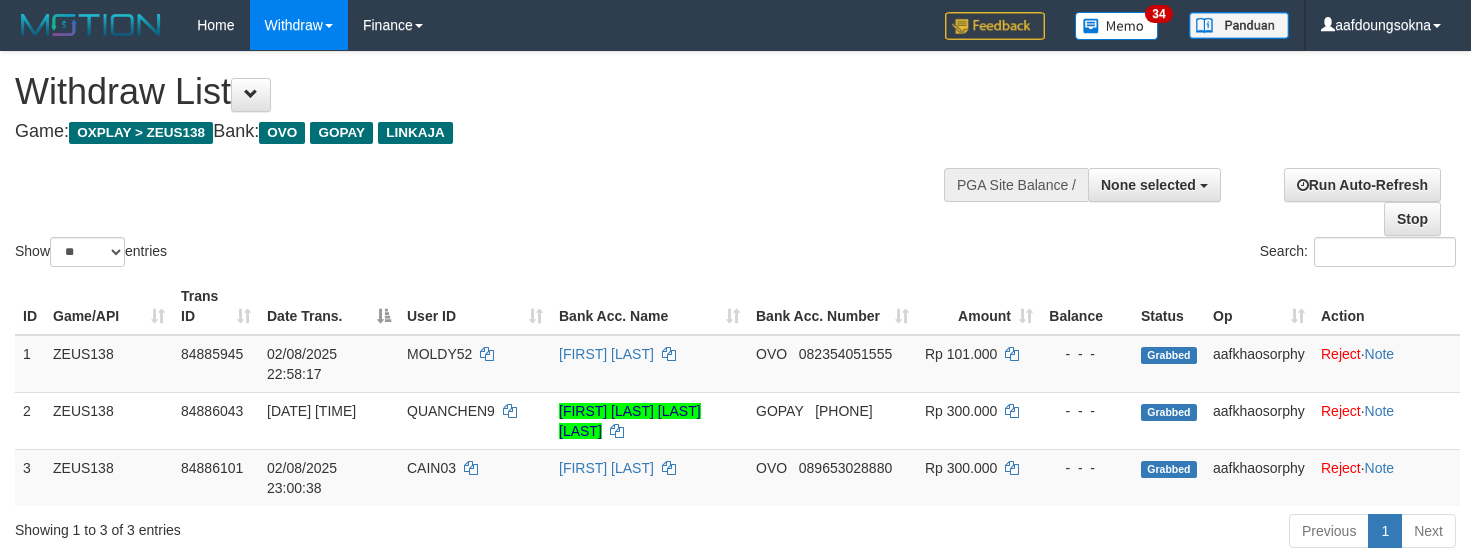 select 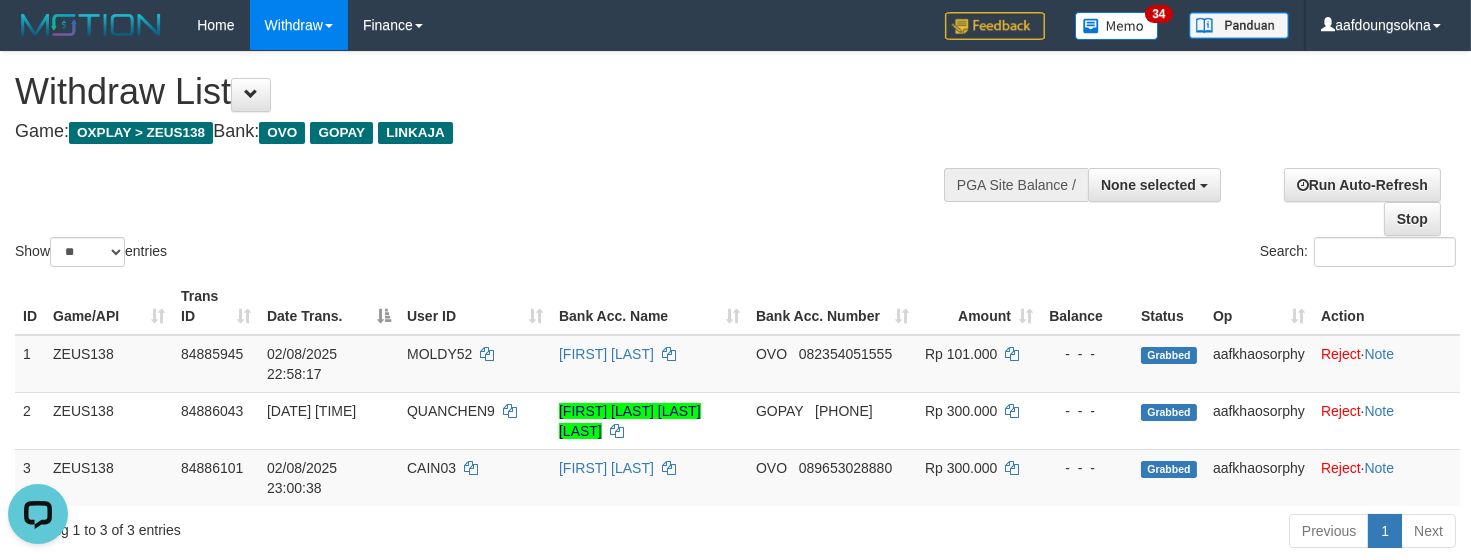 scroll, scrollTop: 0, scrollLeft: 0, axis: both 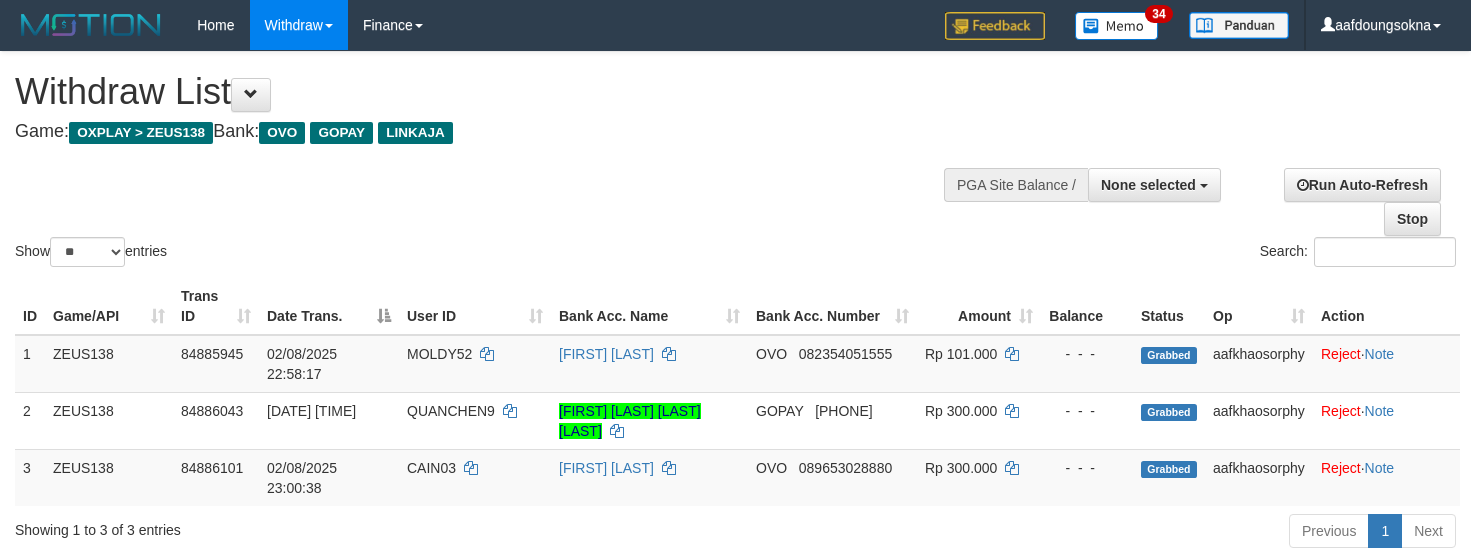 select 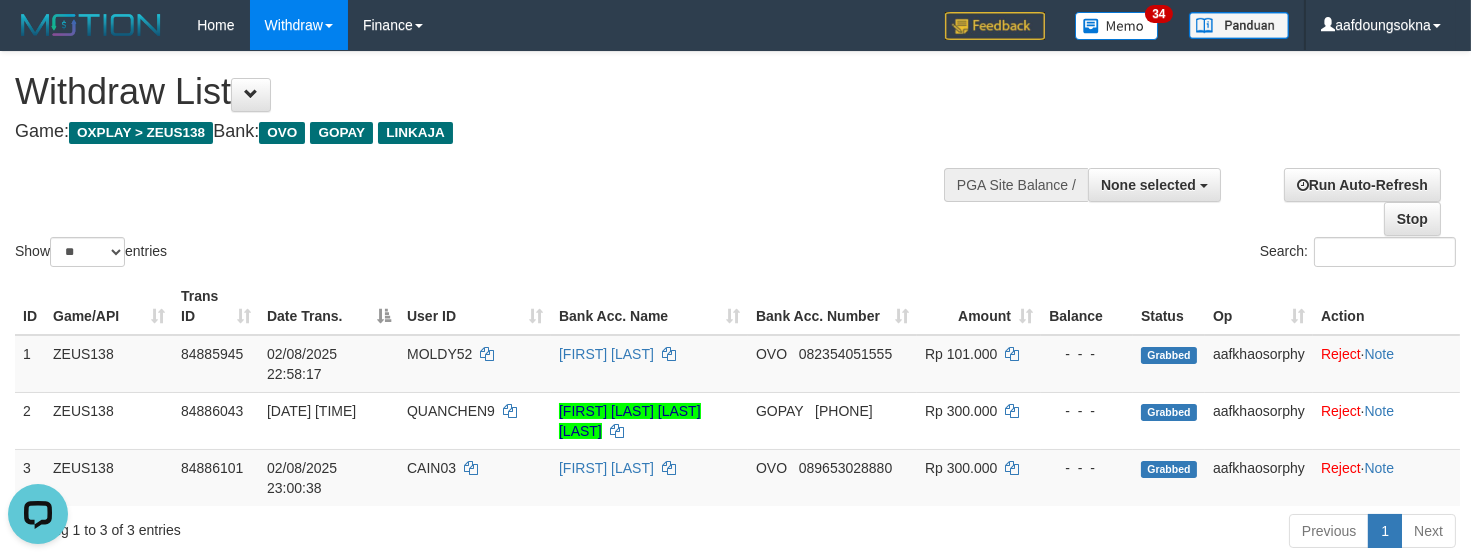 scroll, scrollTop: 0, scrollLeft: 0, axis: both 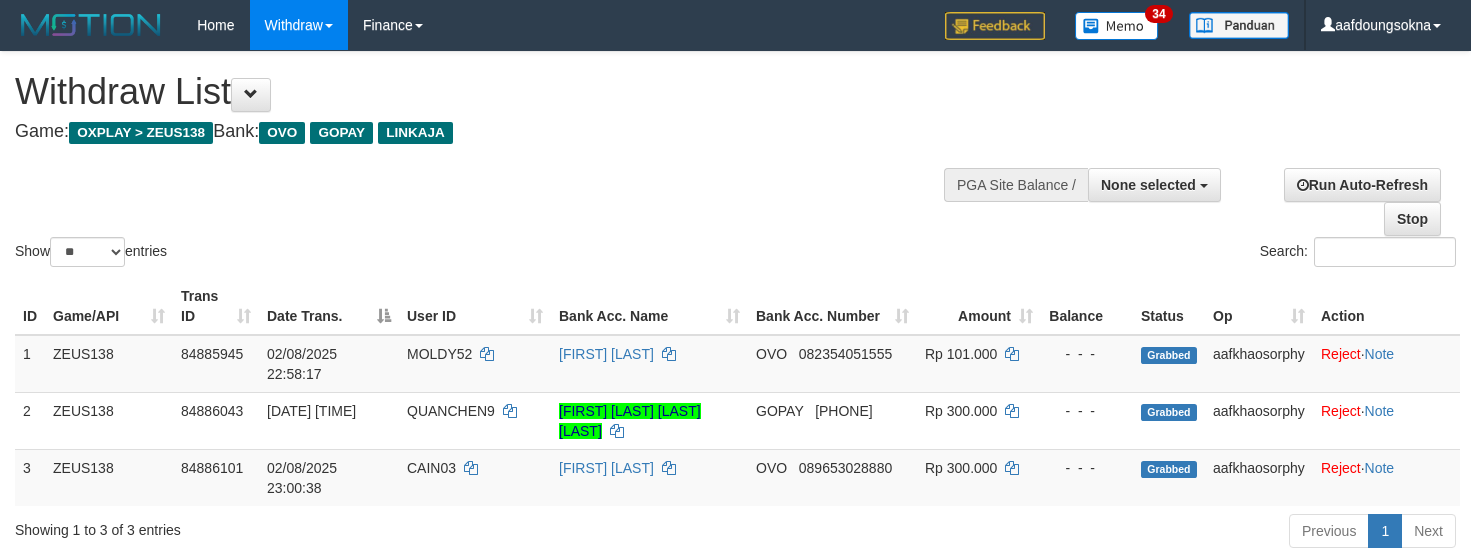 select 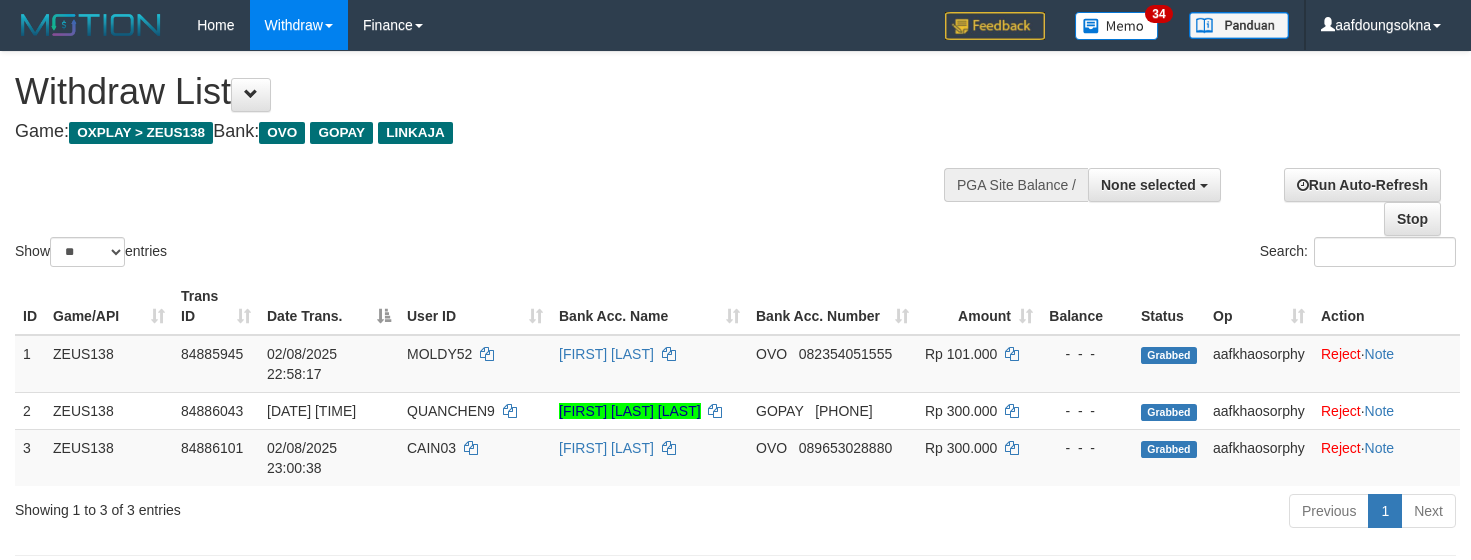 select 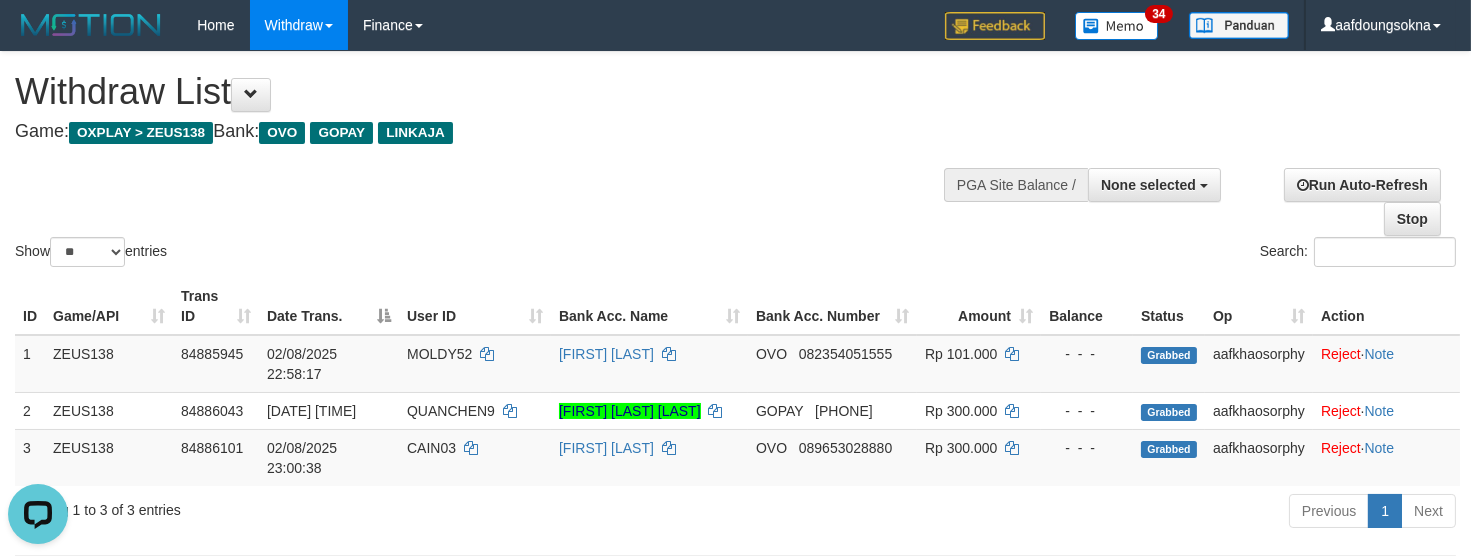 scroll, scrollTop: 0, scrollLeft: 0, axis: both 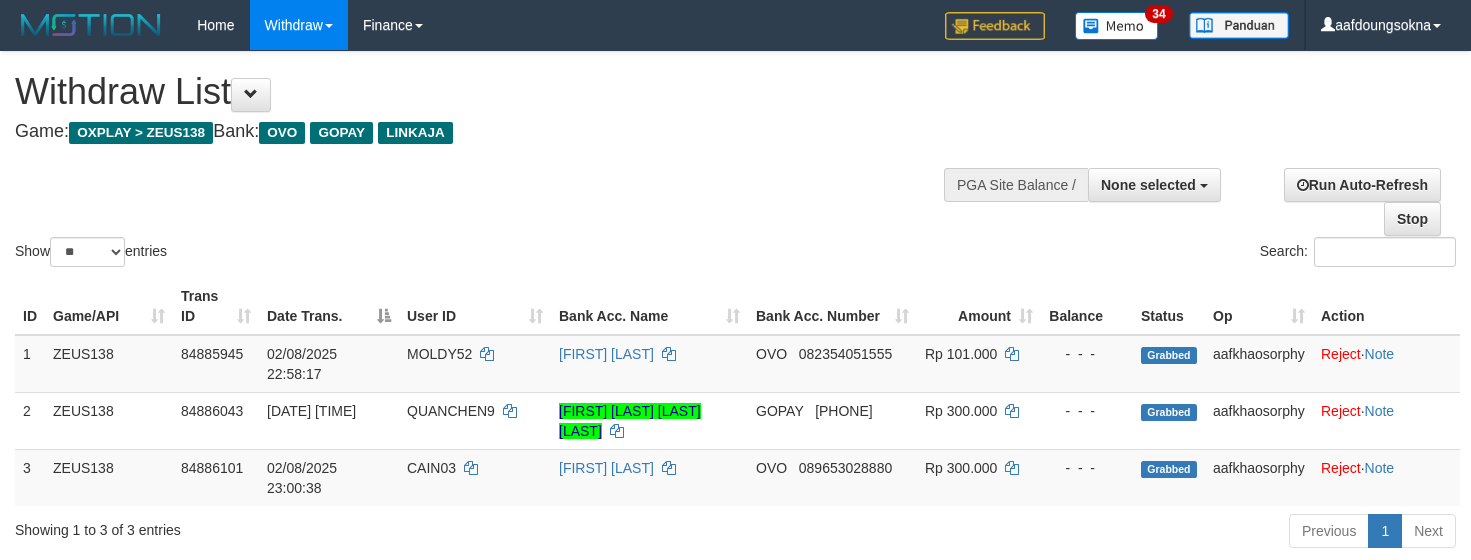 select 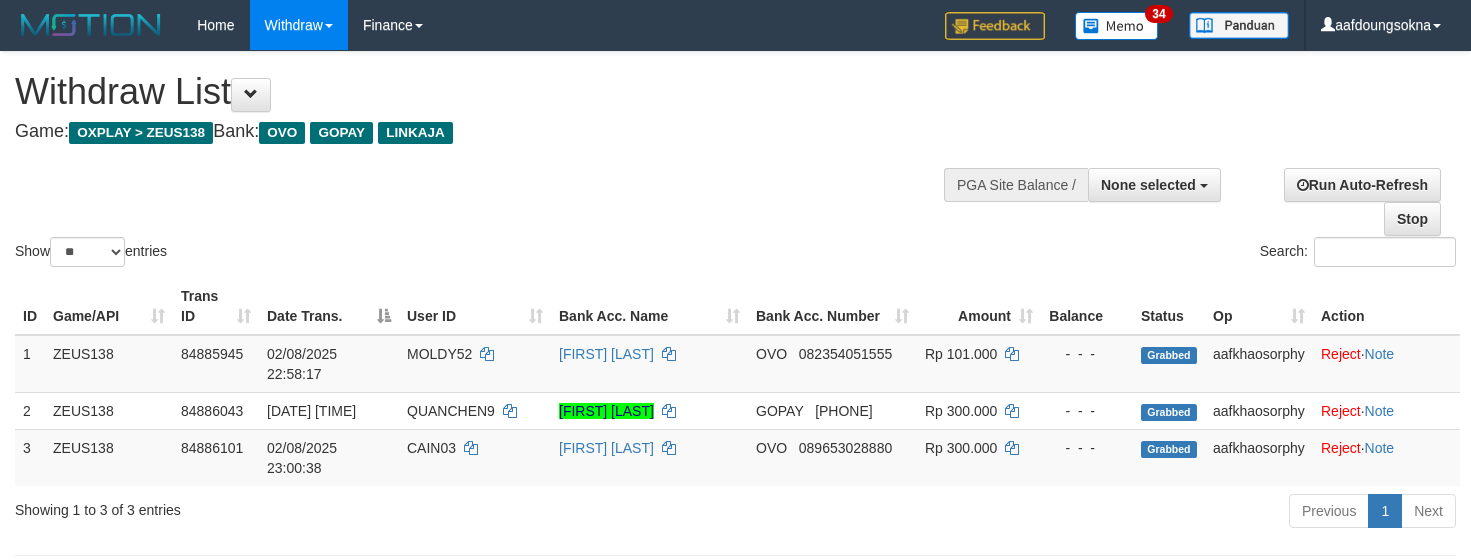 select 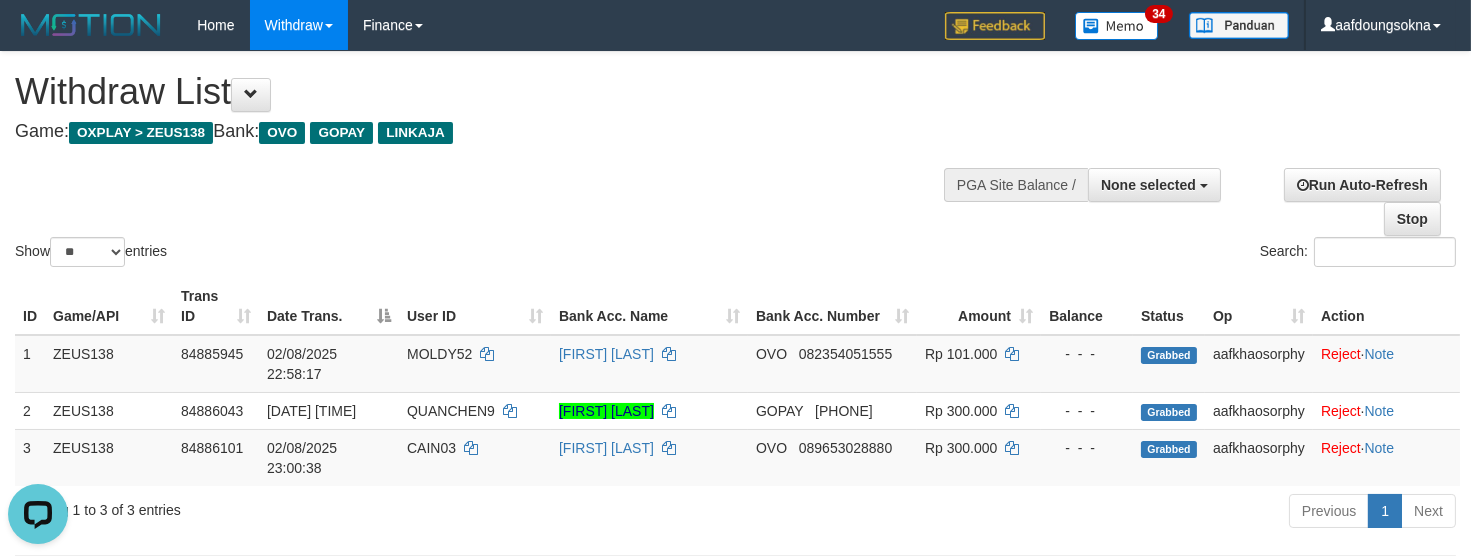 scroll, scrollTop: 0, scrollLeft: 0, axis: both 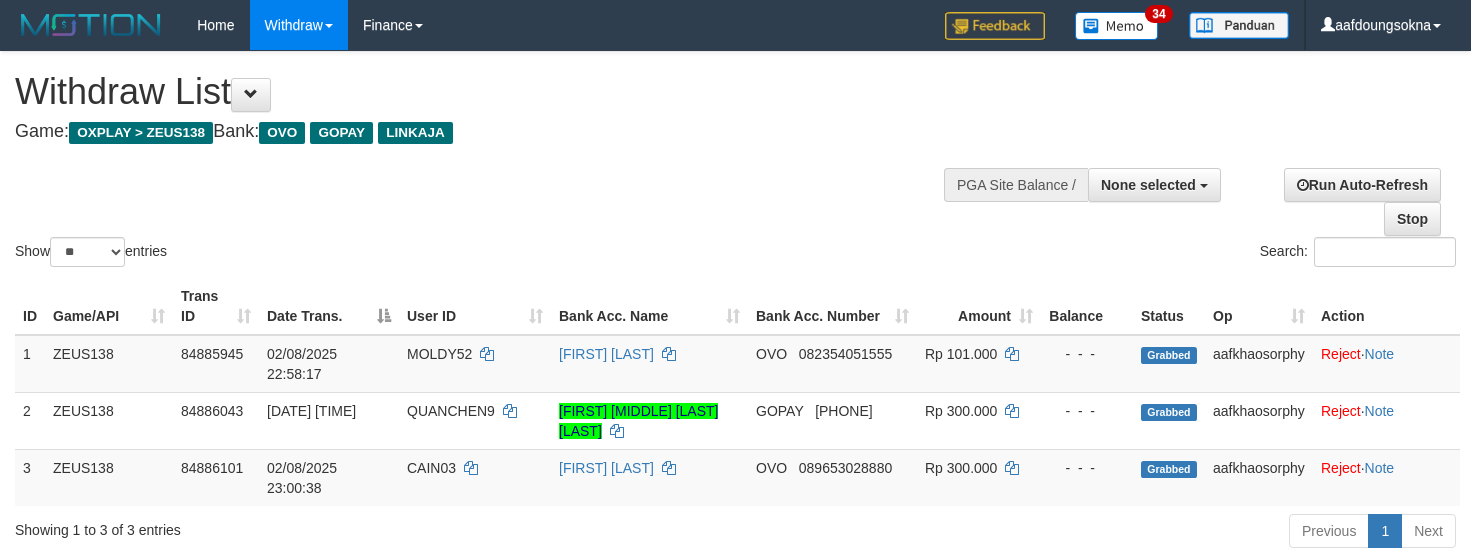 select 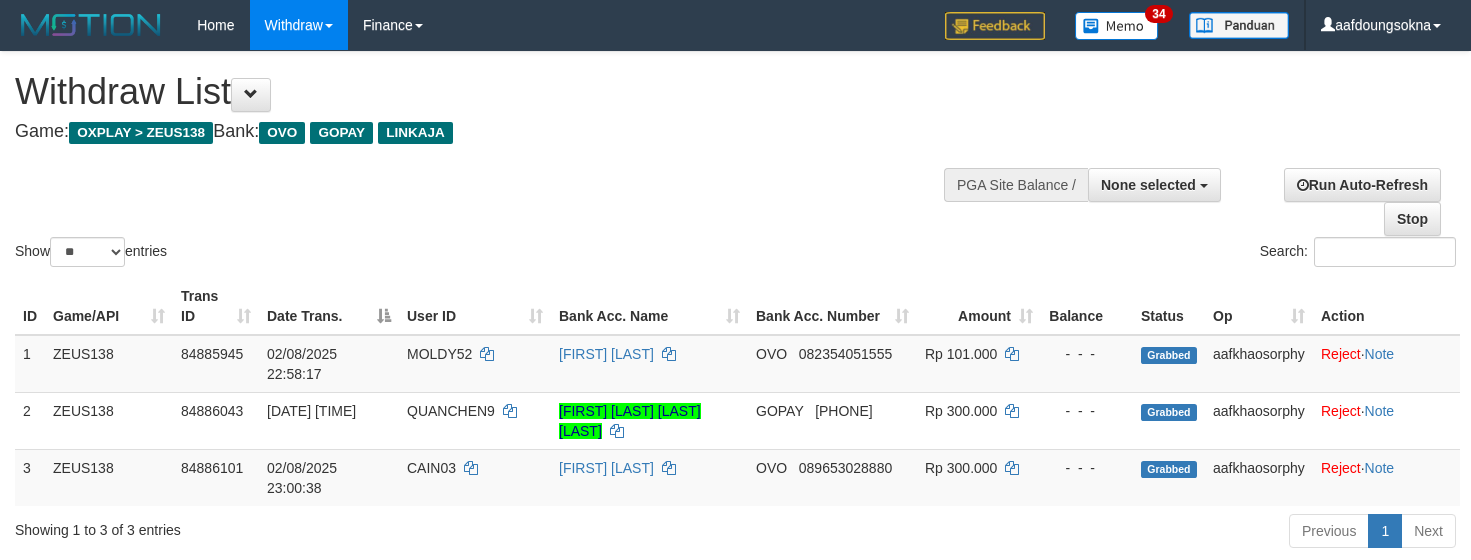 select 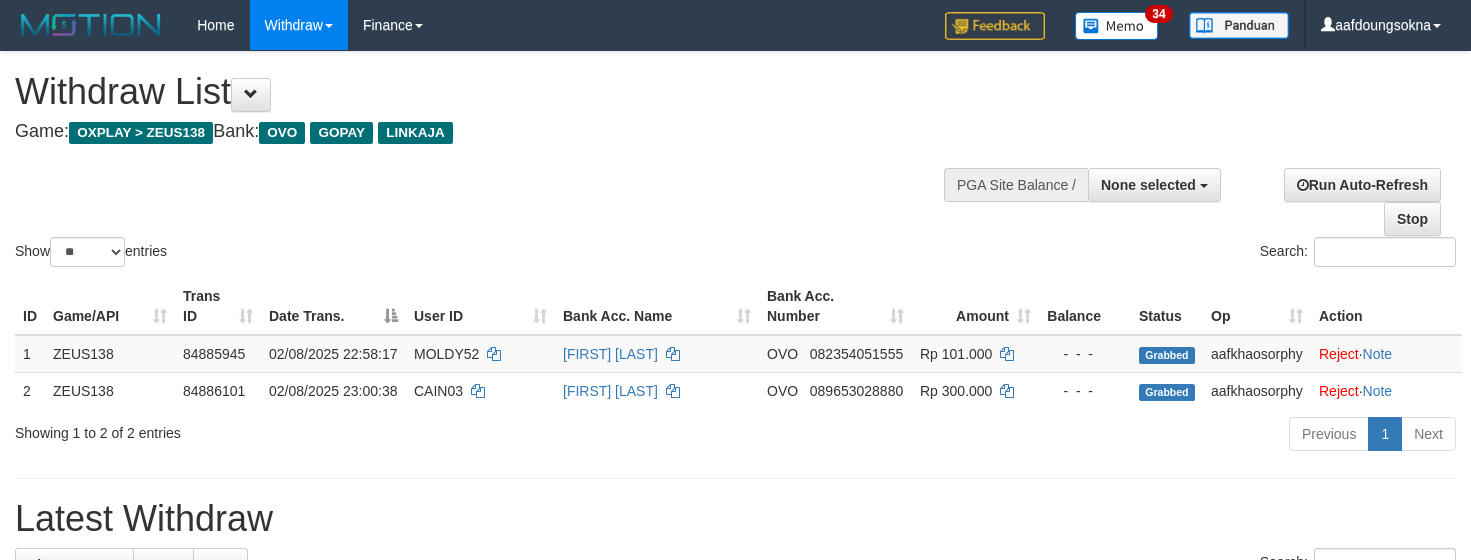 select 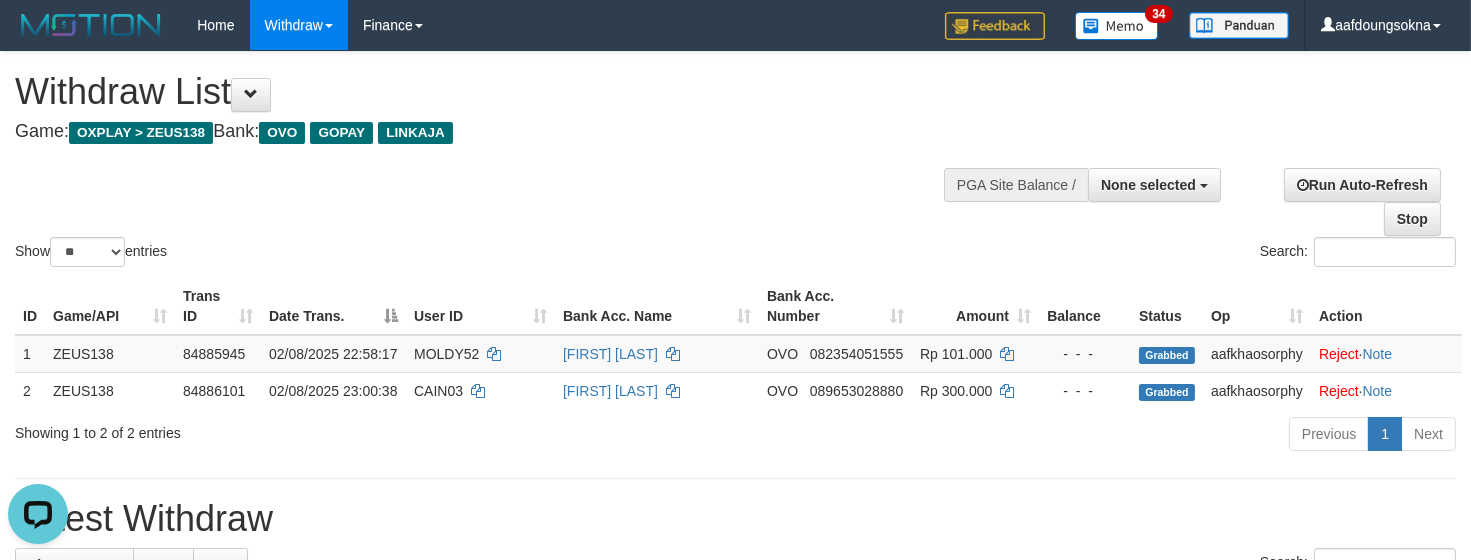 scroll, scrollTop: 0, scrollLeft: 0, axis: both 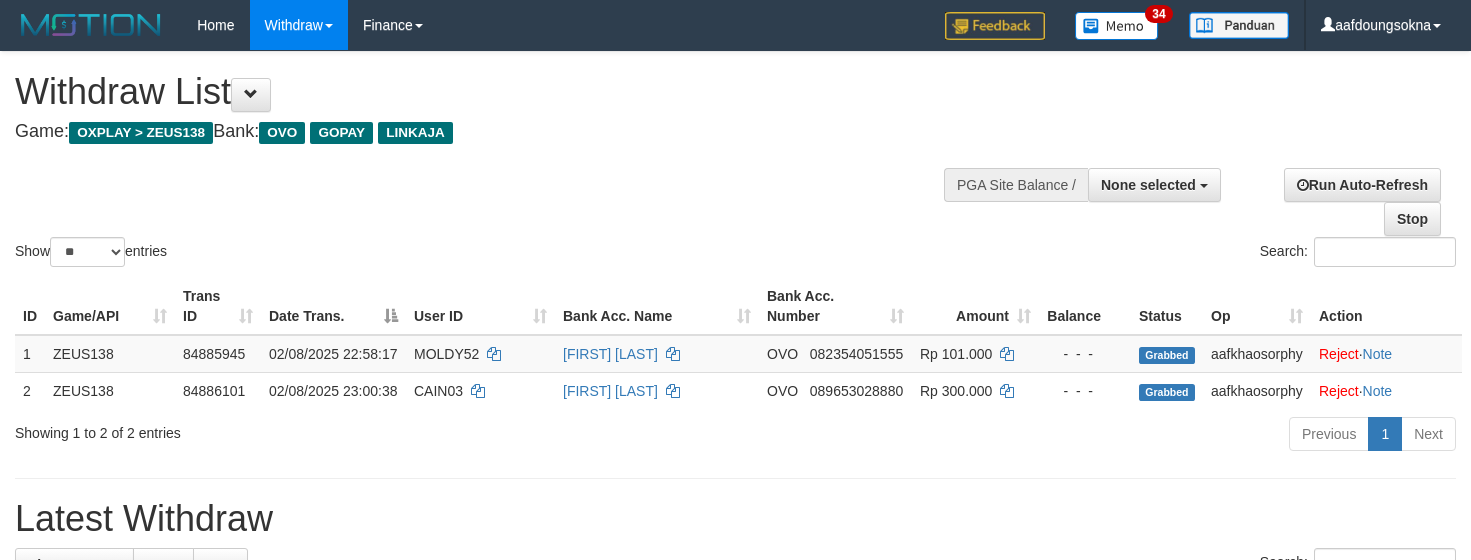 select 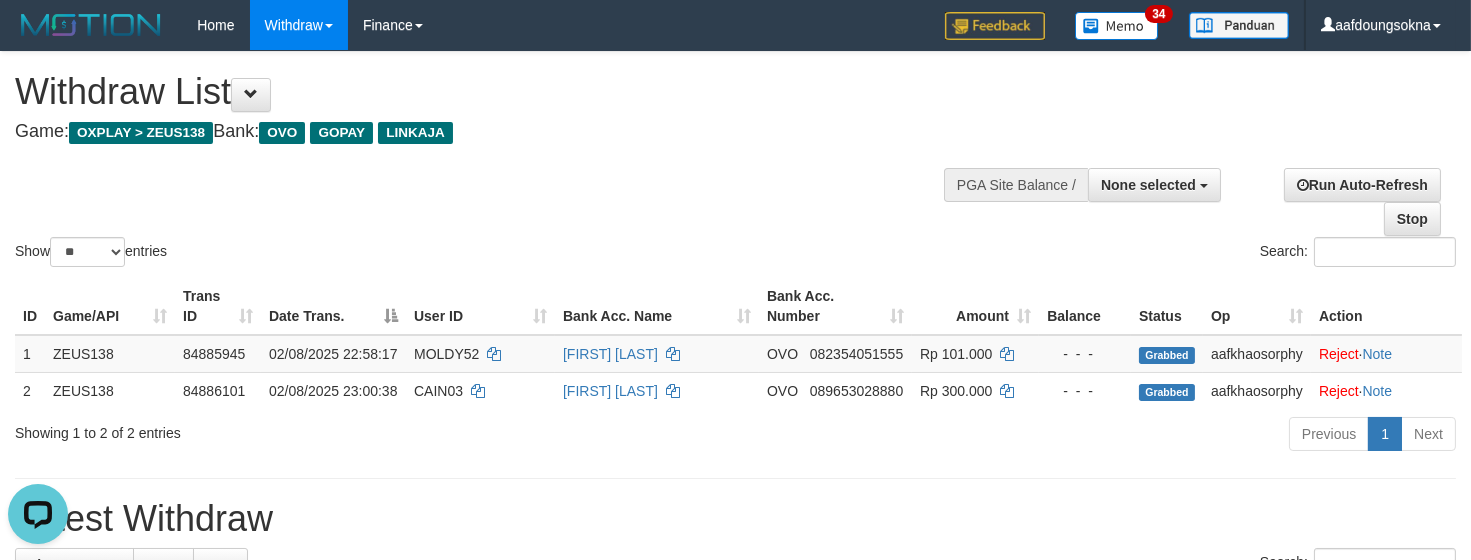 scroll, scrollTop: 0, scrollLeft: 0, axis: both 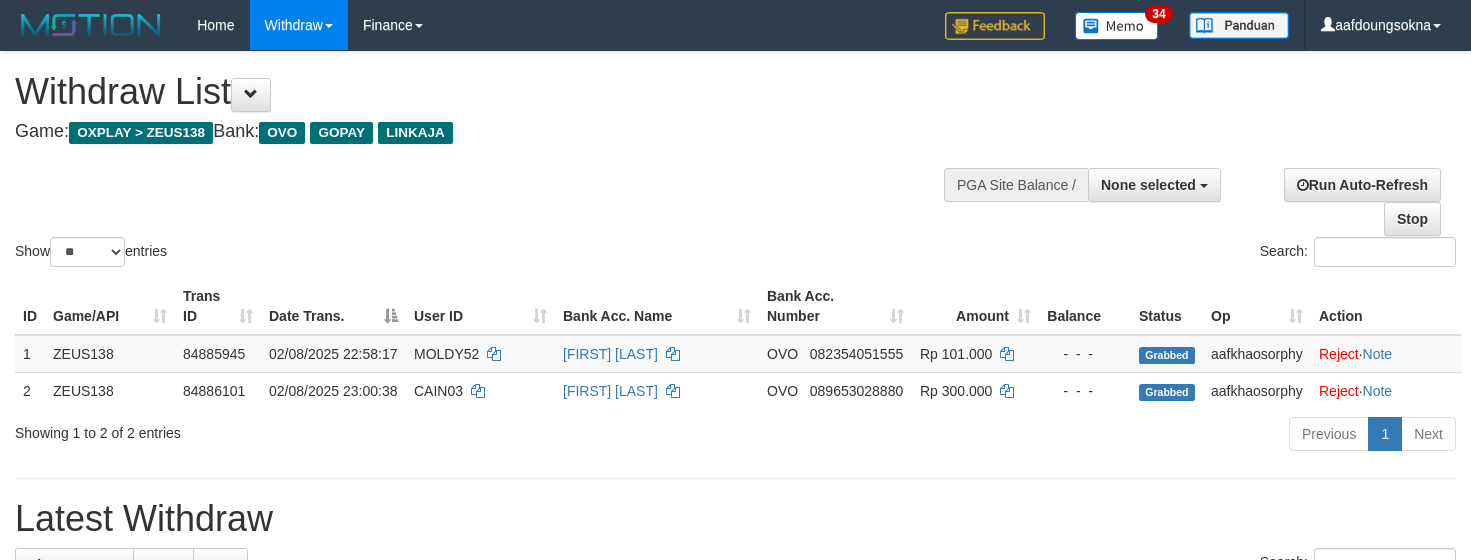select 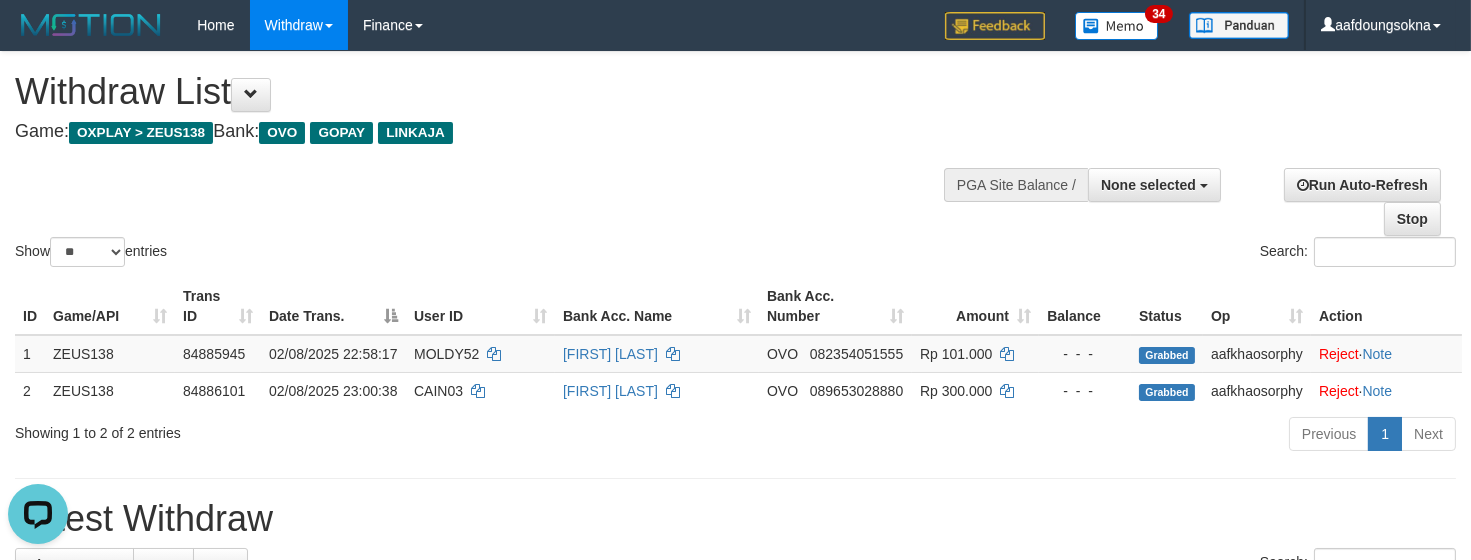 scroll, scrollTop: 0, scrollLeft: 0, axis: both 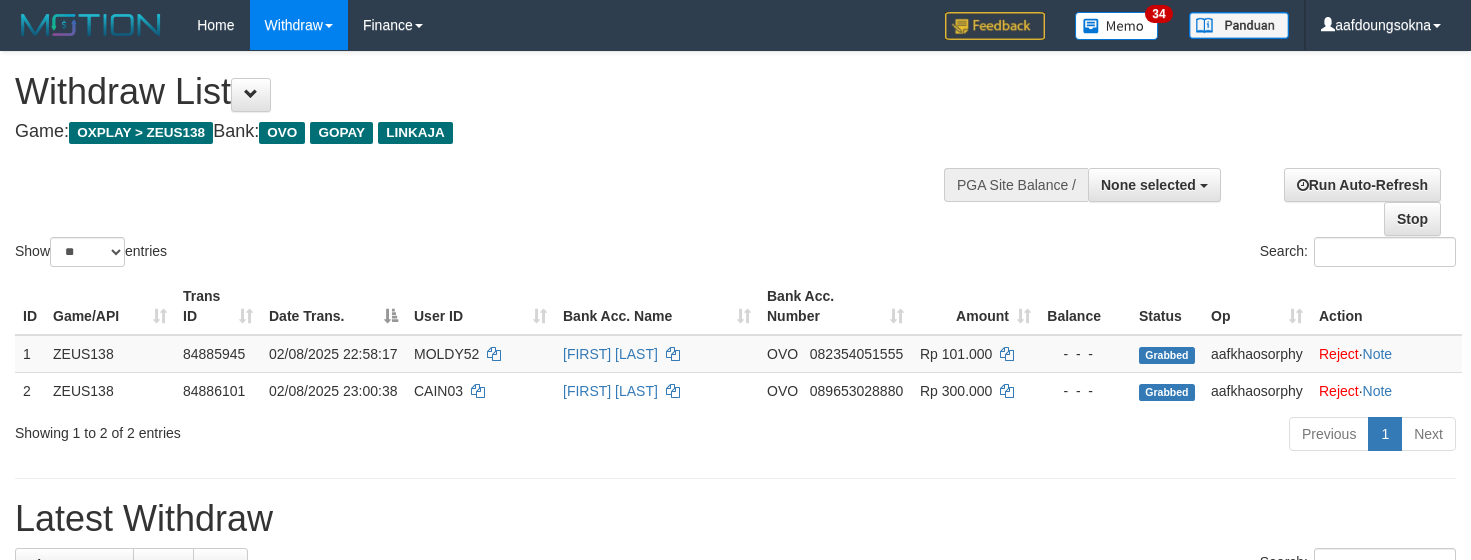select 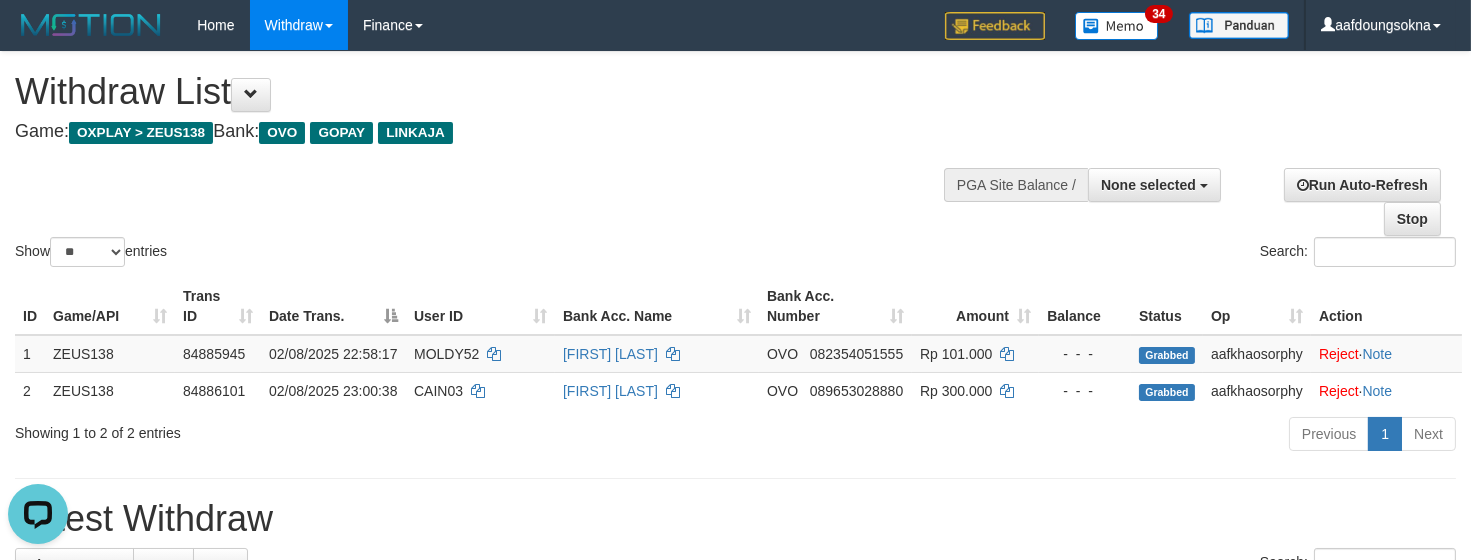 scroll, scrollTop: 0, scrollLeft: 0, axis: both 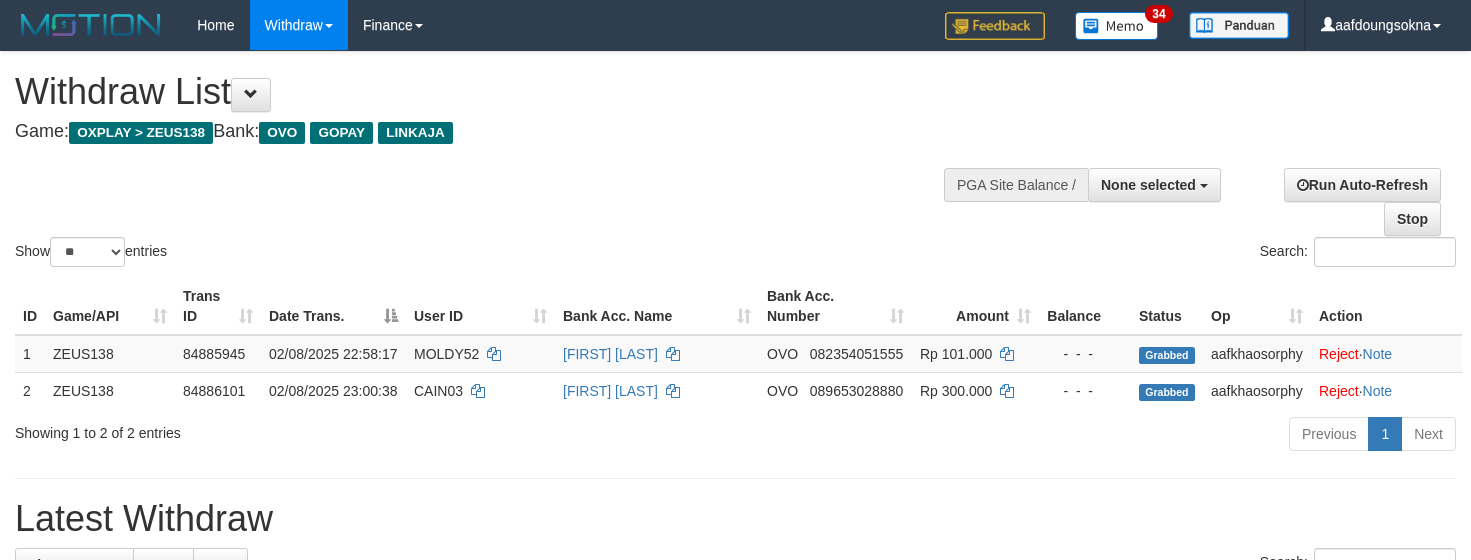 select 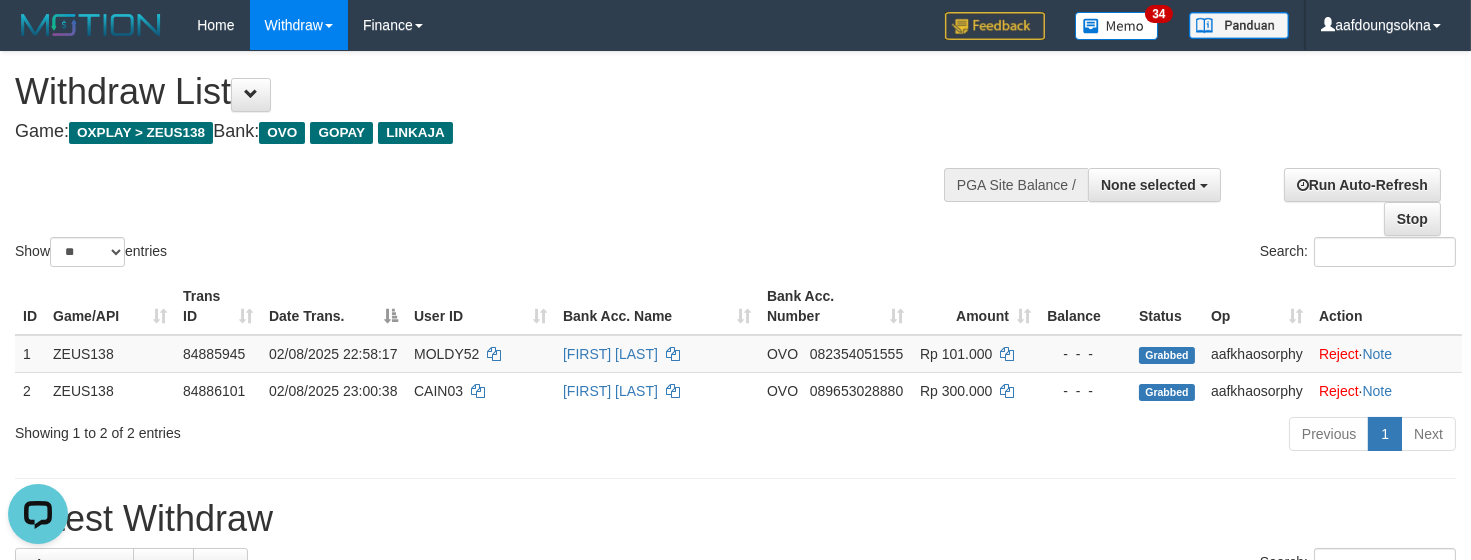 scroll, scrollTop: 0, scrollLeft: 0, axis: both 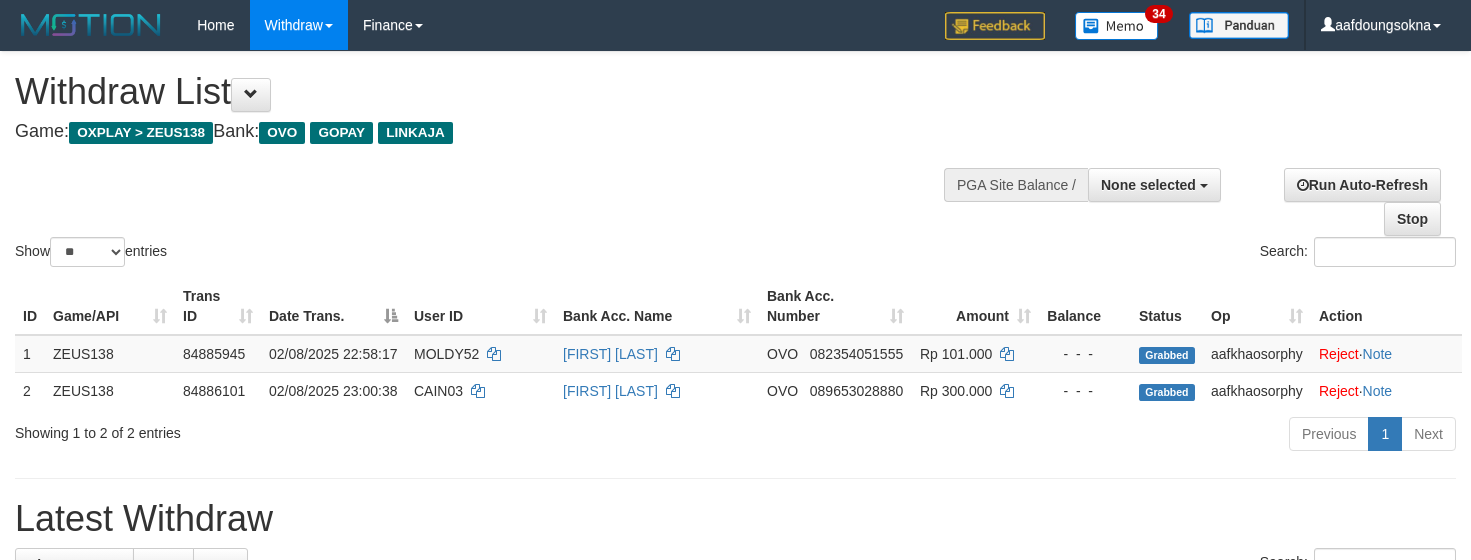 select 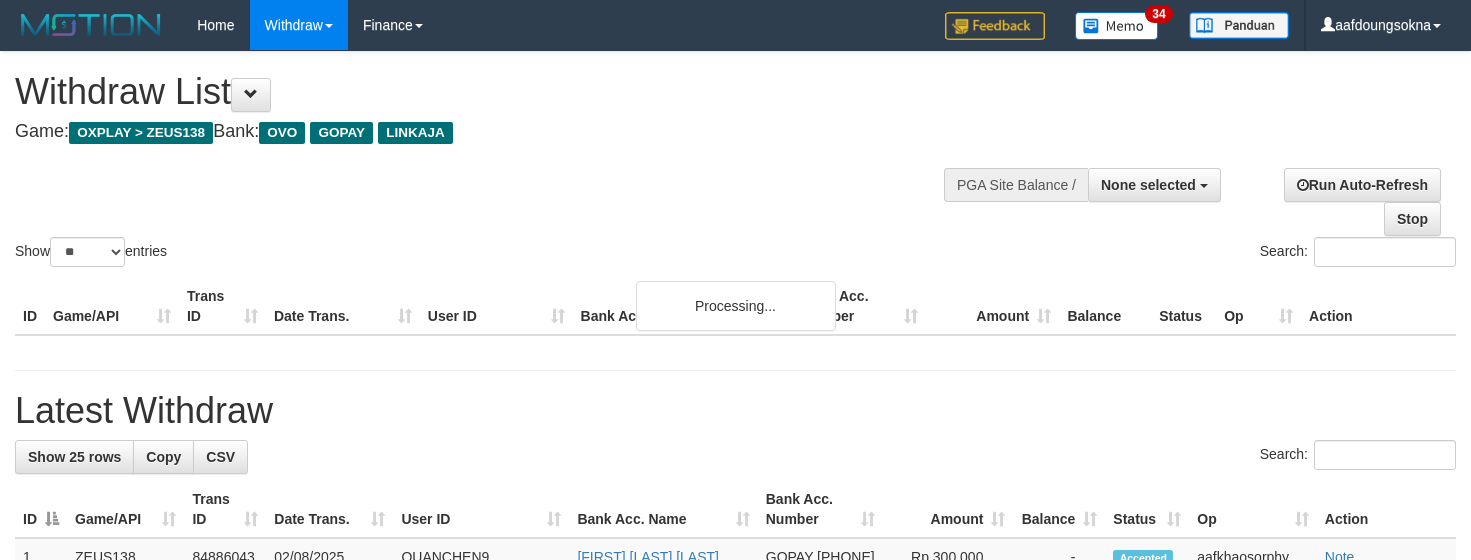 select 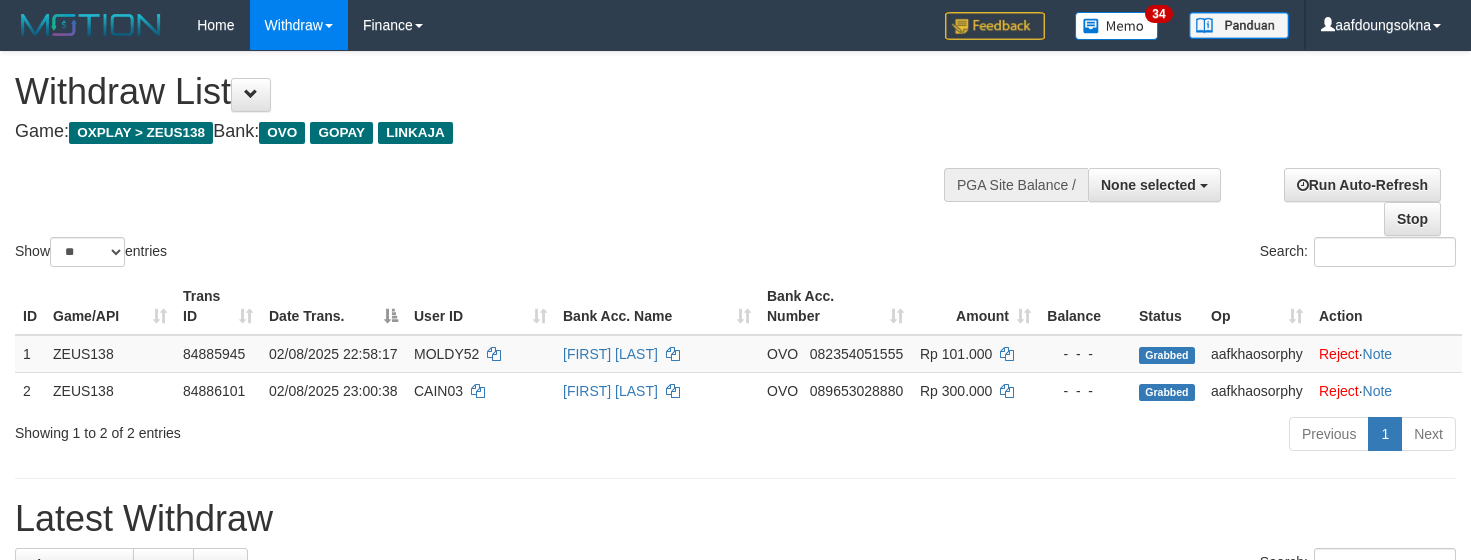 select 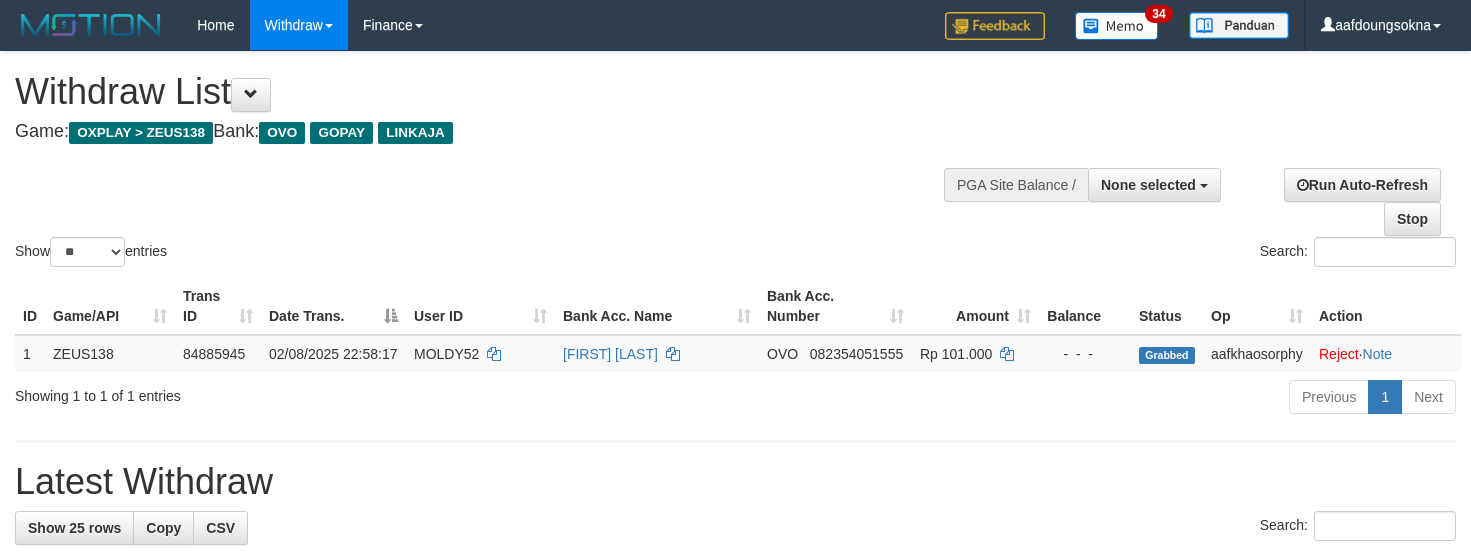 select 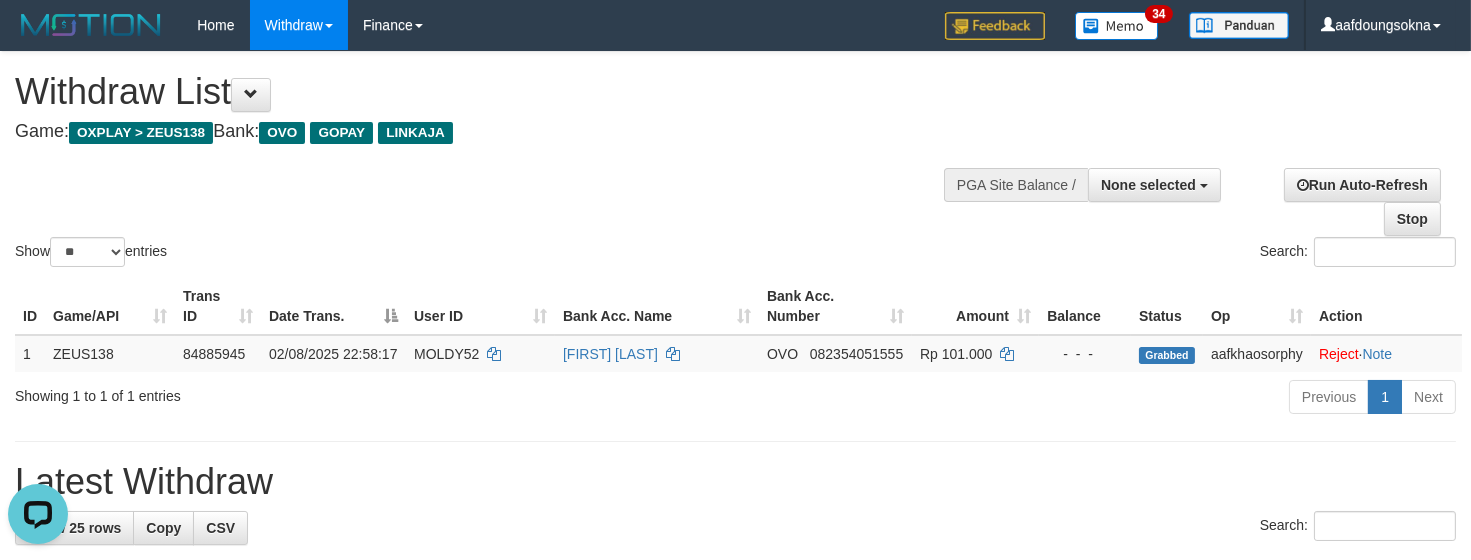 scroll, scrollTop: 0, scrollLeft: 0, axis: both 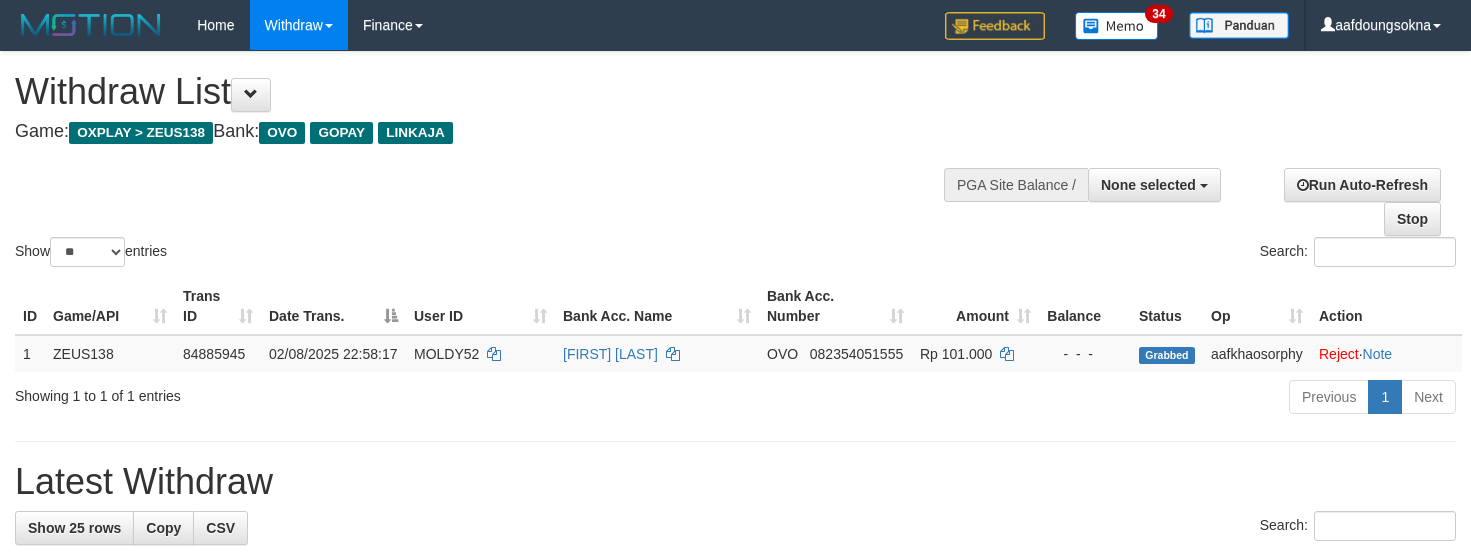 select 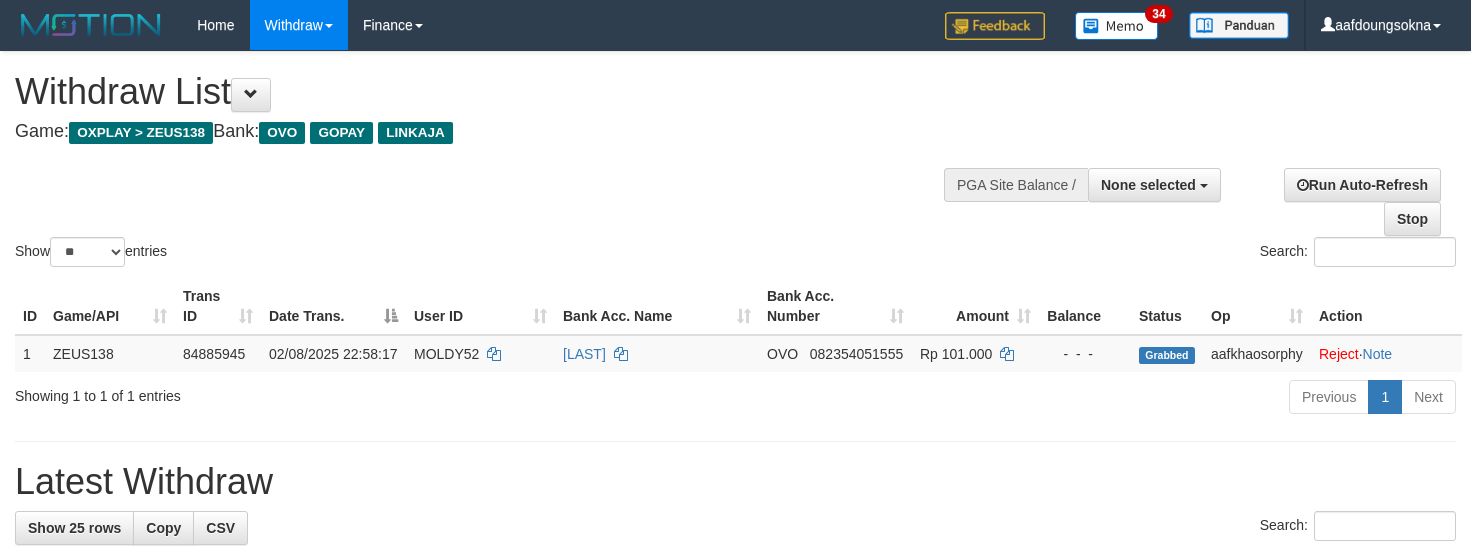 select 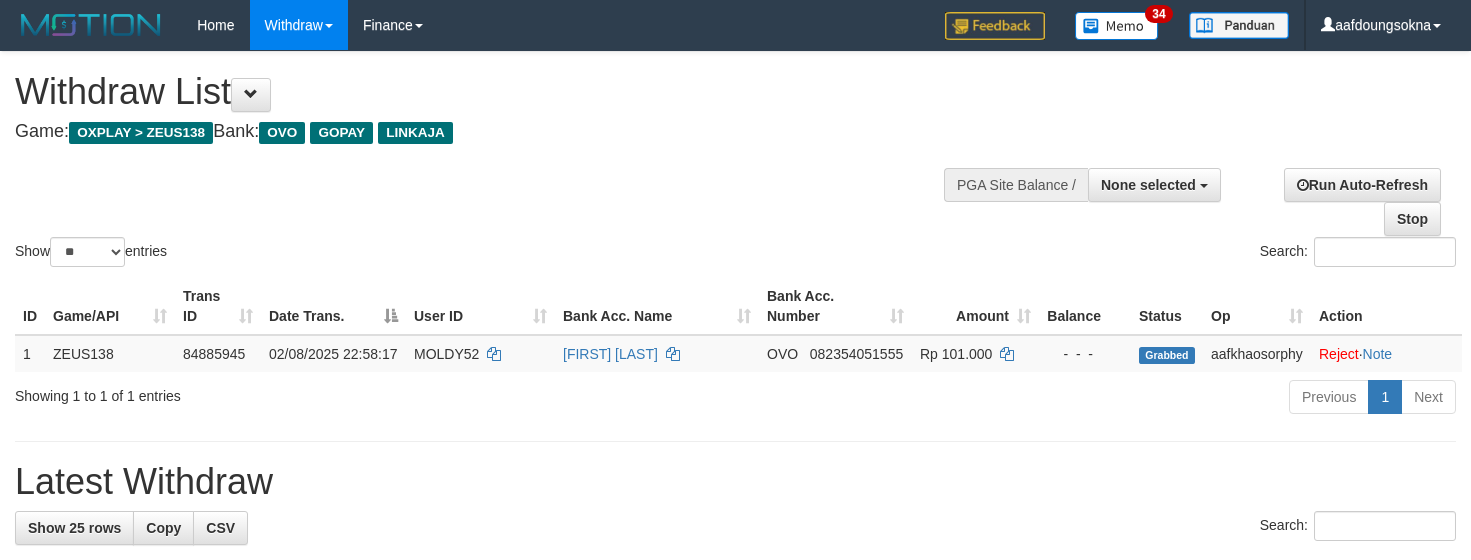 select 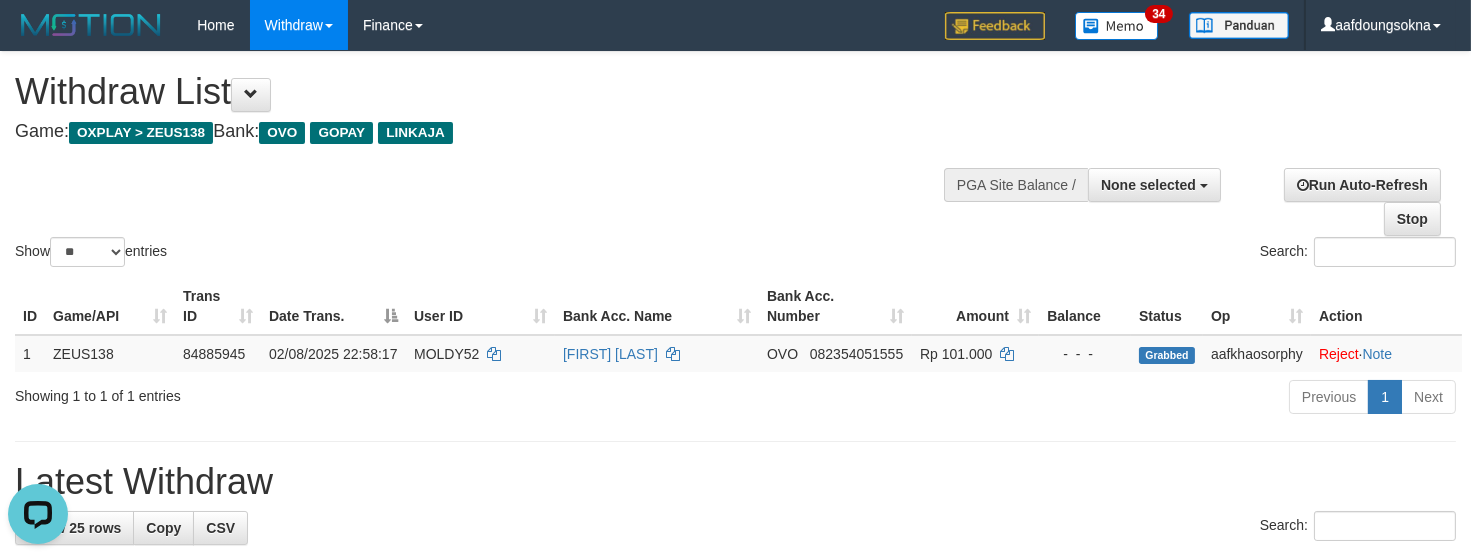 scroll, scrollTop: 0, scrollLeft: 0, axis: both 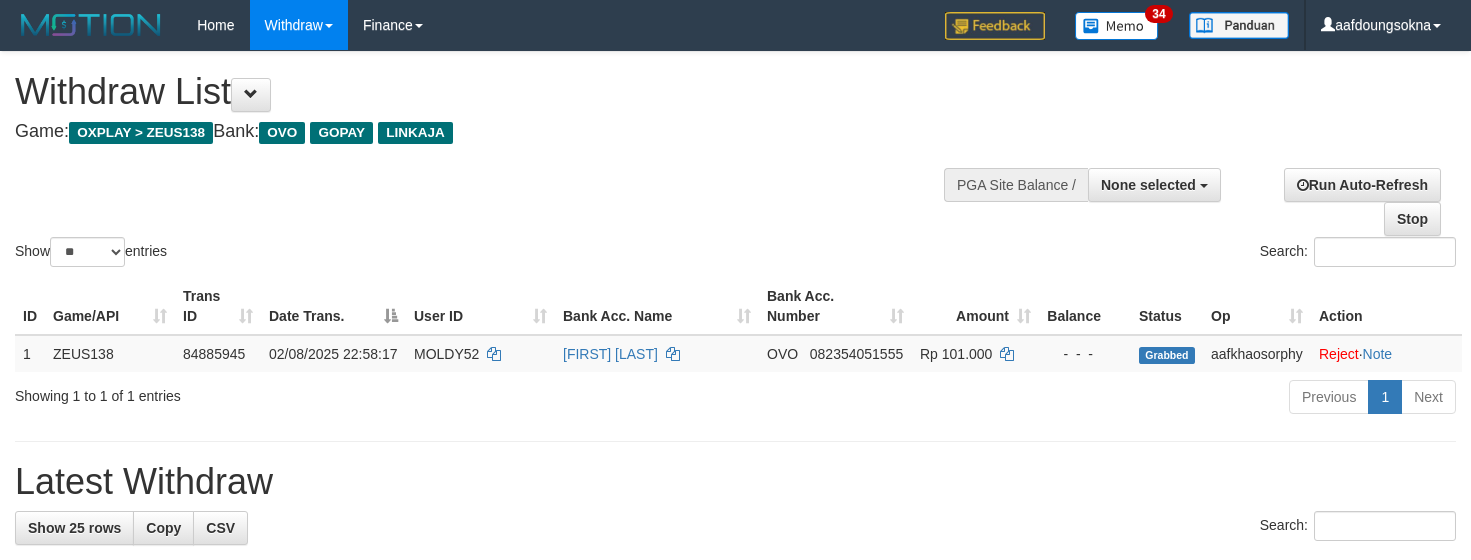 select 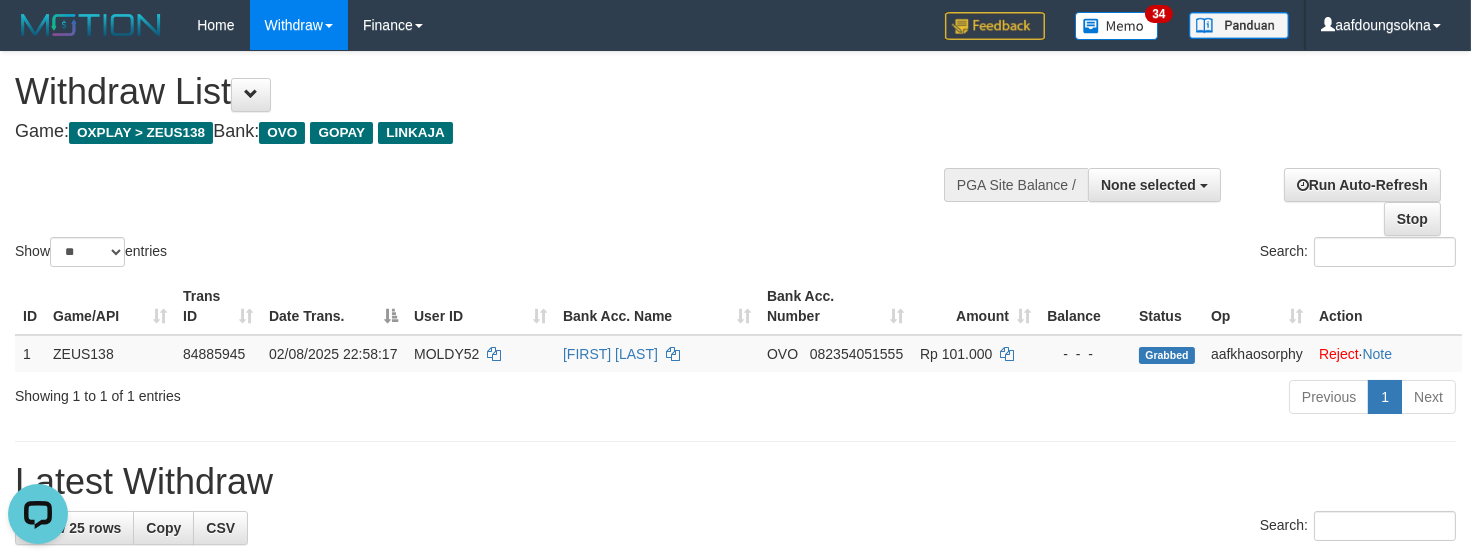 scroll, scrollTop: 0, scrollLeft: 0, axis: both 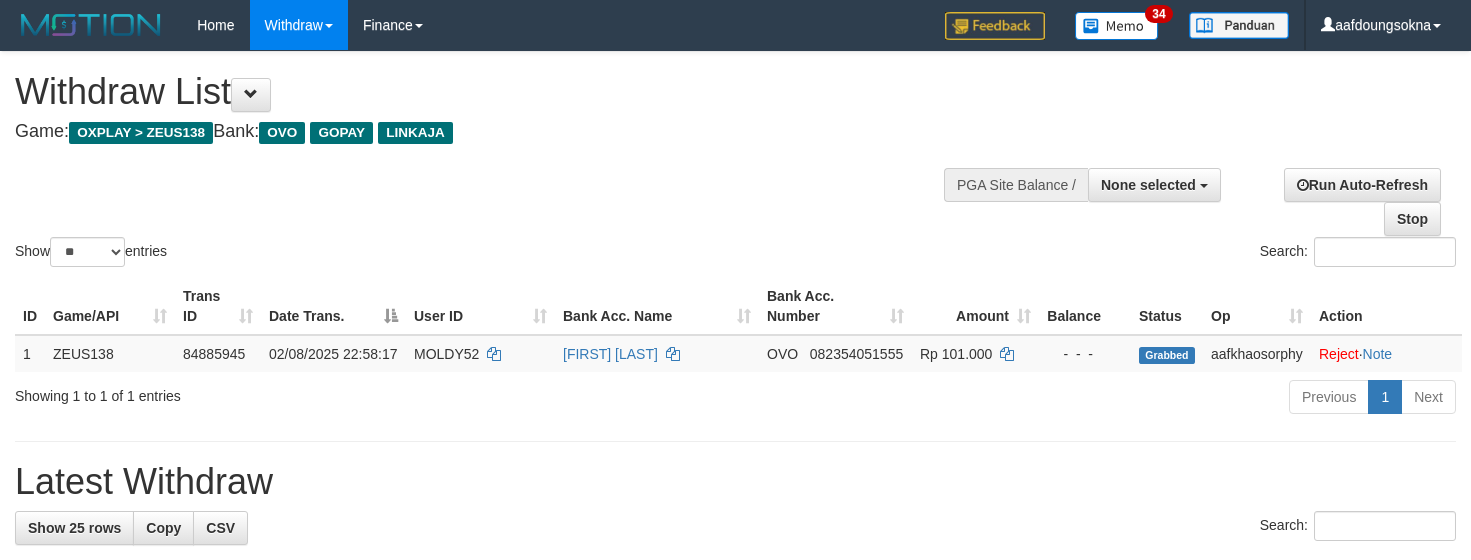 select 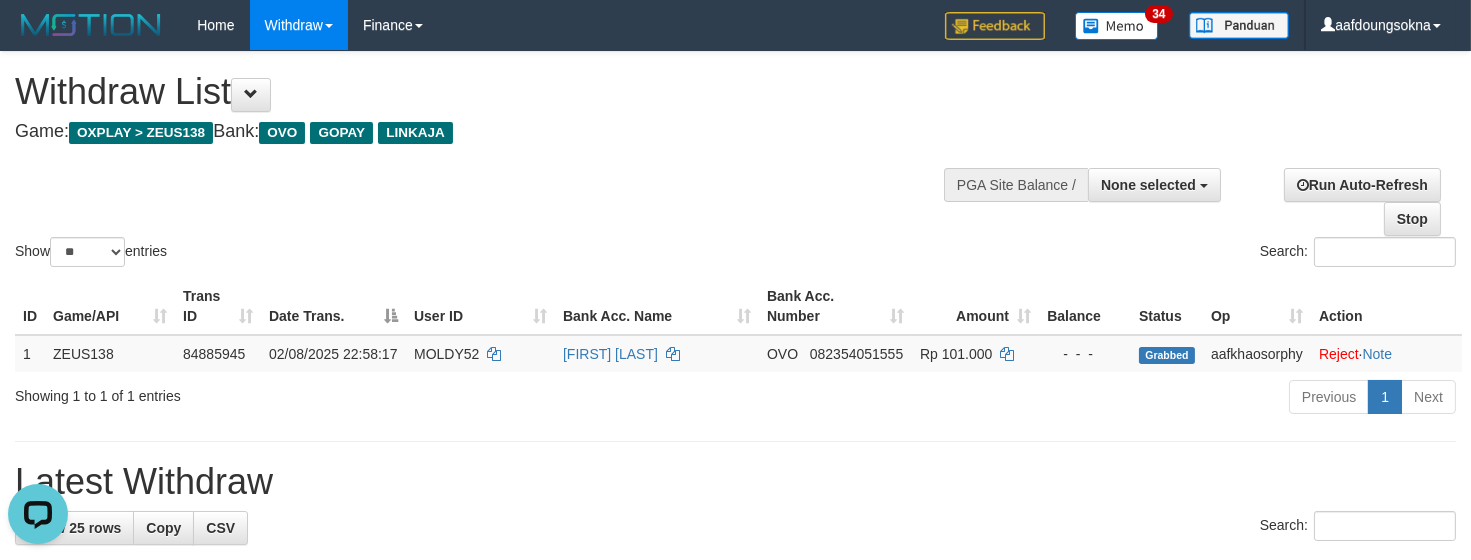 scroll, scrollTop: 0, scrollLeft: 0, axis: both 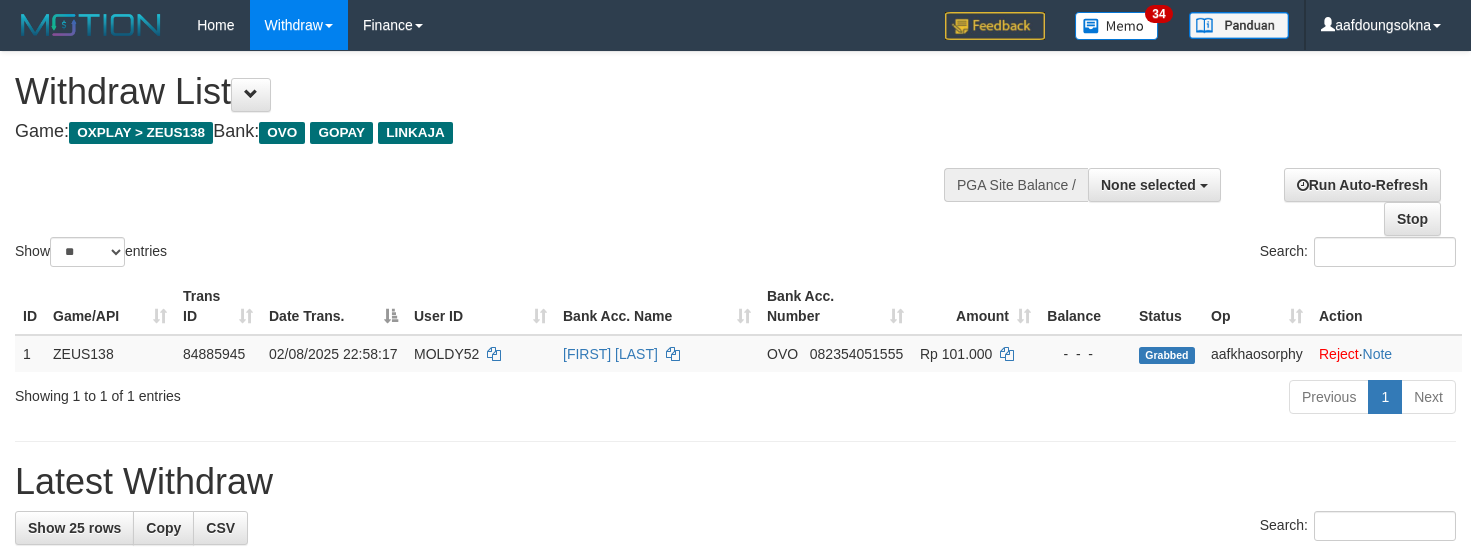 select 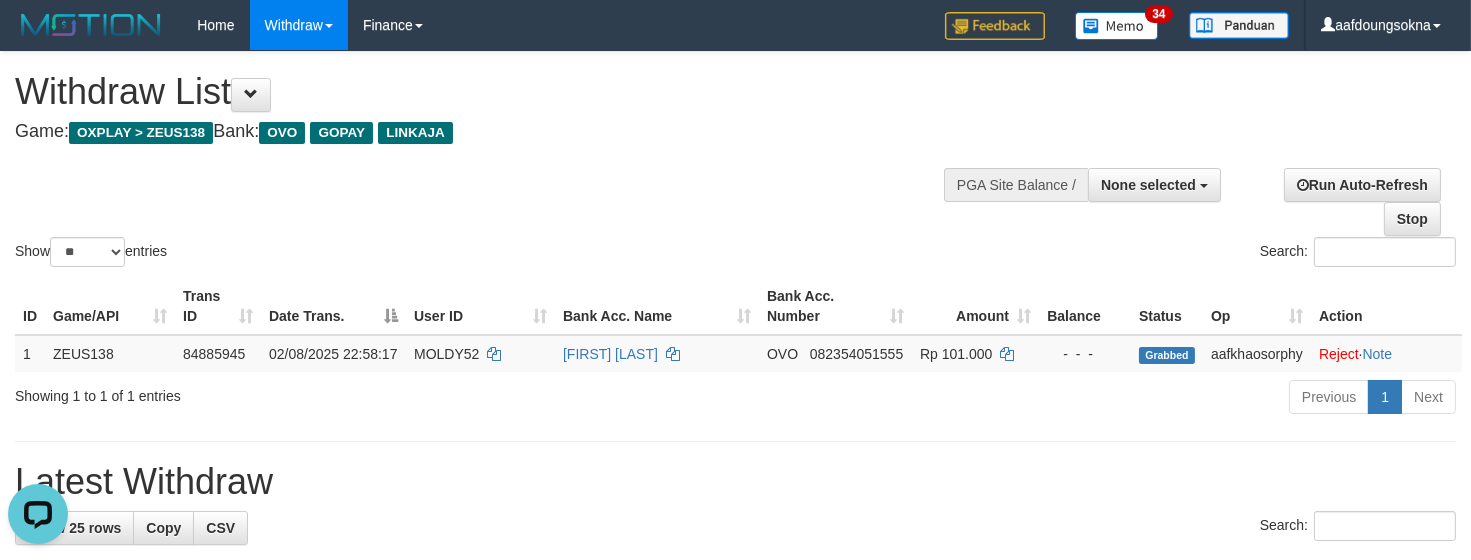 scroll, scrollTop: 0, scrollLeft: 0, axis: both 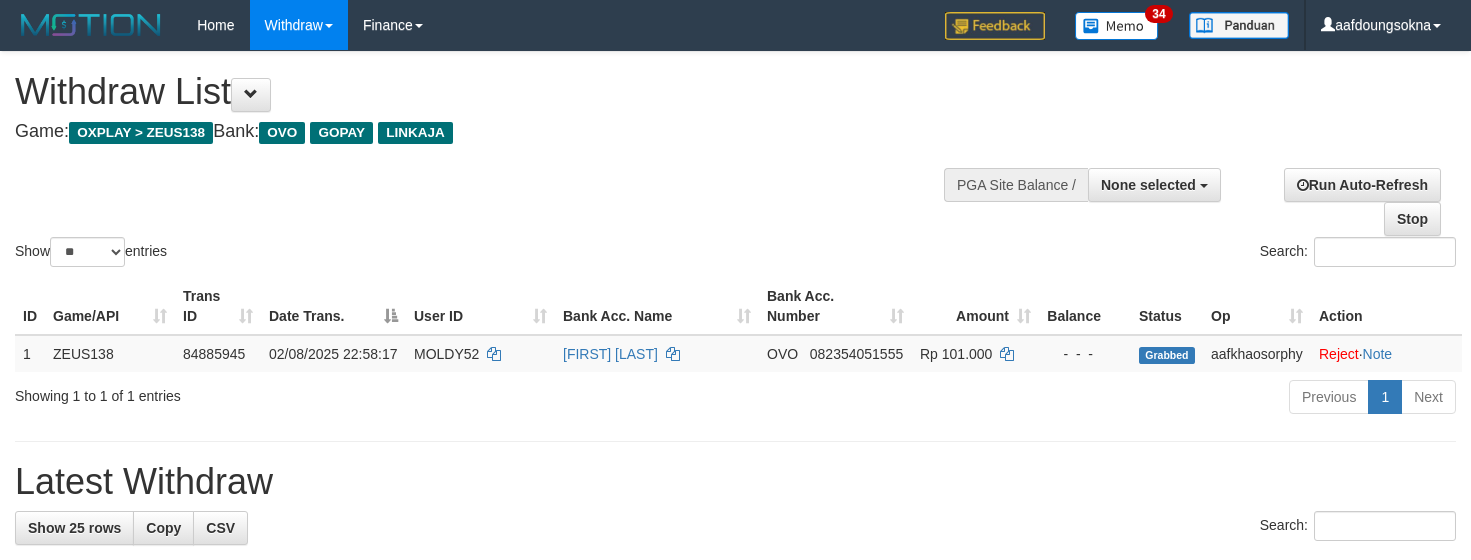 select 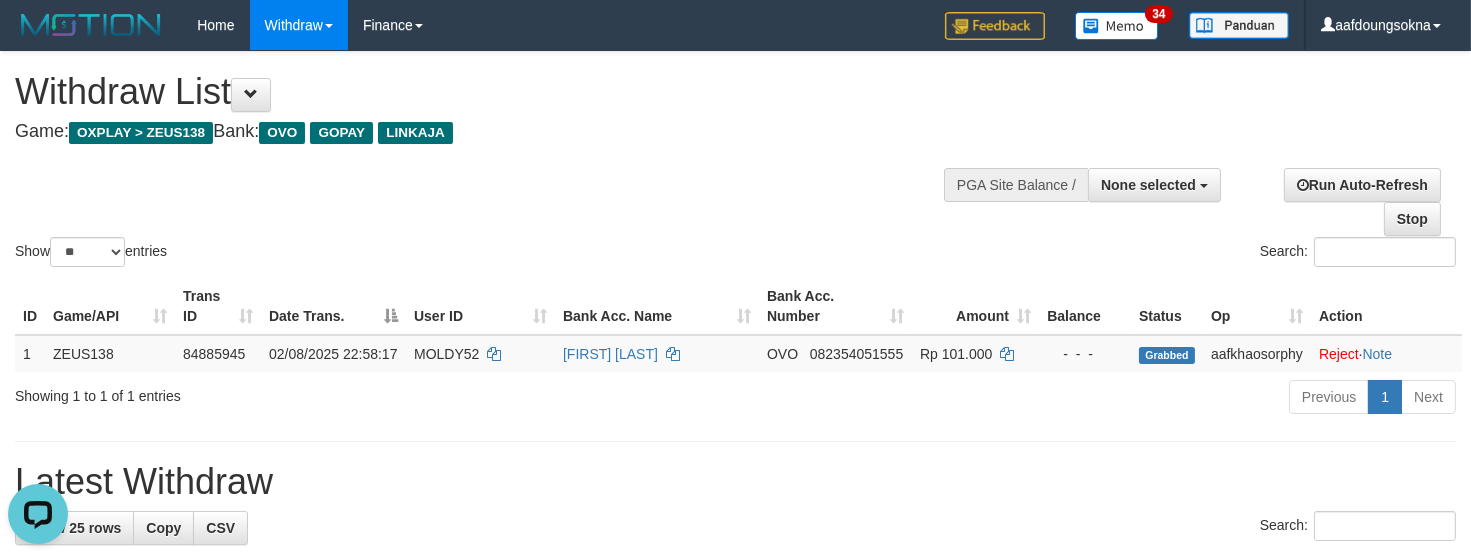 scroll, scrollTop: 0, scrollLeft: 0, axis: both 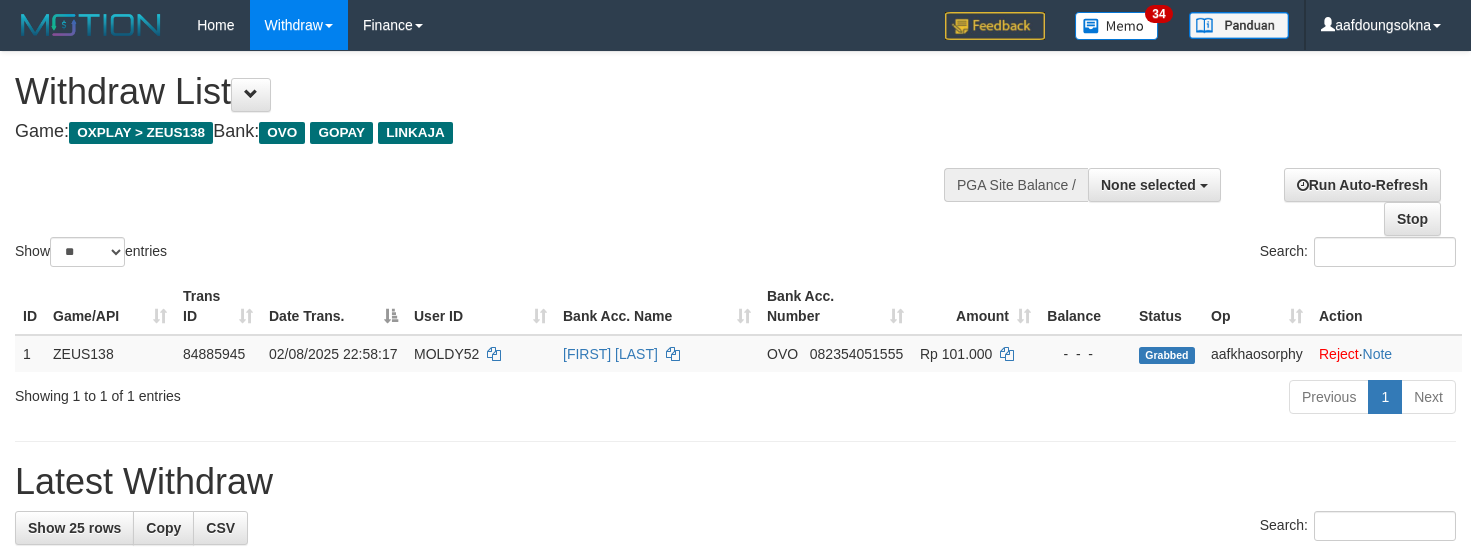 select 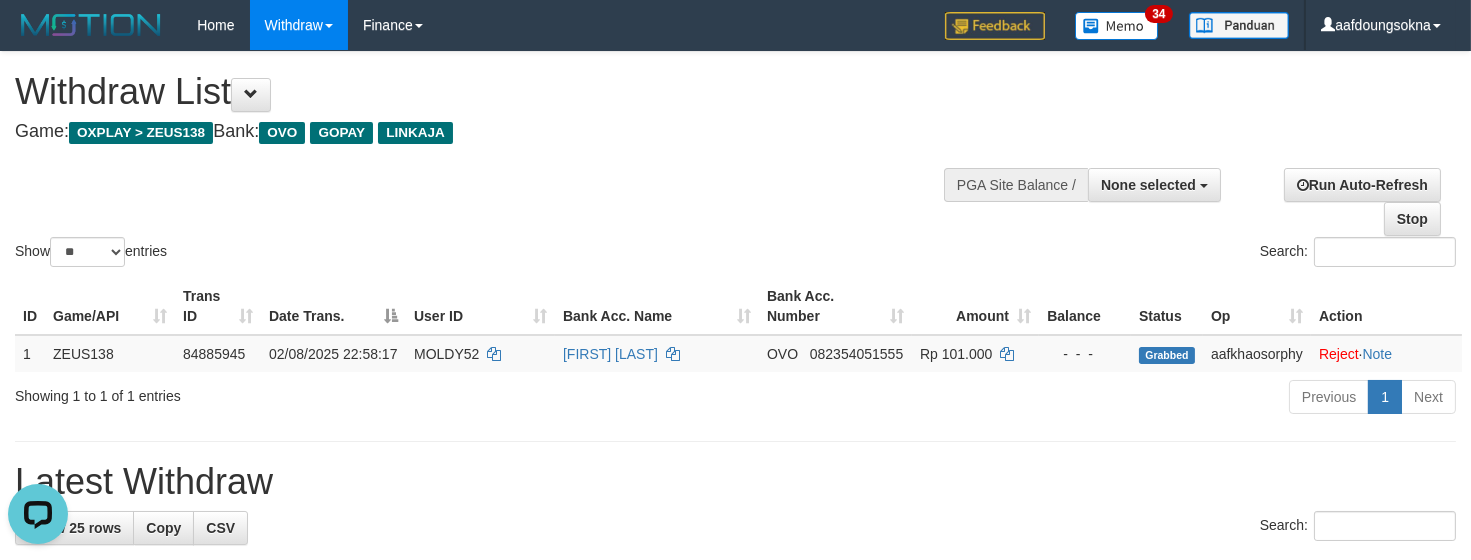 scroll, scrollTop: 0, scrollLeft: 0, axis: both 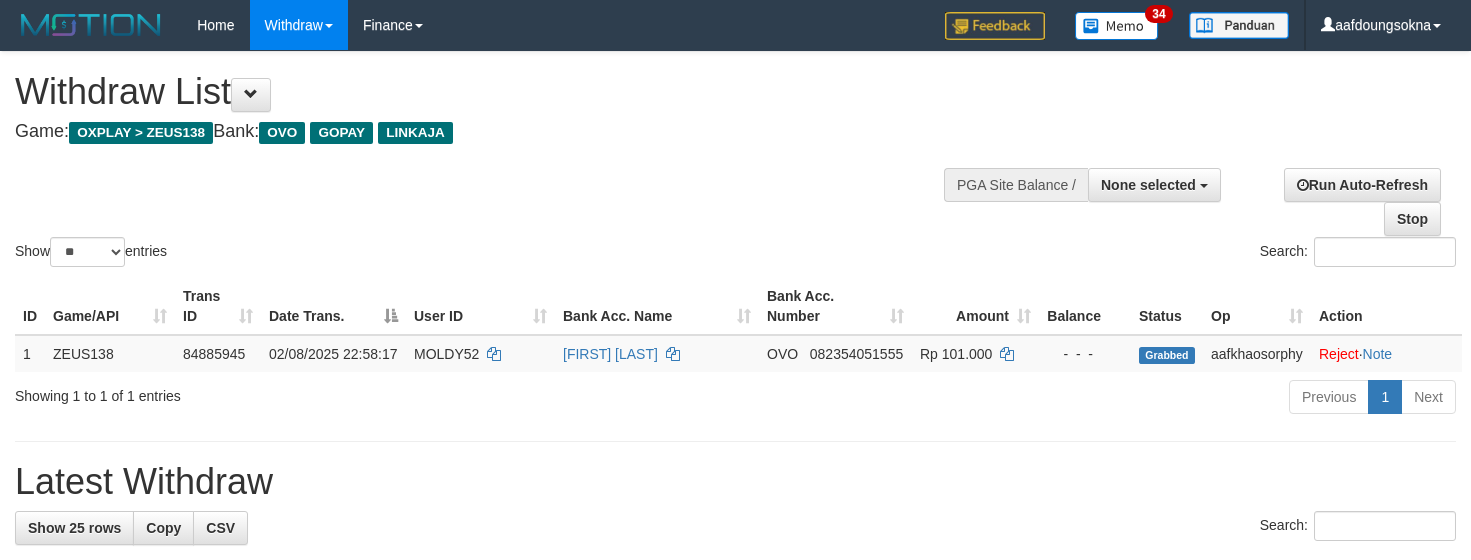 select 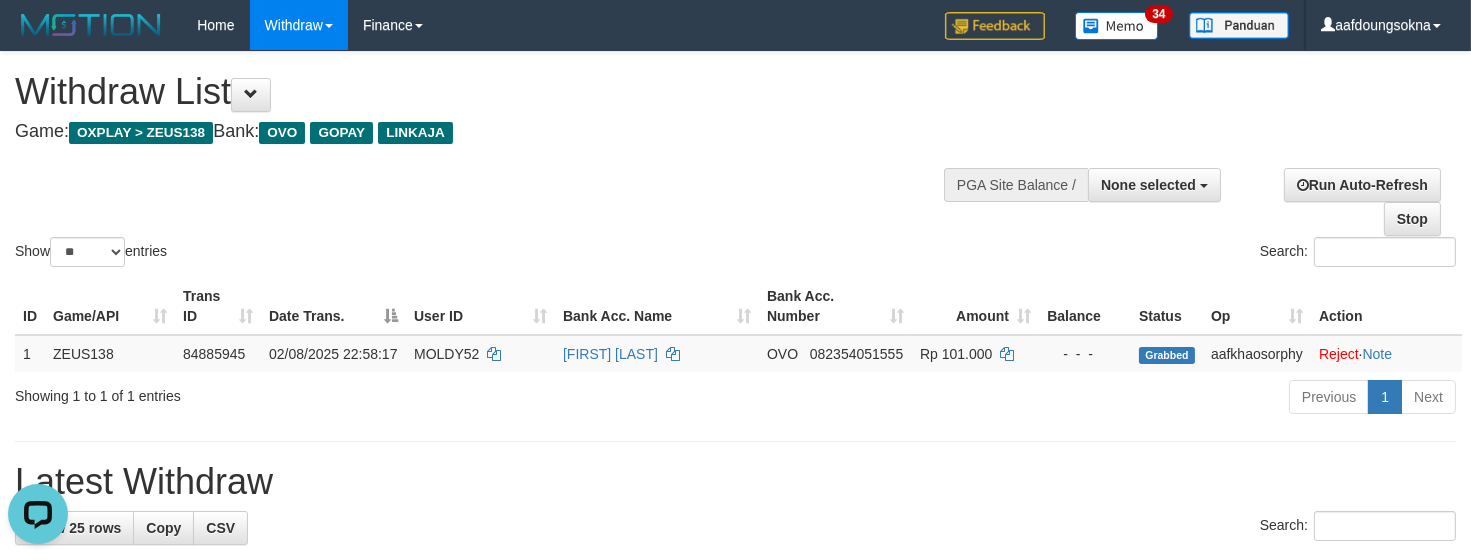 scroll, scrollTop: 0, scrollLeft: 0, axis: both 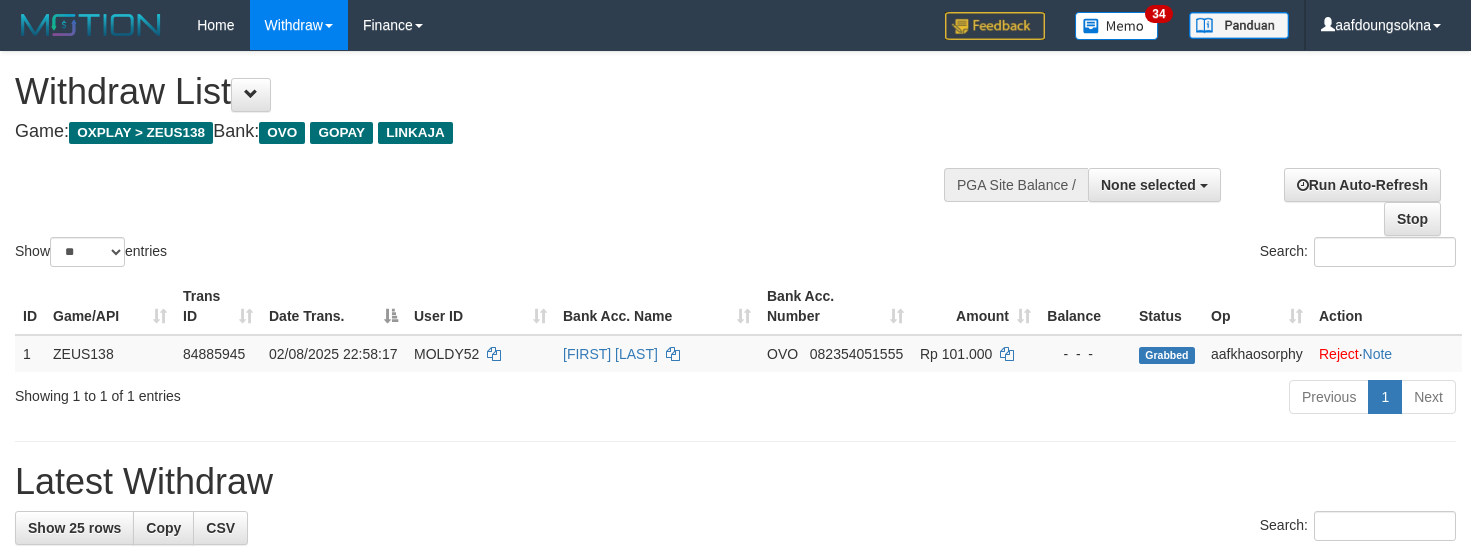 select 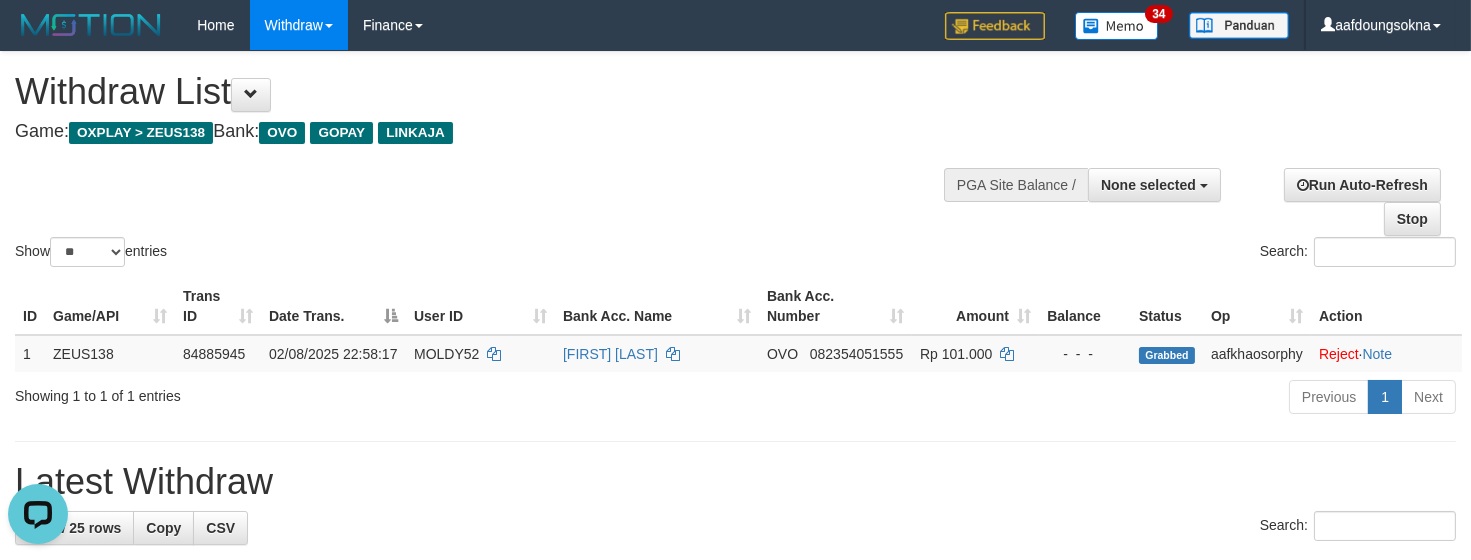 scroll, scrollTop: 0, scrollLeft: 0, axis: both 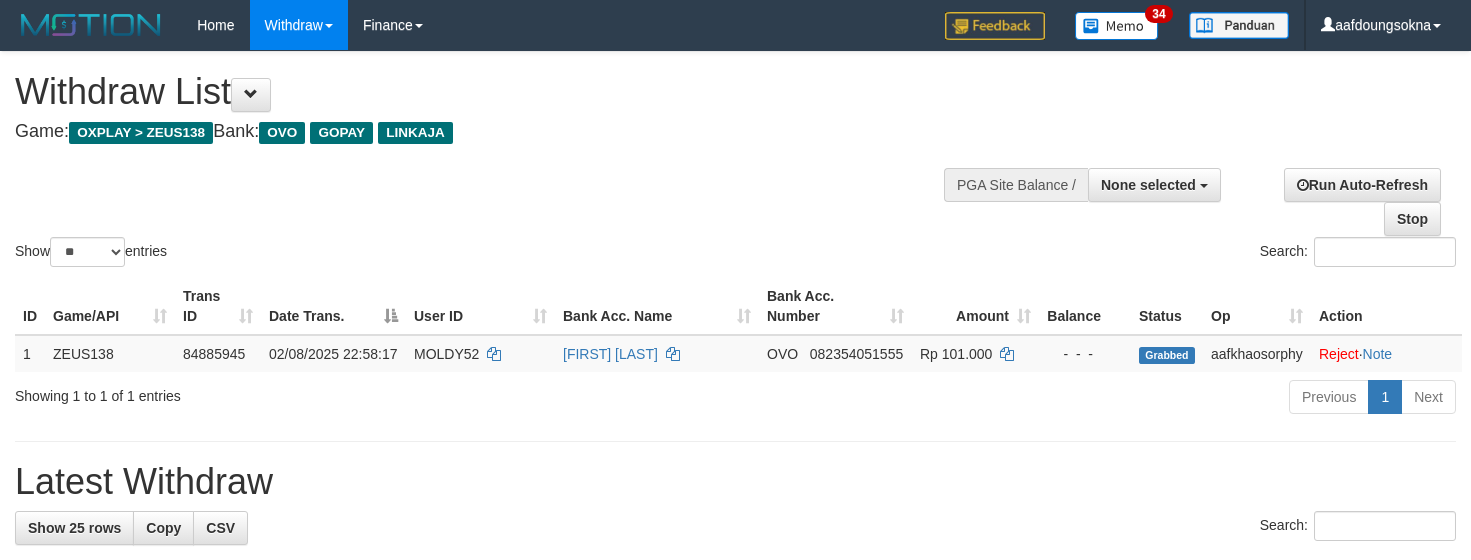 select 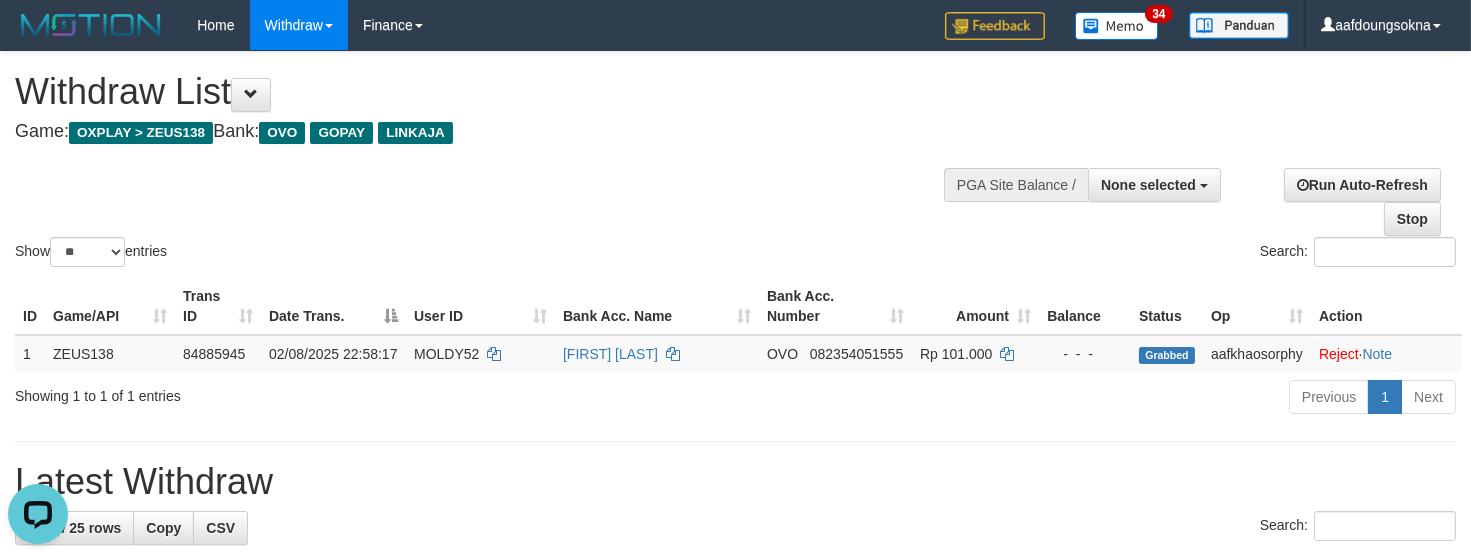 scroll, scrollTop: 0, scrollLeft: 0, axis: both 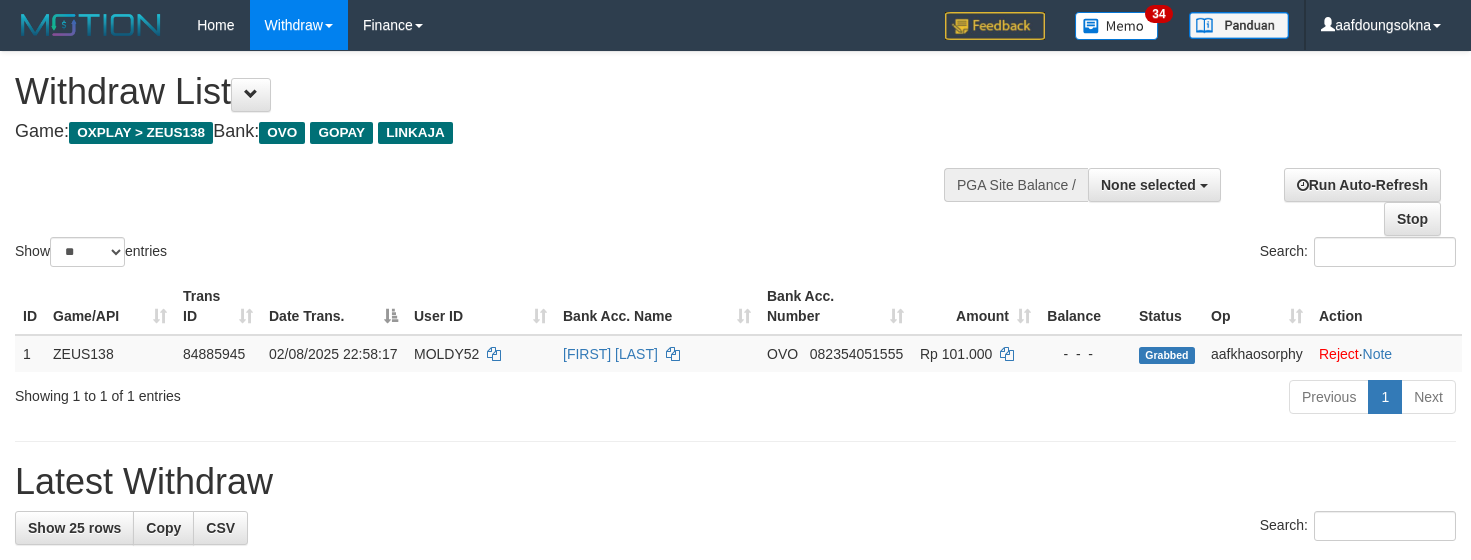 select 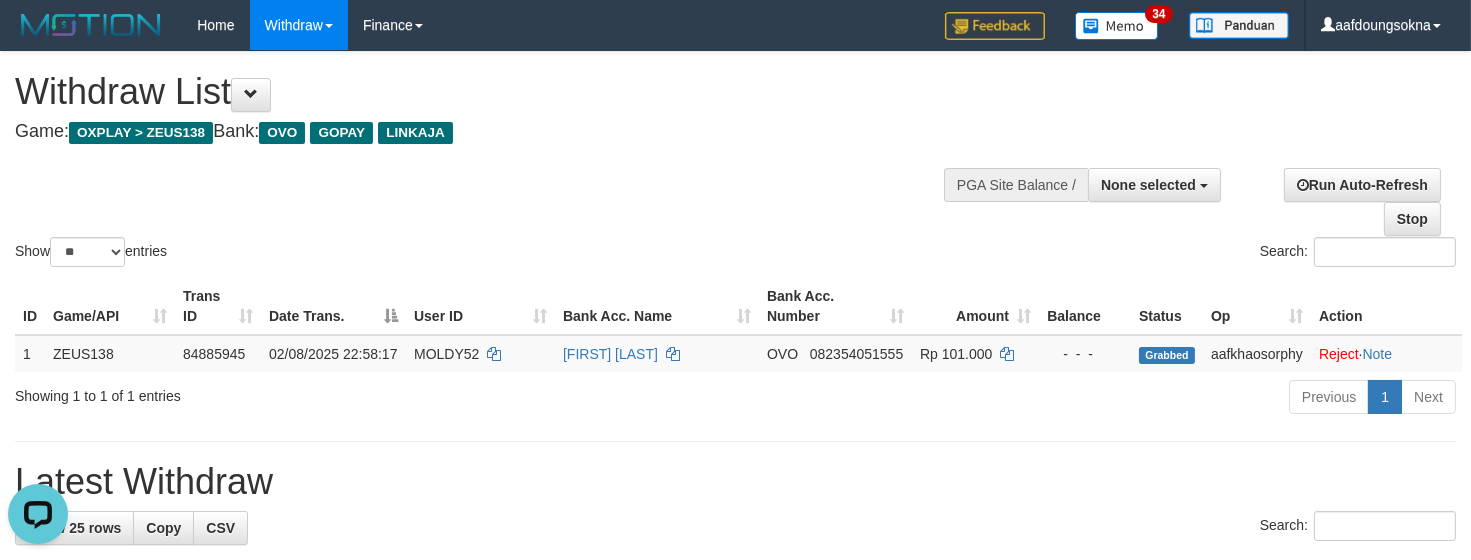 scroll, scrollTop: 0, scrollLeft: 0, axis: both 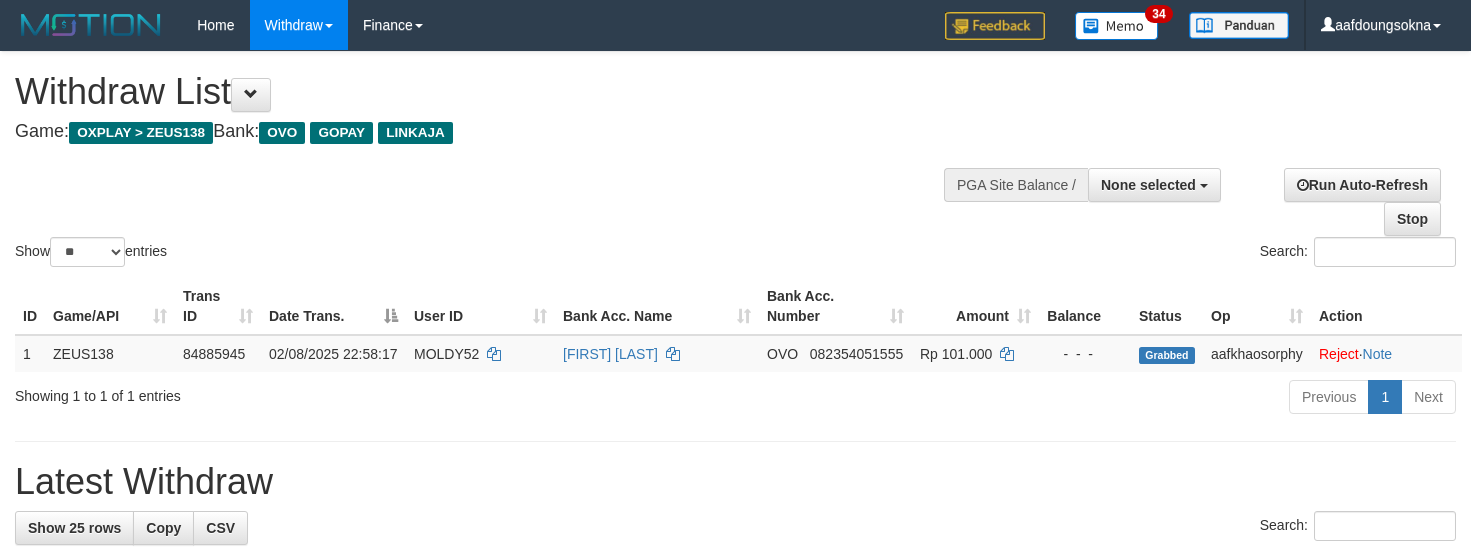 select 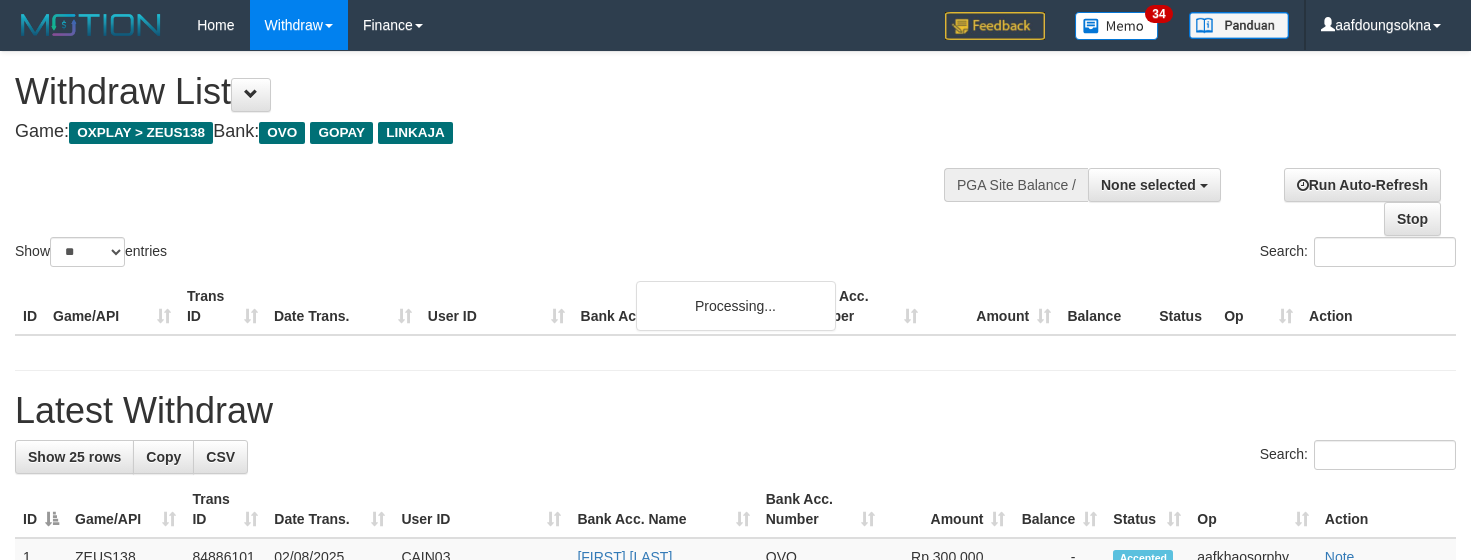 select 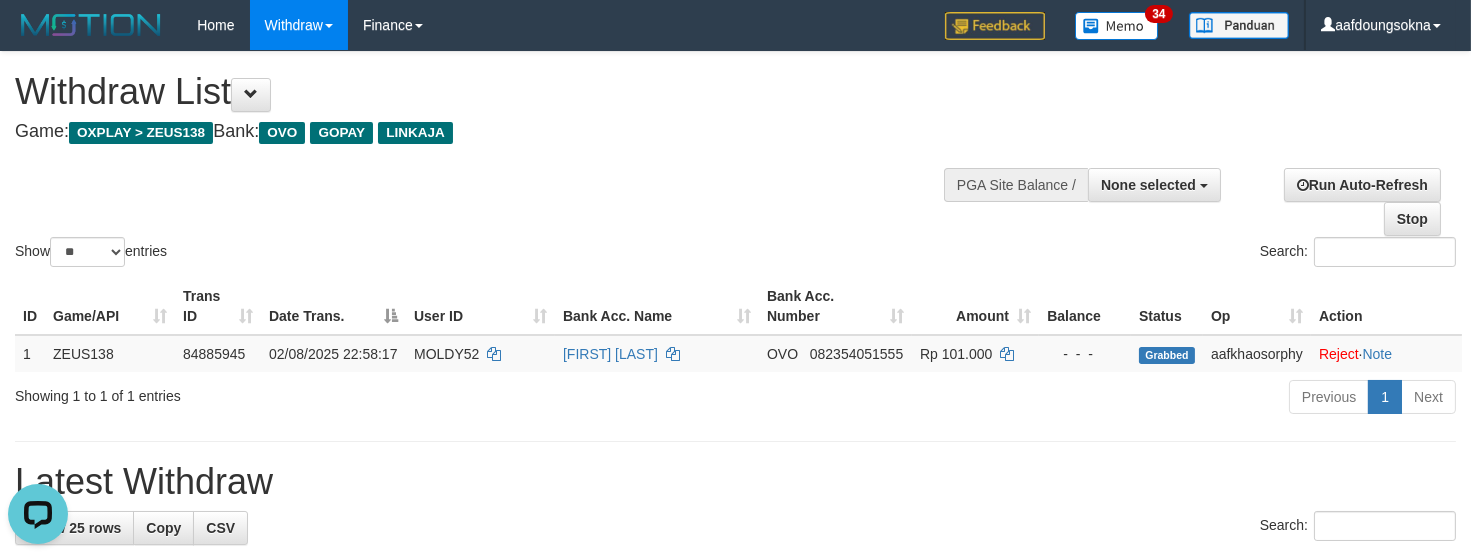 scroll, scrollTop: 0, scrollLeft: 0, axis: both 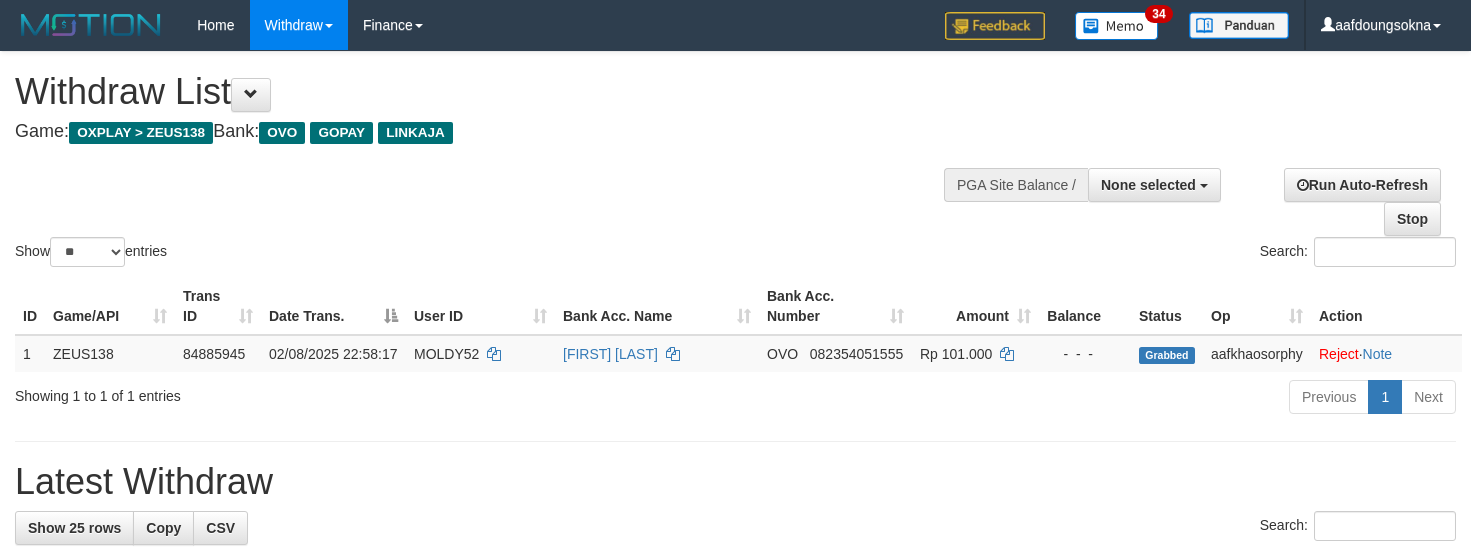 select 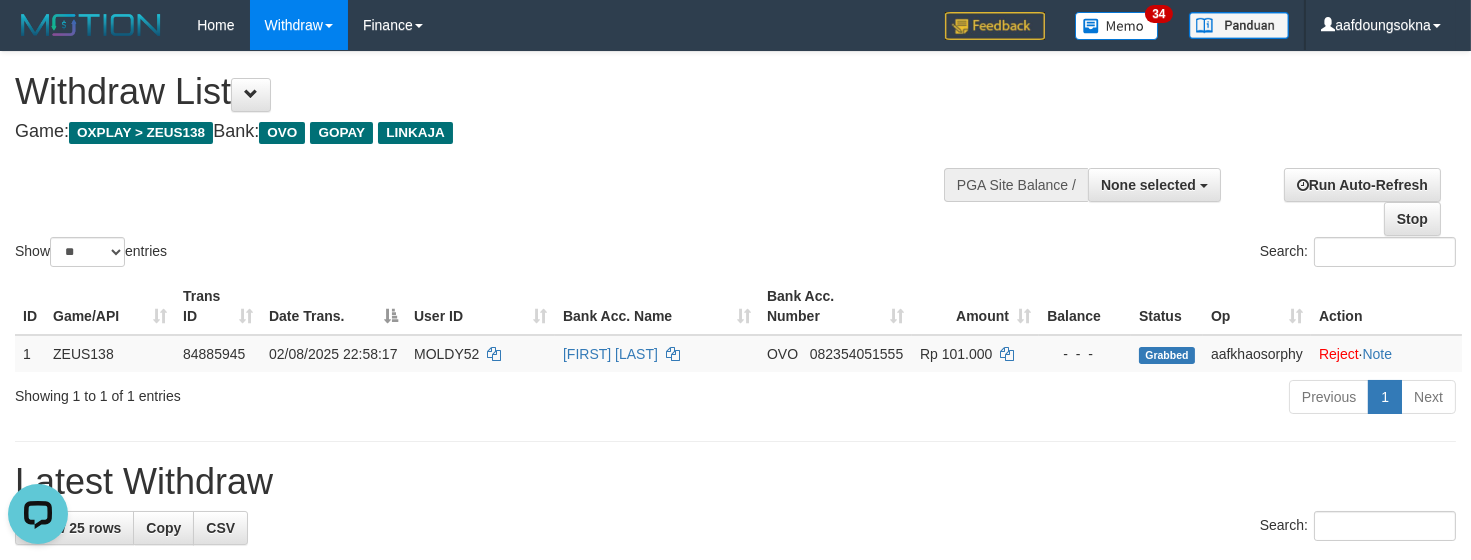 scroll, scrollTop: 0, scrollLeft: 0, axis: both 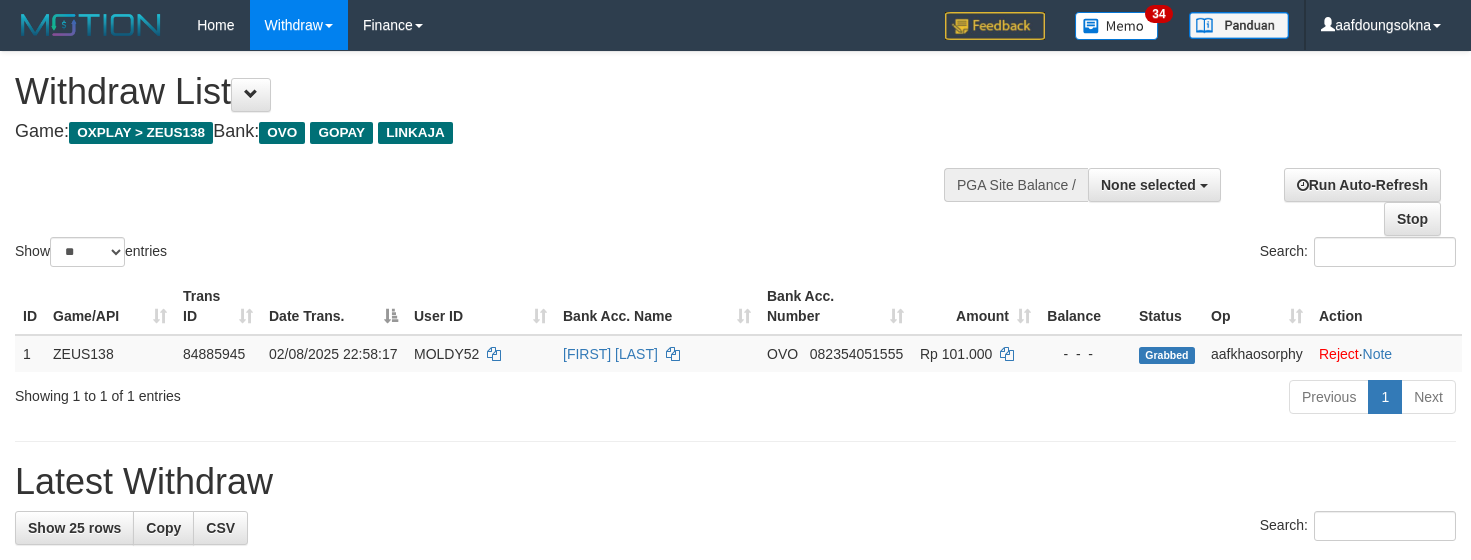 select 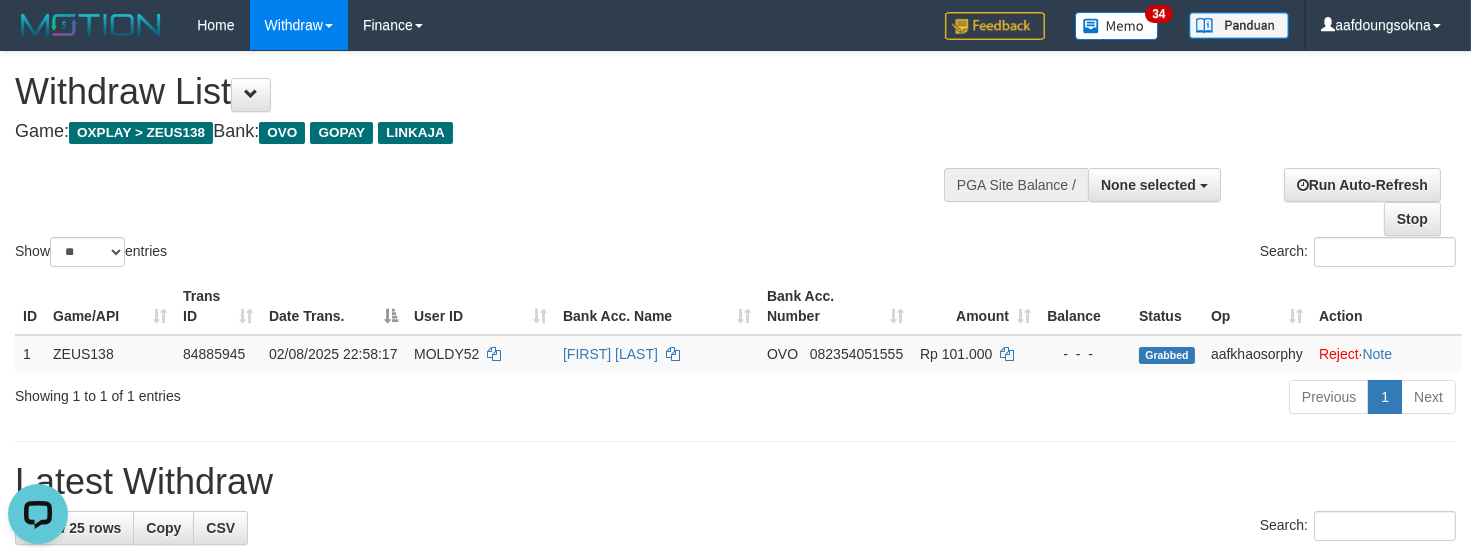 scroll, scrollTop: 0, scrollLeft: 0, axis: both 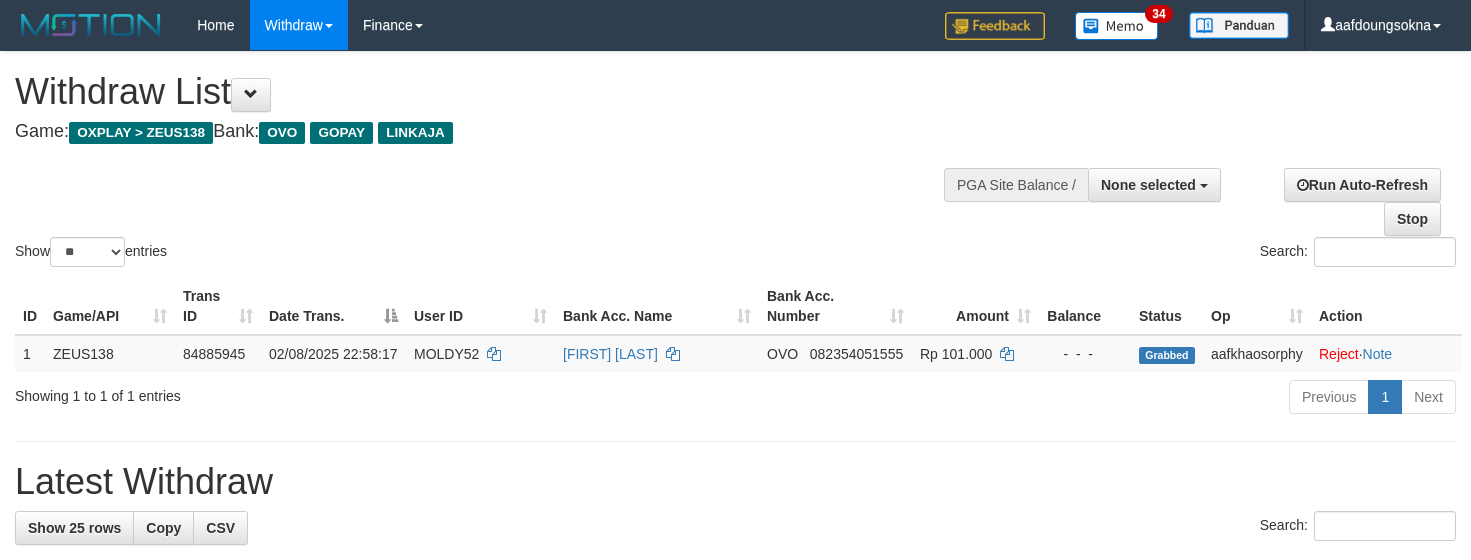 select 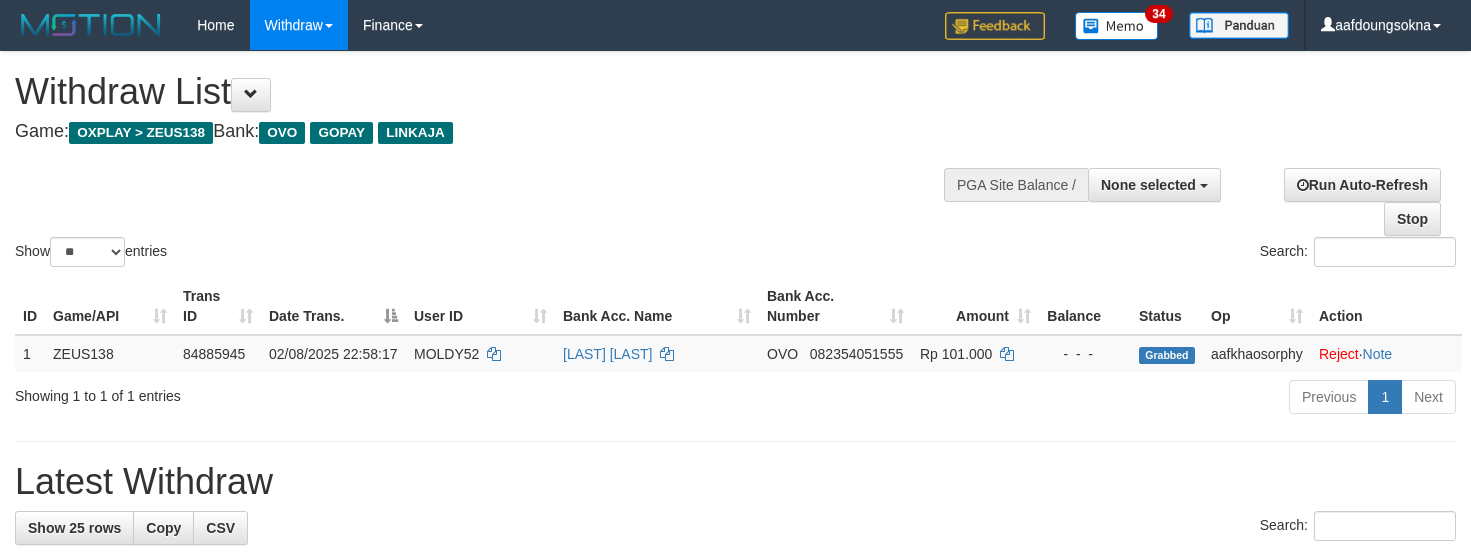 select 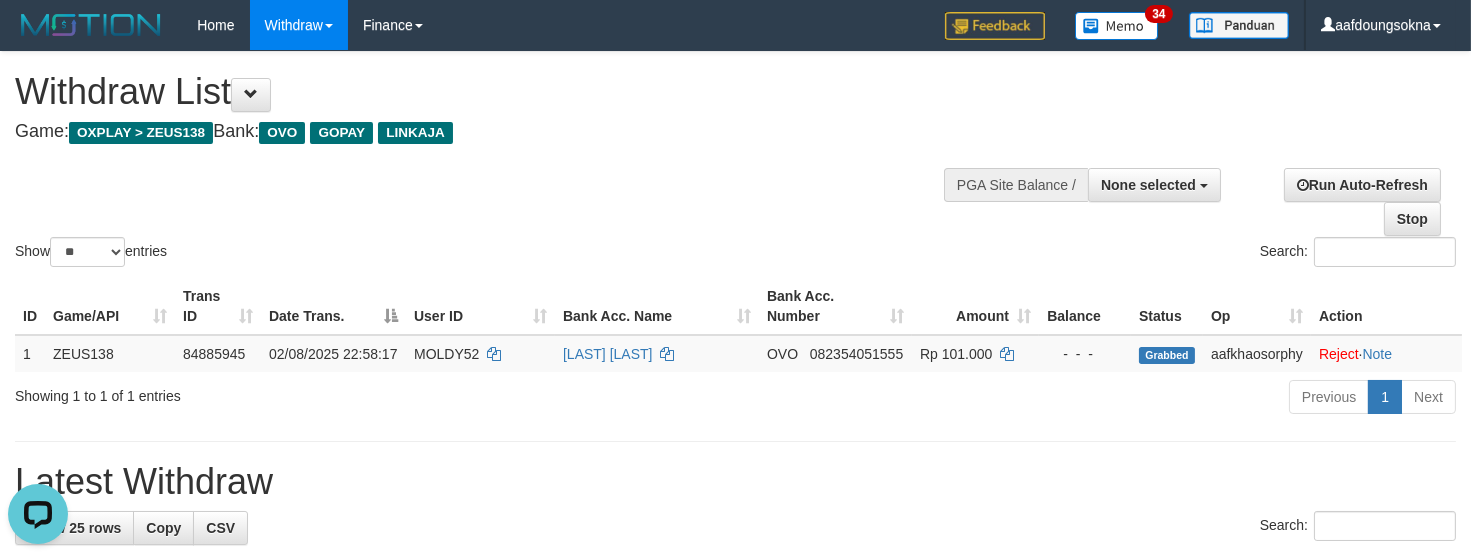 scroll, scrollTop: 0, scrollLeft: 0, axis: both 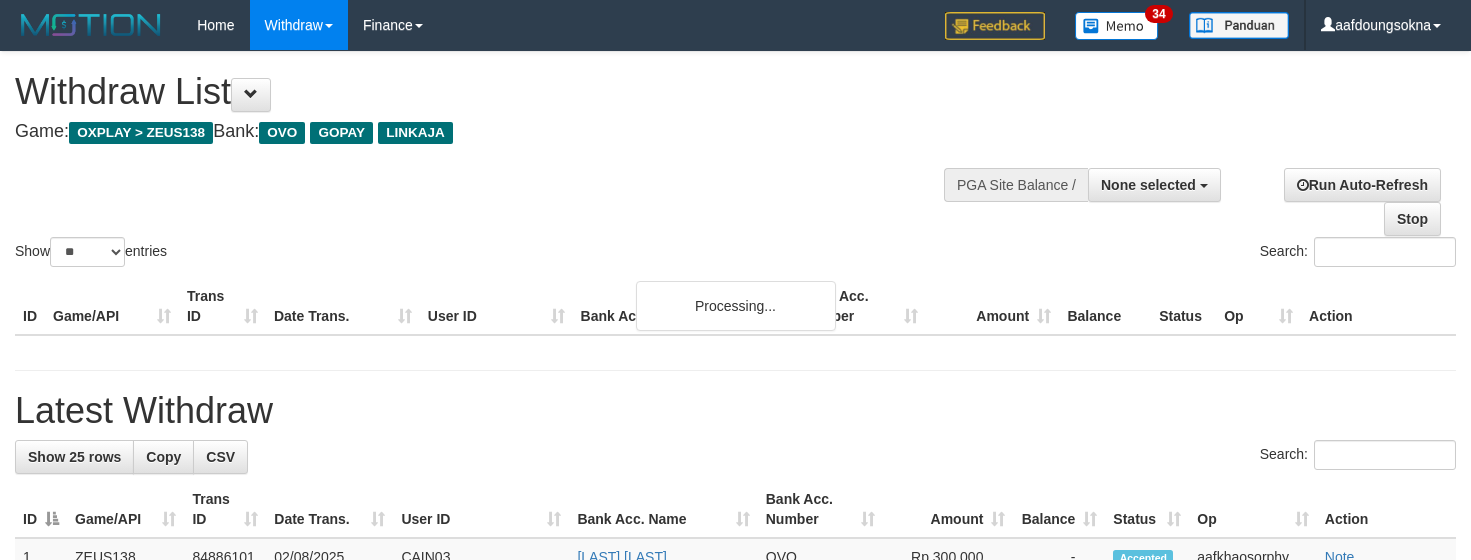 select 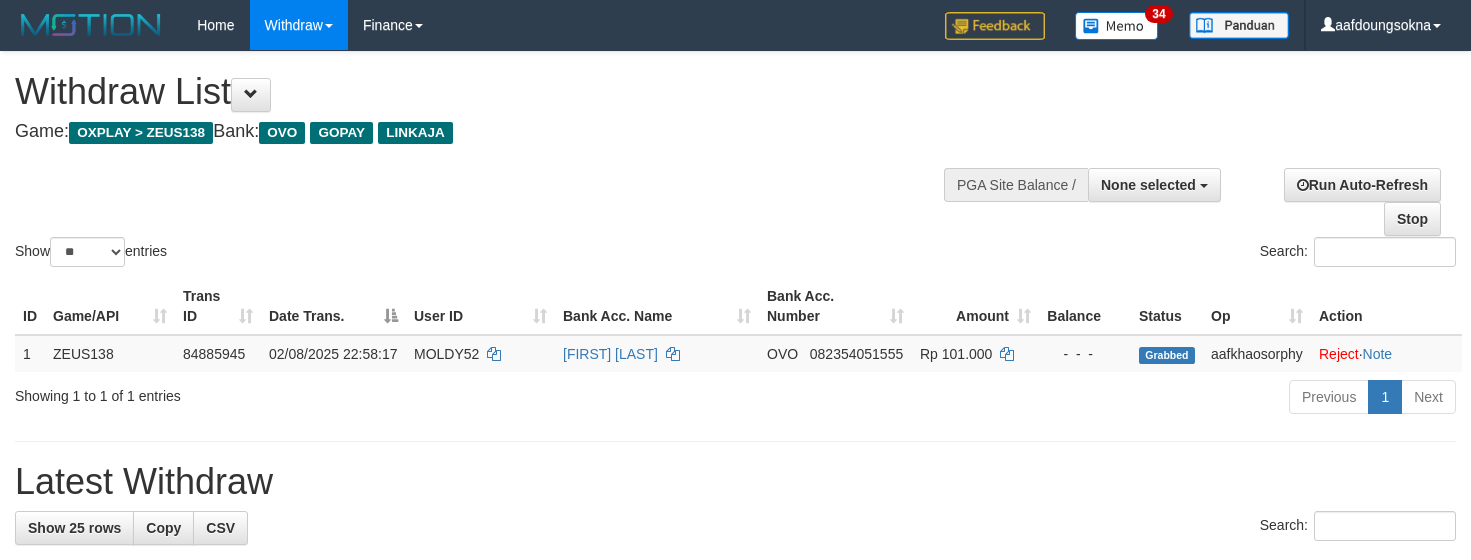 select 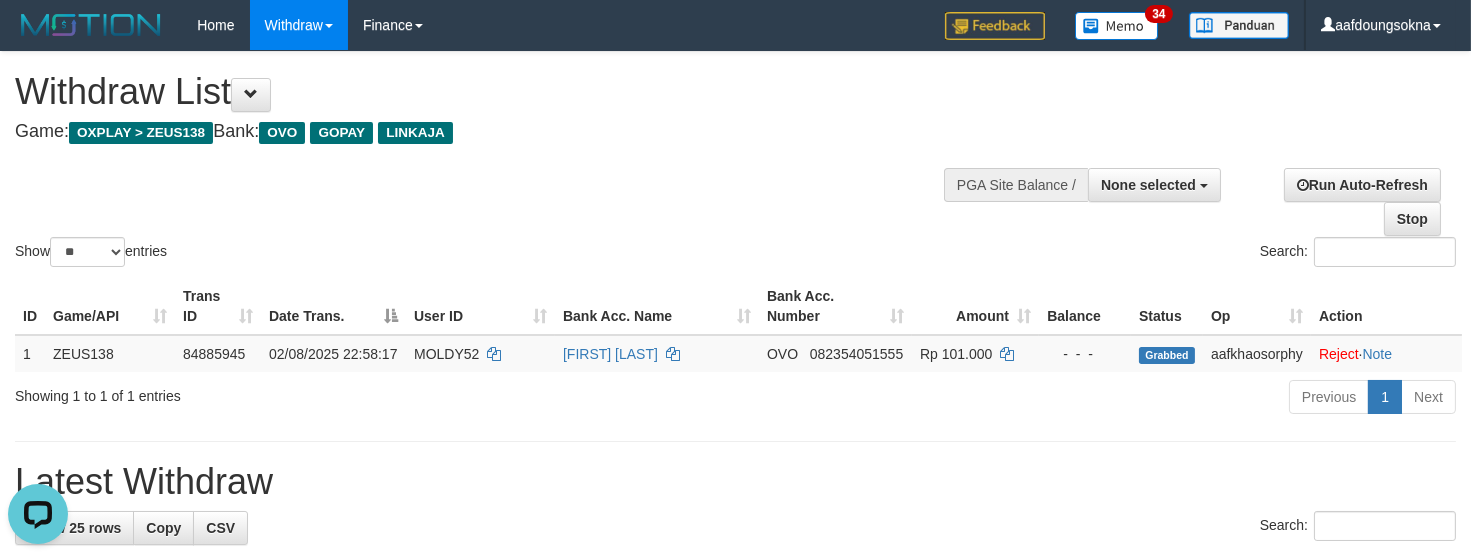 scroll, scrollTop: 0, scrollLeft: 0, axis: both 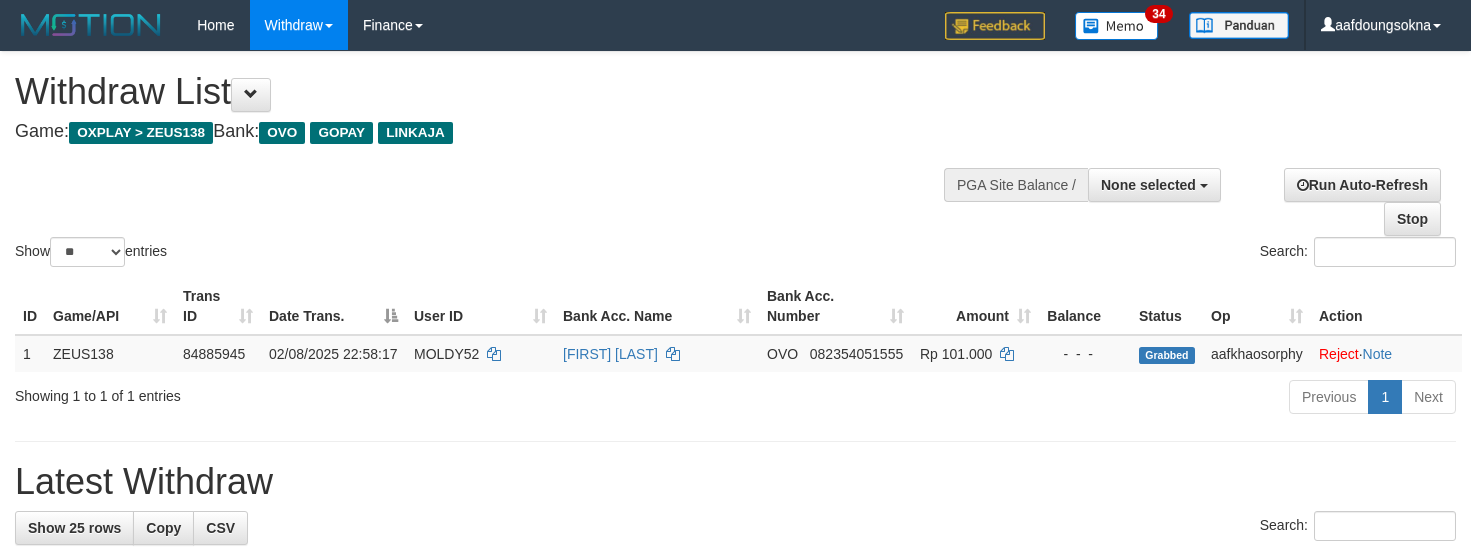select 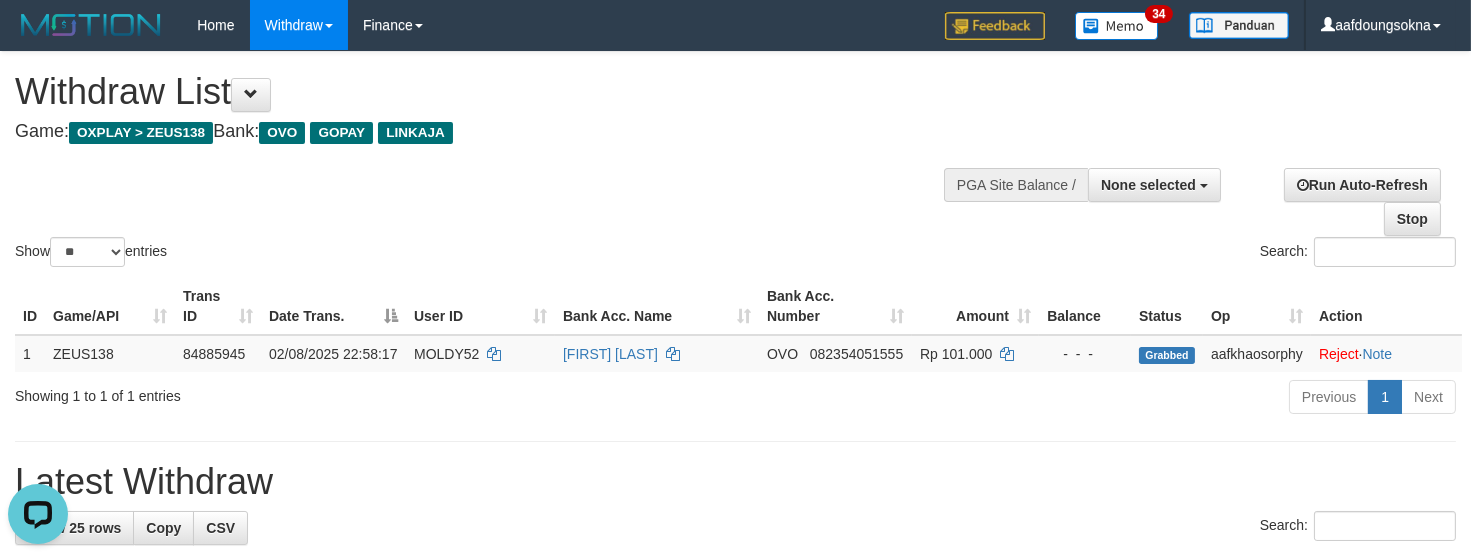 scroll, scrollTop: 0, scrollLeft: 0, axis: both 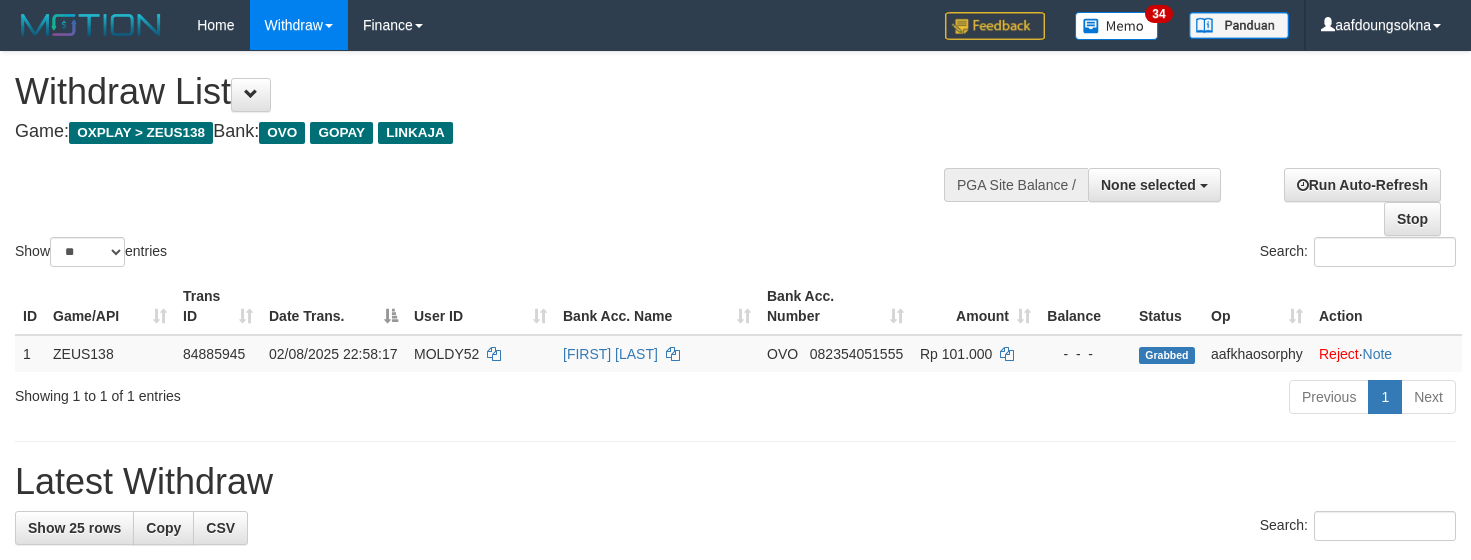 select 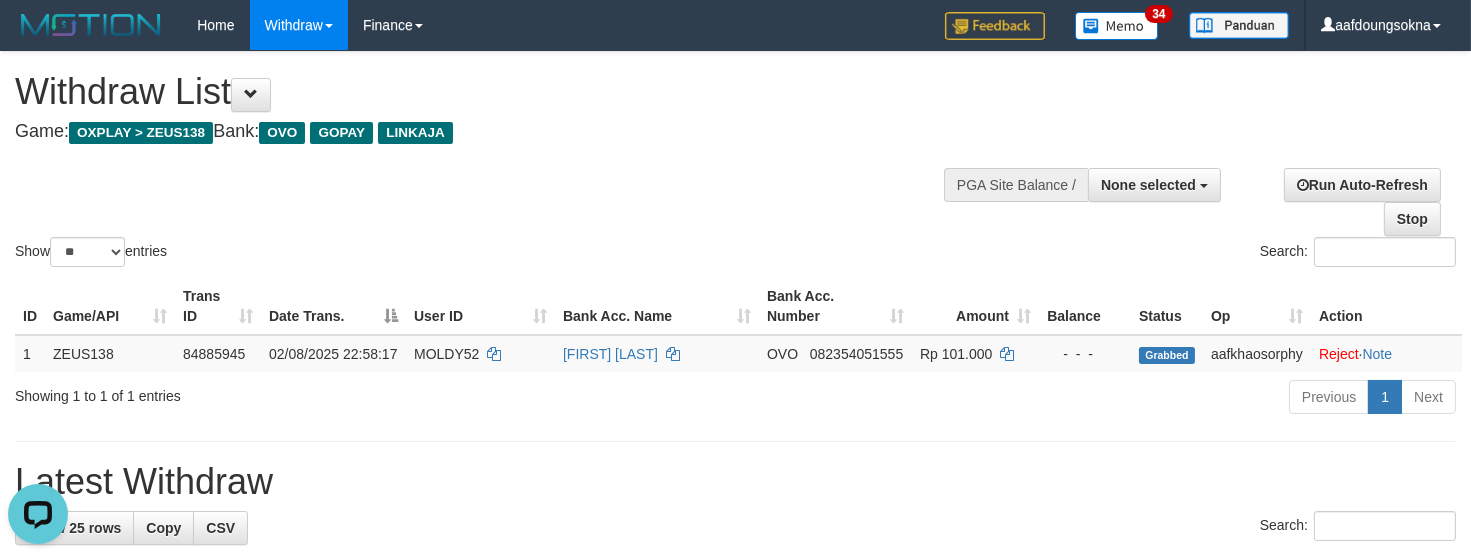 scroll, scrollTop: 0, scrollLeft: 0, axis: both 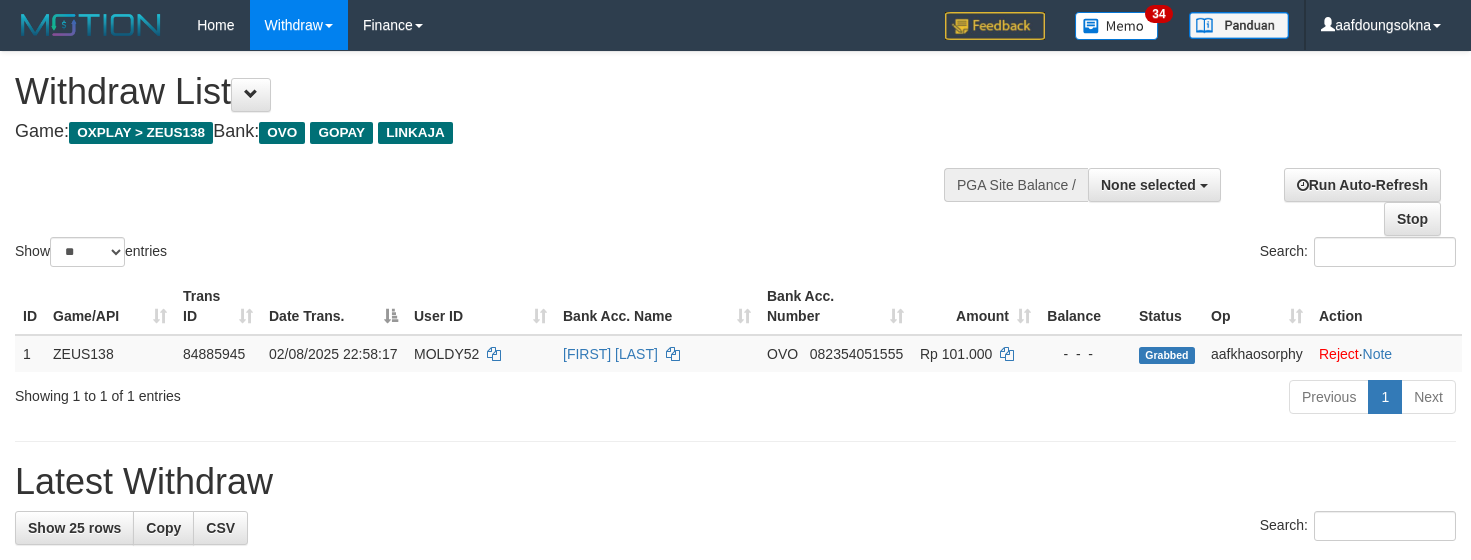 select 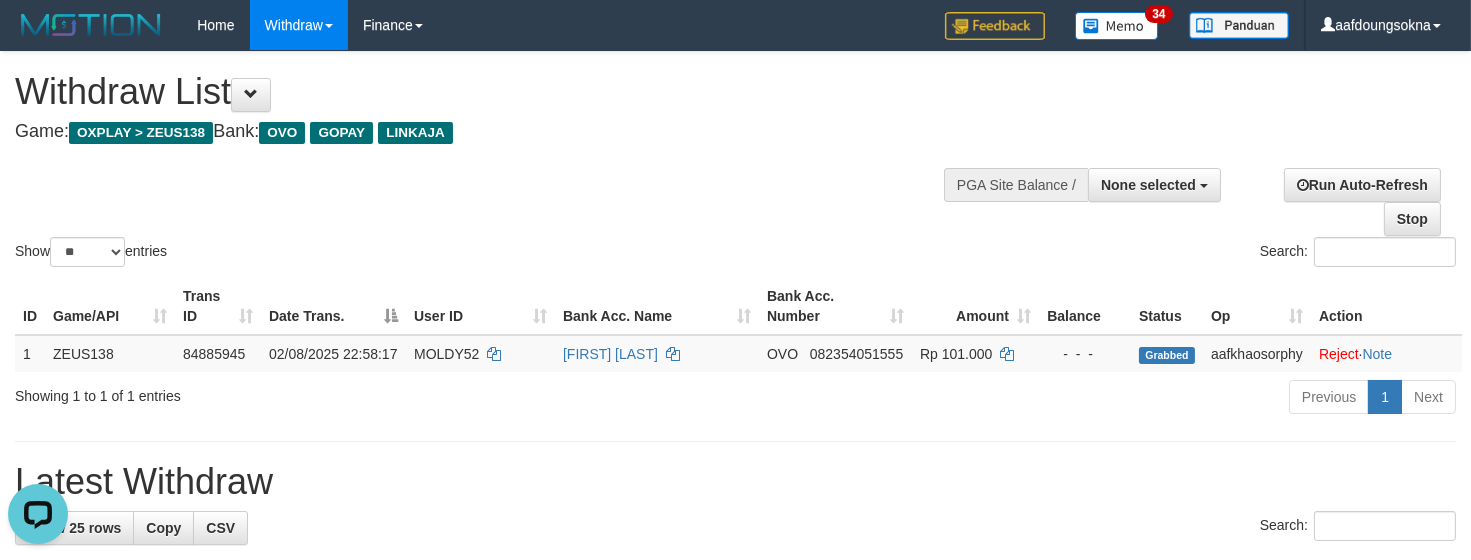 scroll, scrollTop: 0, scrollLeft: 0, axis: both 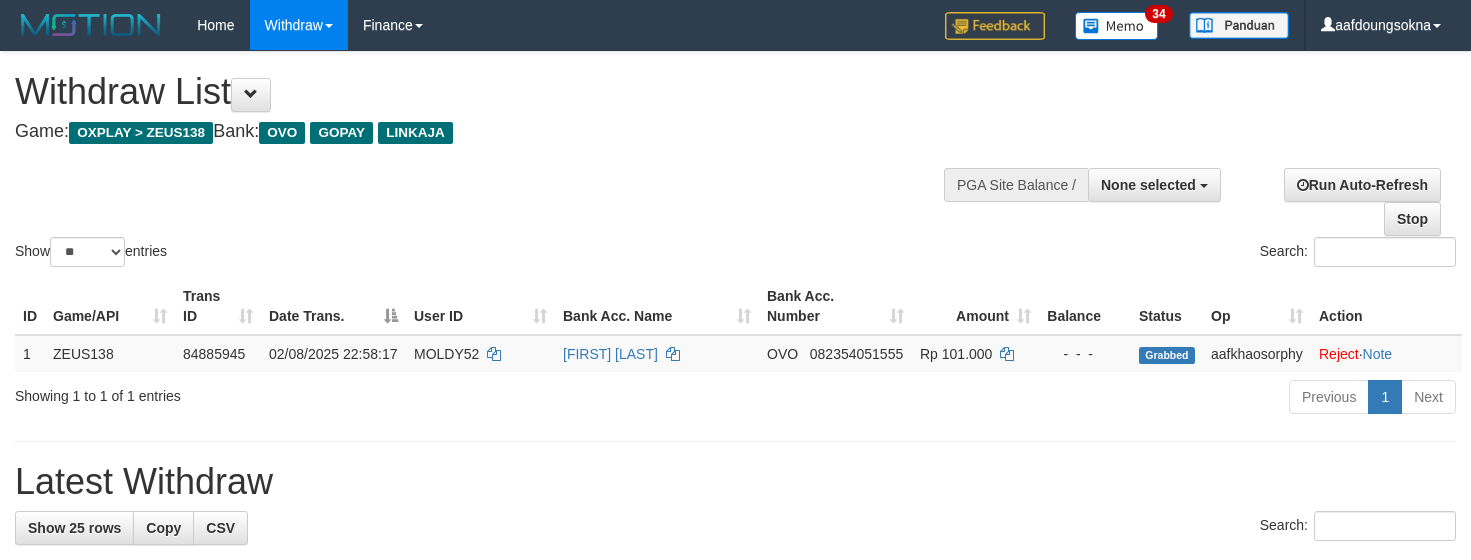 select 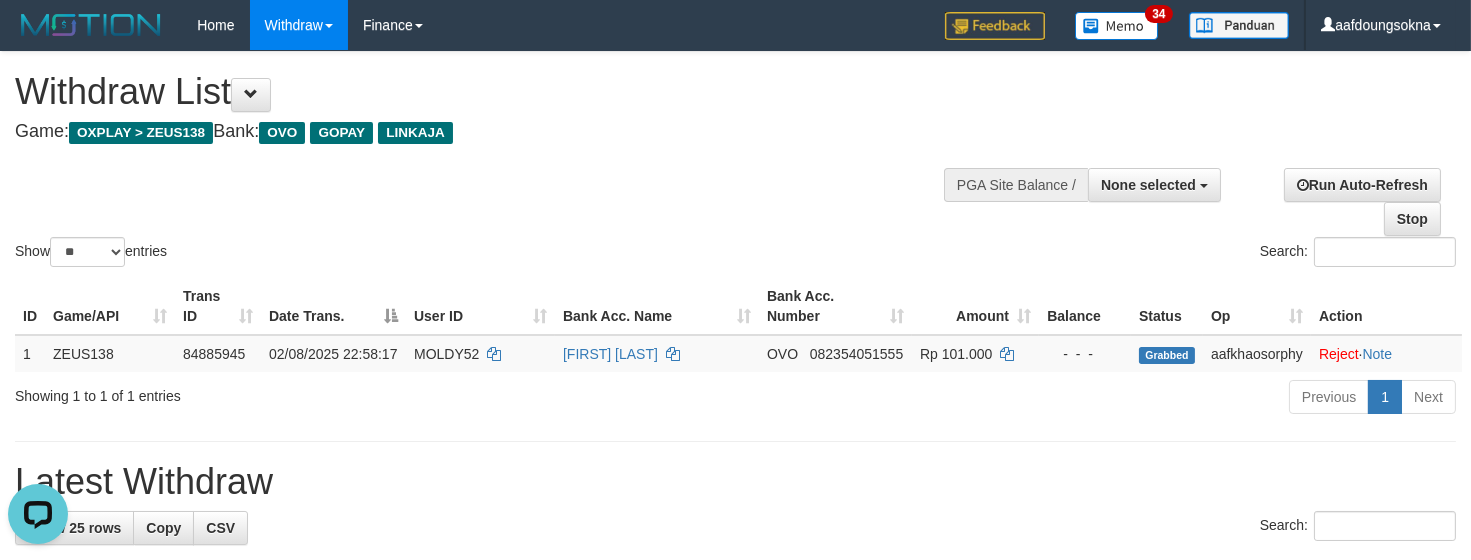 scroll, scrollTop: 0, scrollLeft: 0, axis: both 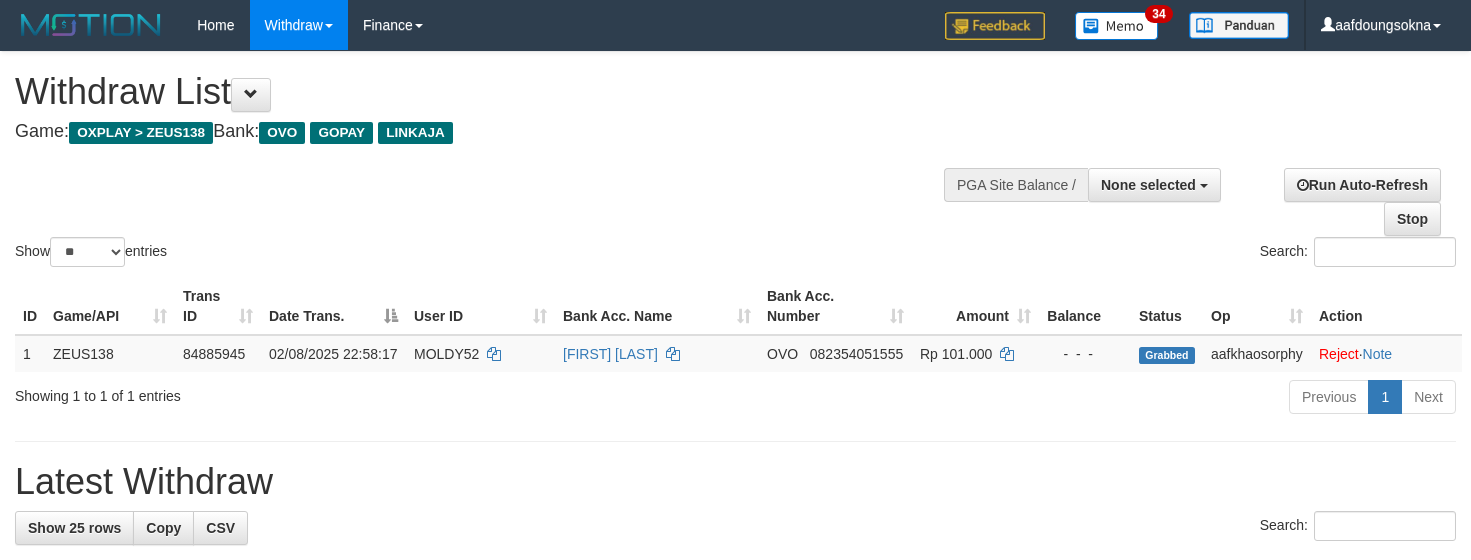 select 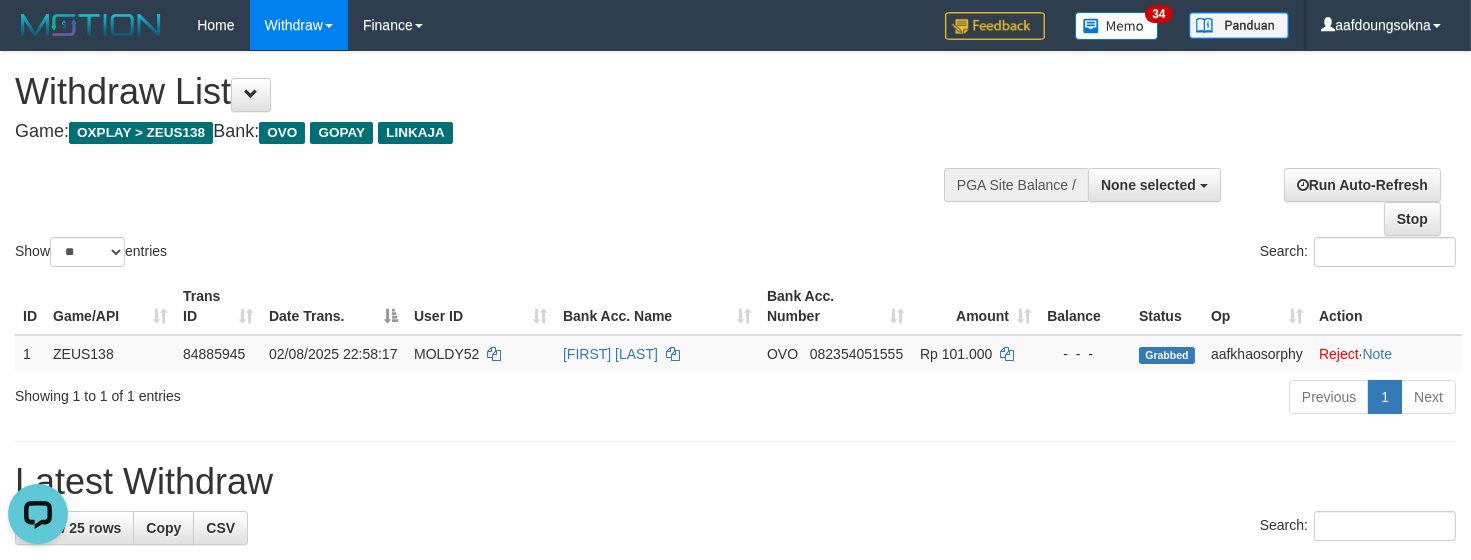 scroll, scrollTop: 0, scrollLeft: 0, axis: both 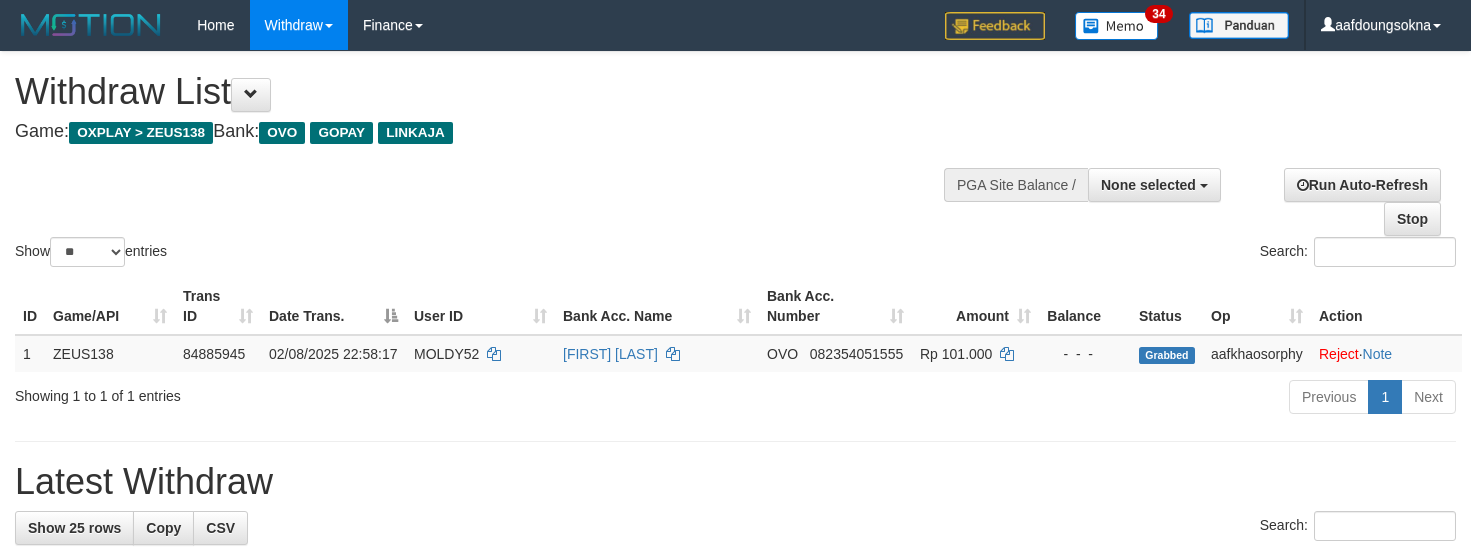 select 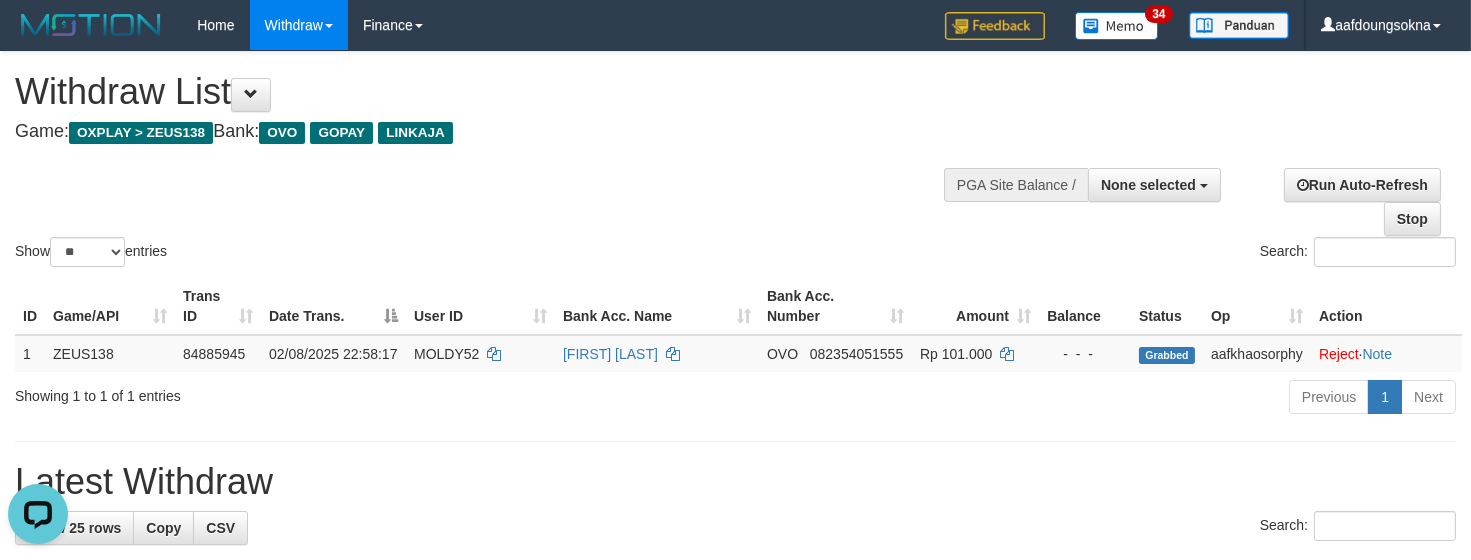 scroll, scrollTop: 0, scrollLeft: 0, axis: both 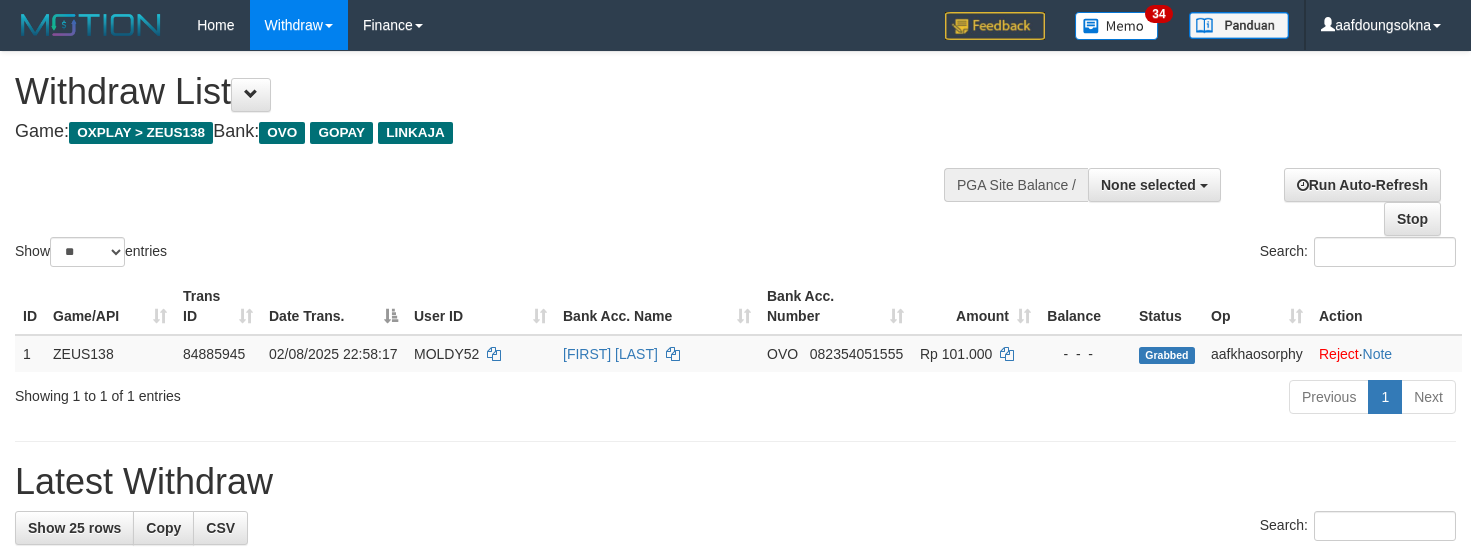 select 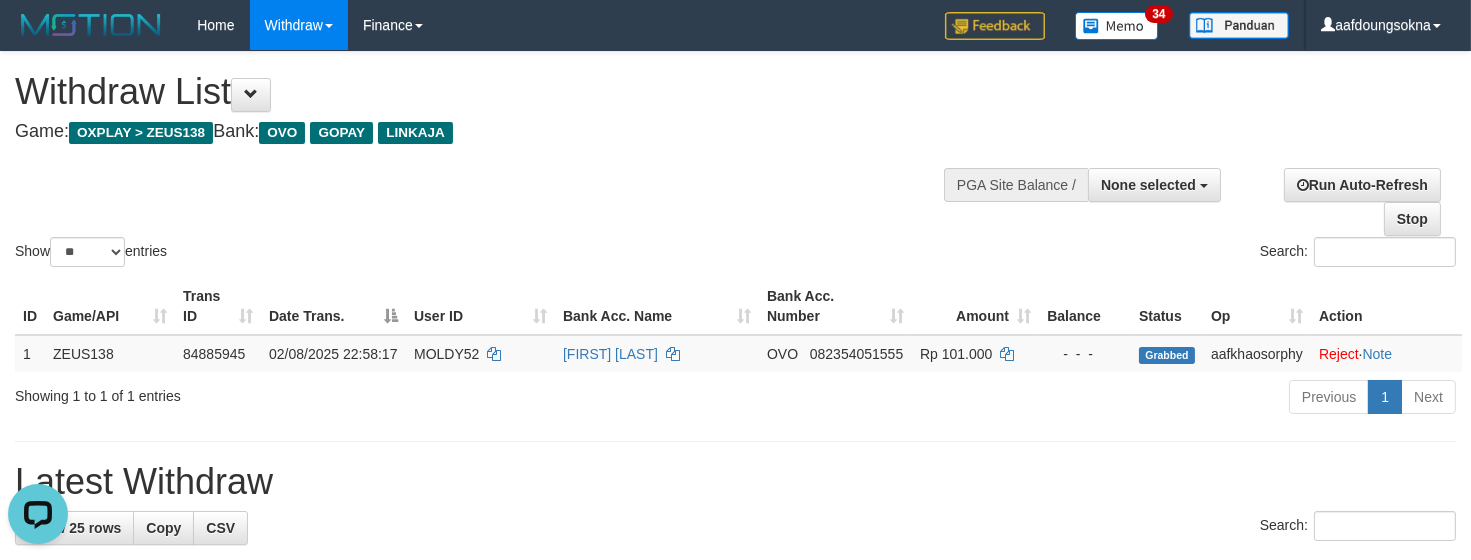 scroll, scrollTop: 0, scrollLeft: 0, axis: both 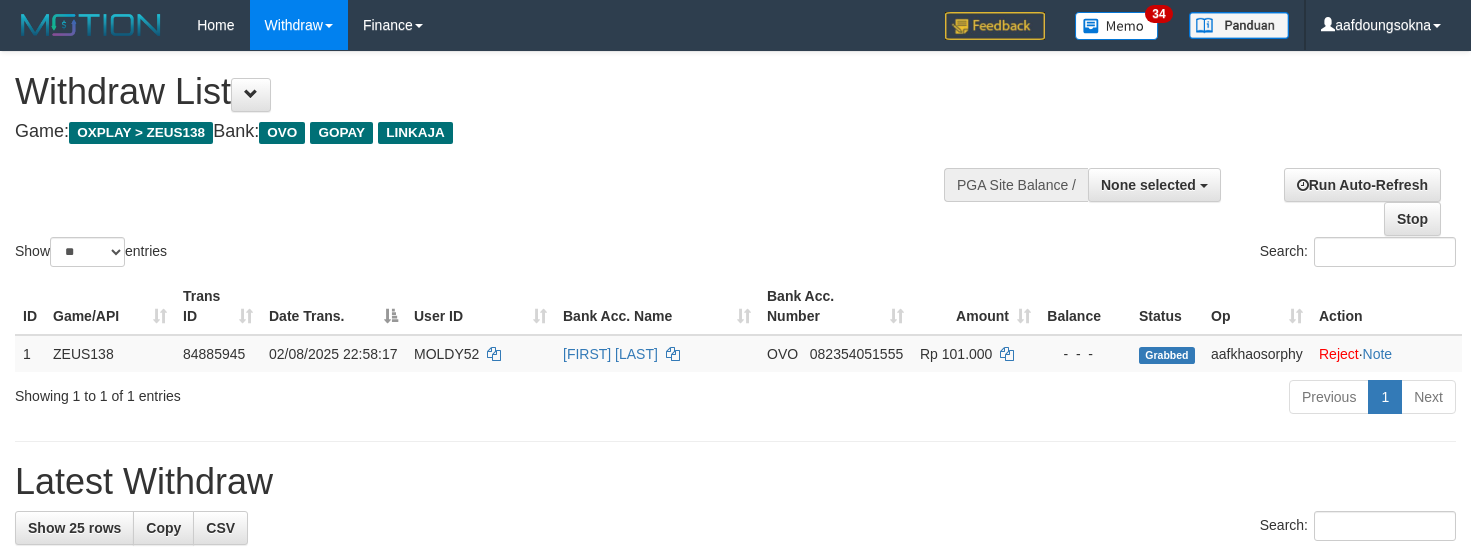 select 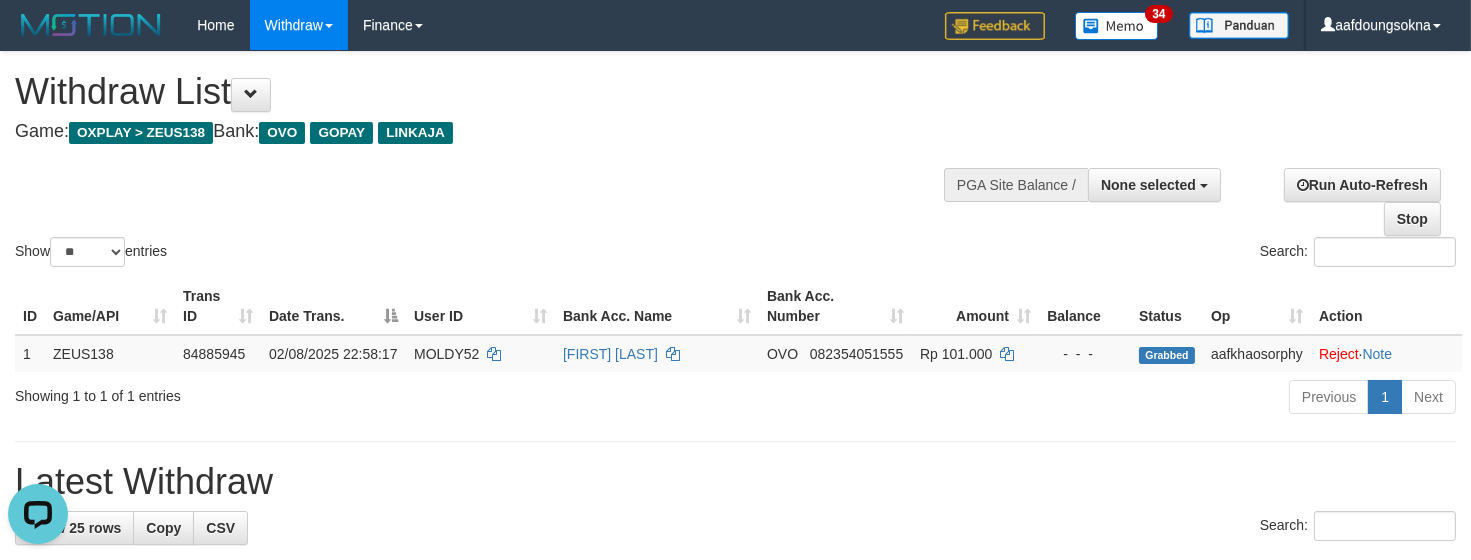 scroll, scrollTop: 0, scrollLeft: 0, axis: both 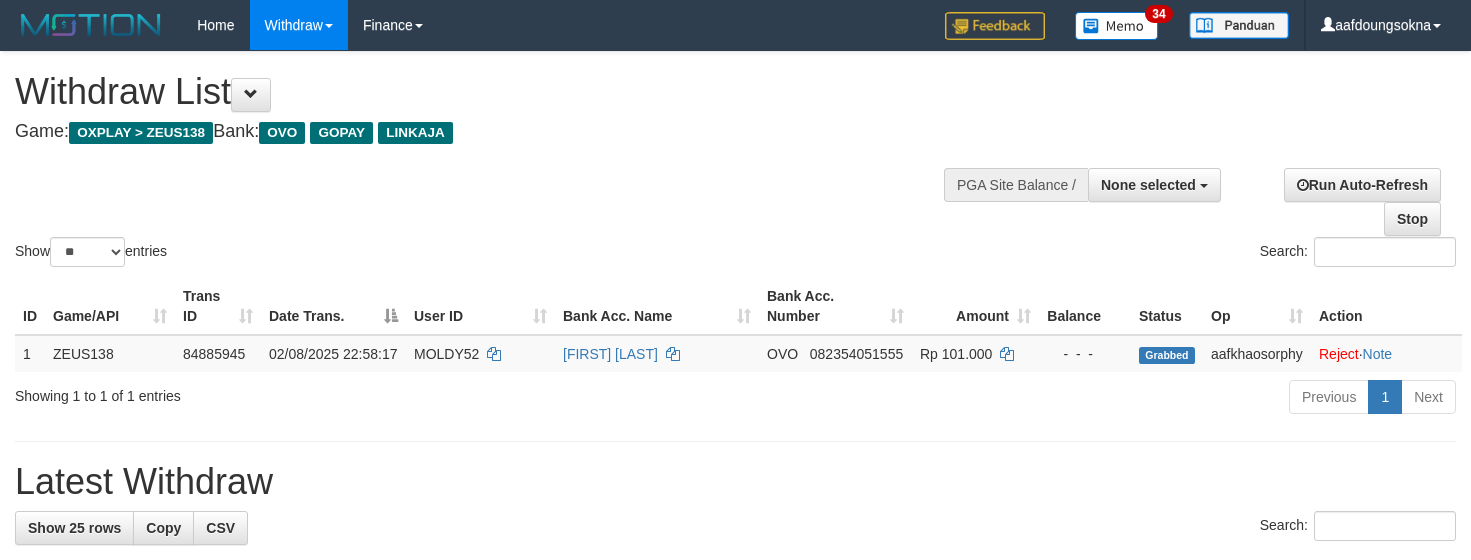 select 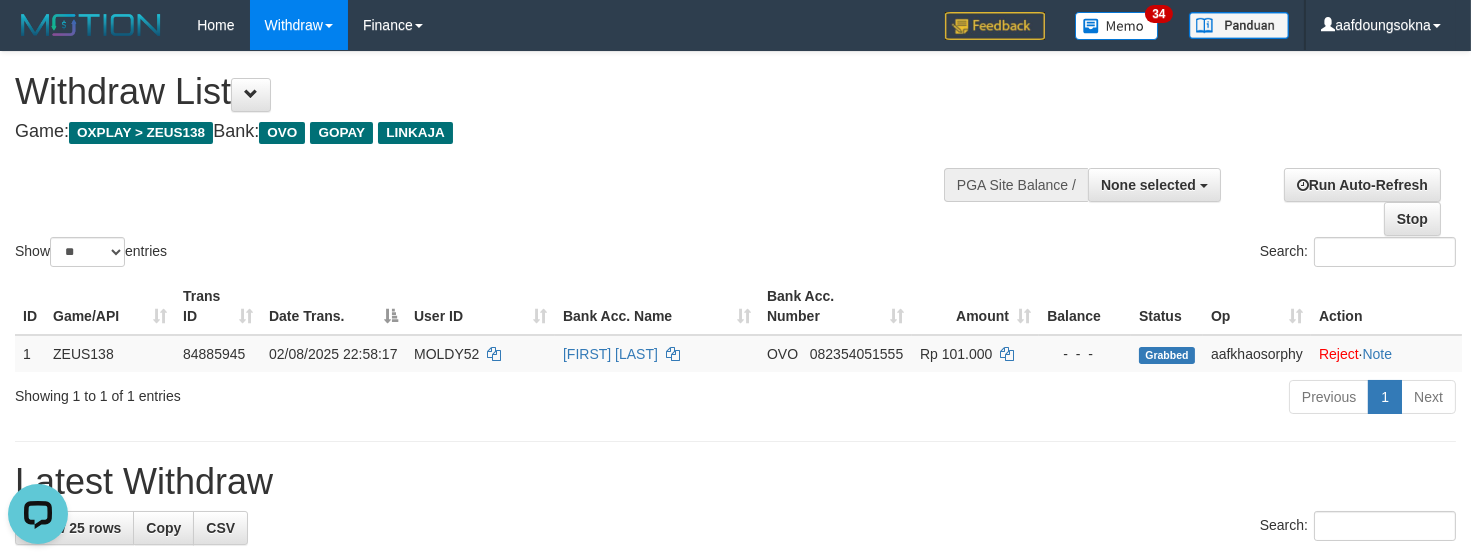 scroll, scrollTop: 0, scrollLeft: 0, axis: both 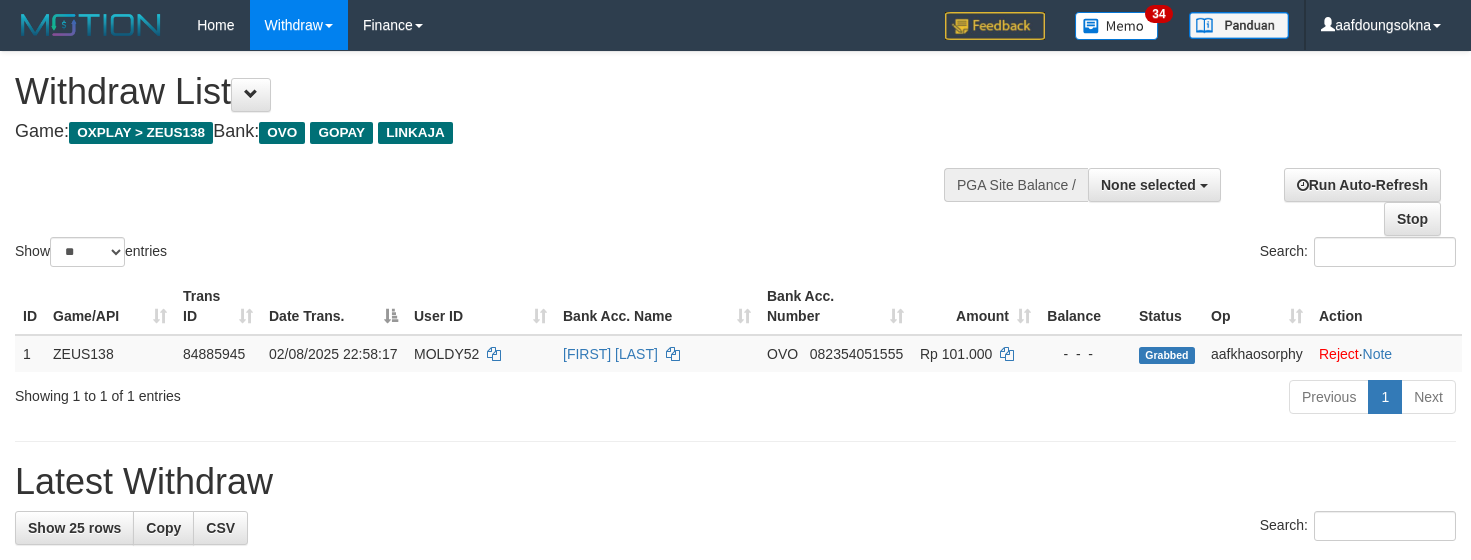 select 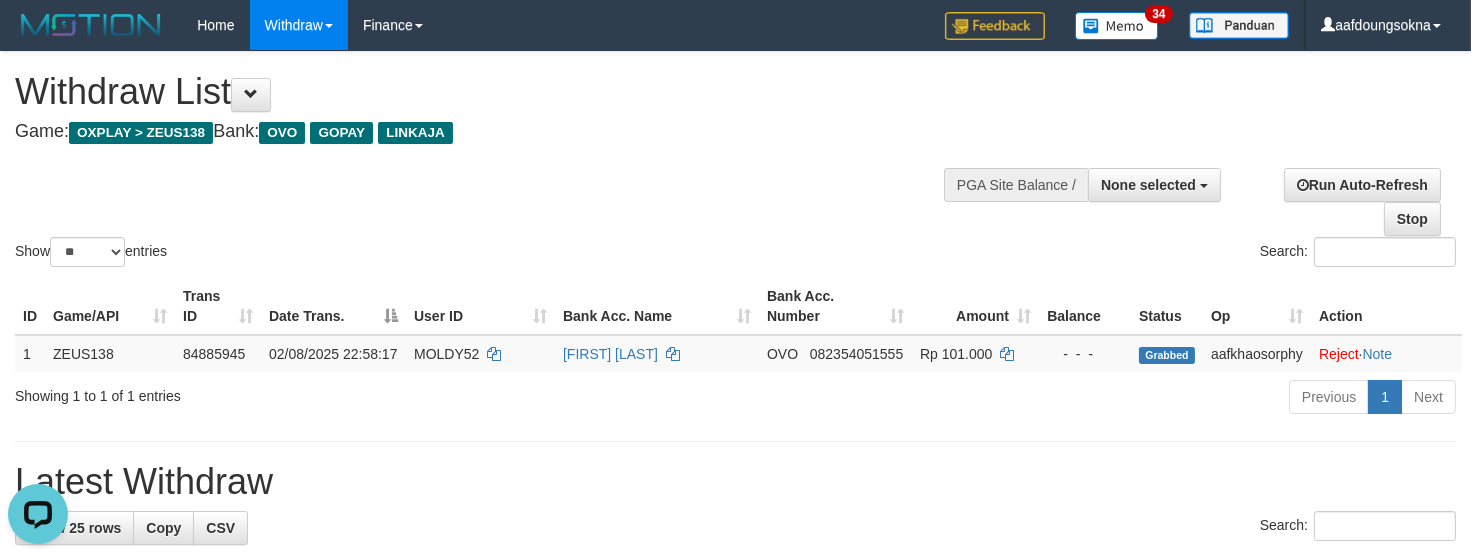 scroll, scrollTop: 0, scrollLeft: 0, axis: both 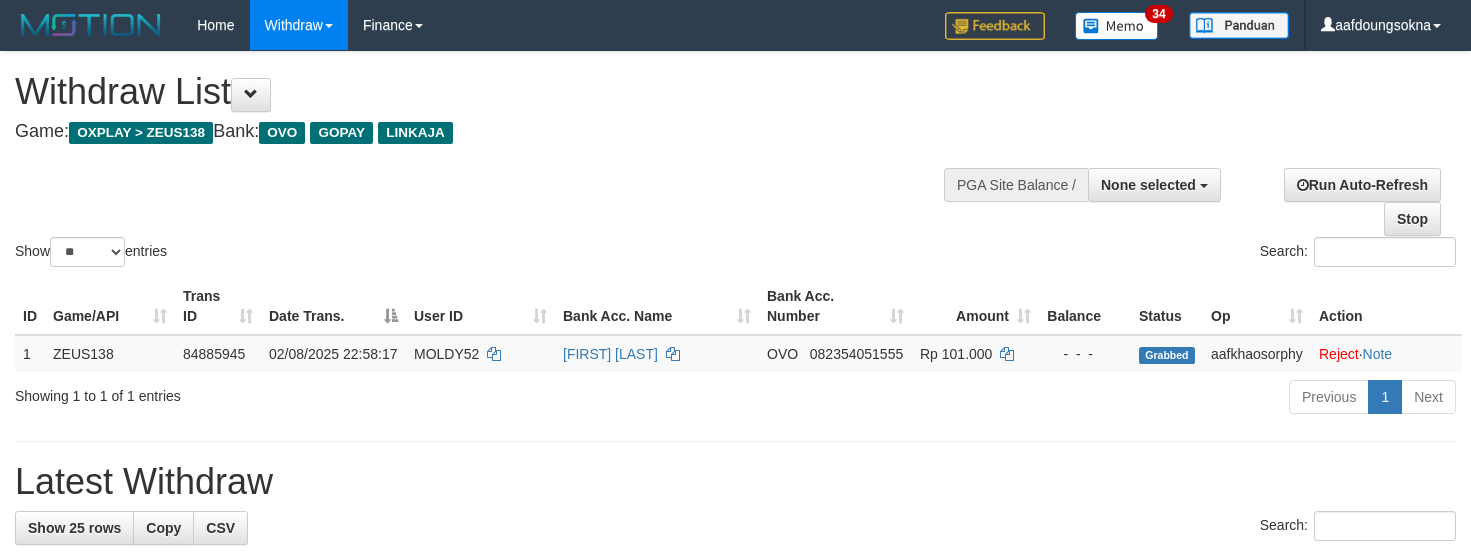 select 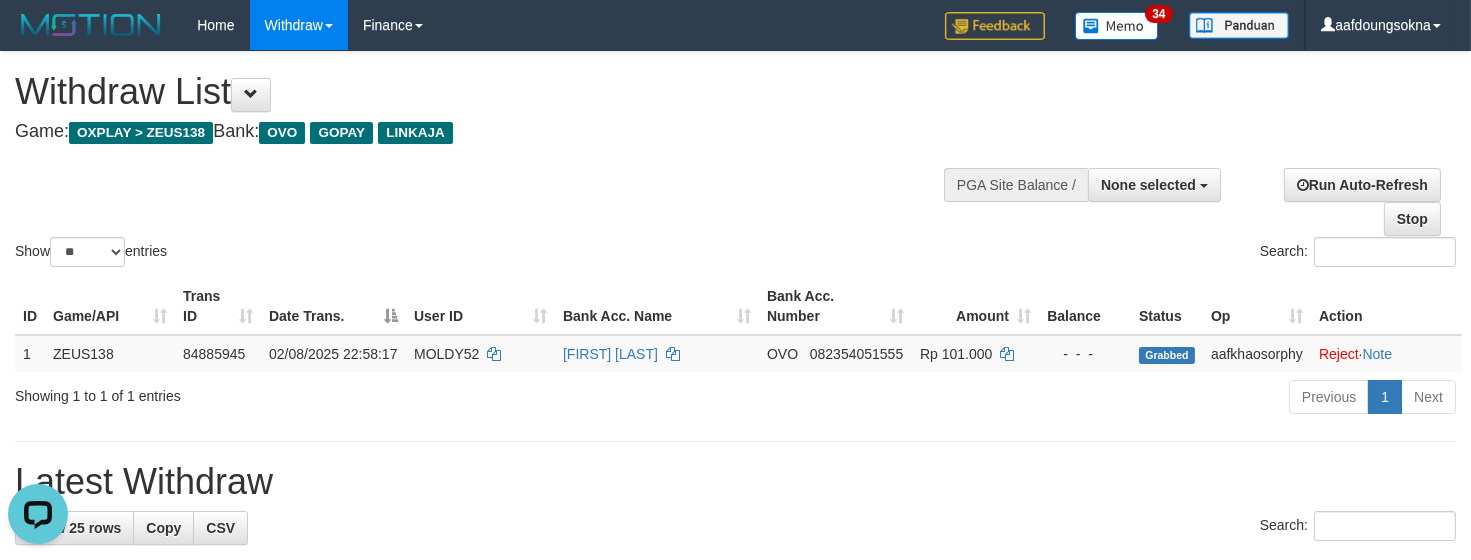 scroll, scrollTop: 0, scrollLeft: 0, axis: both 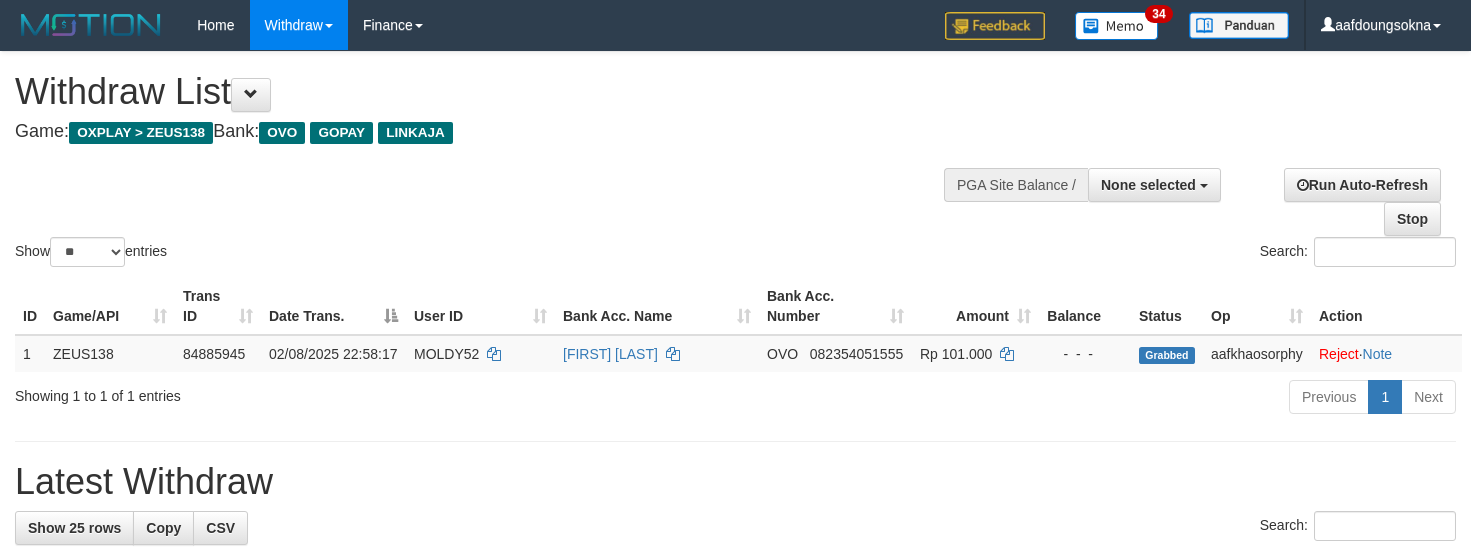 select 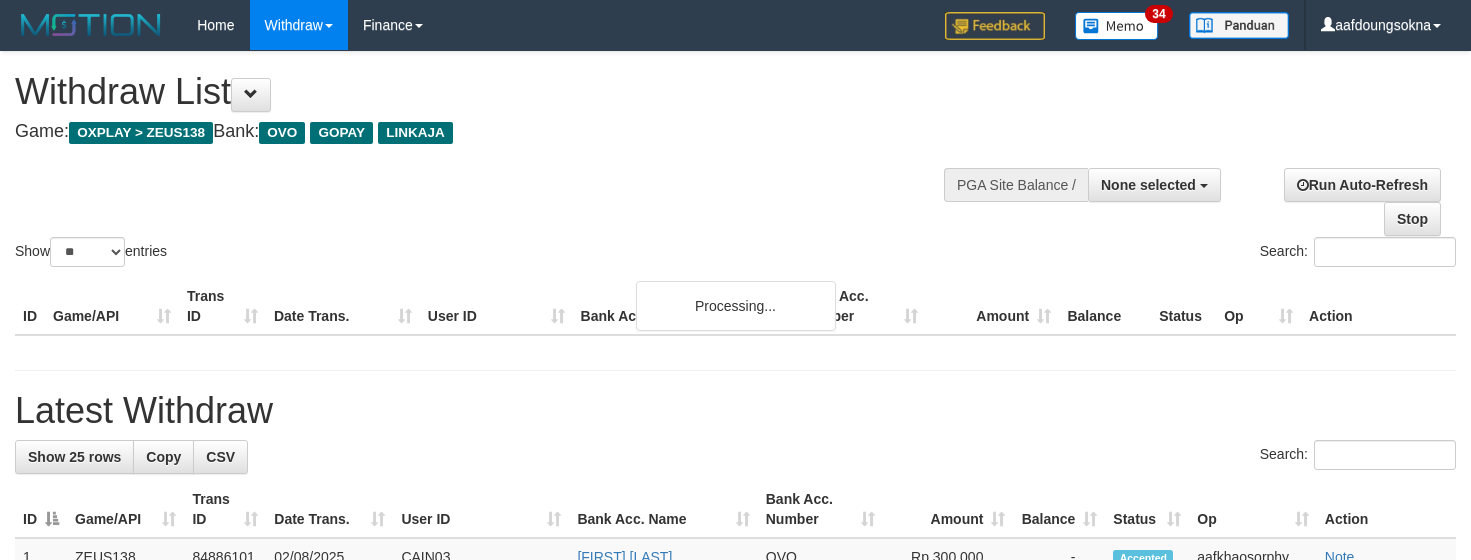 select 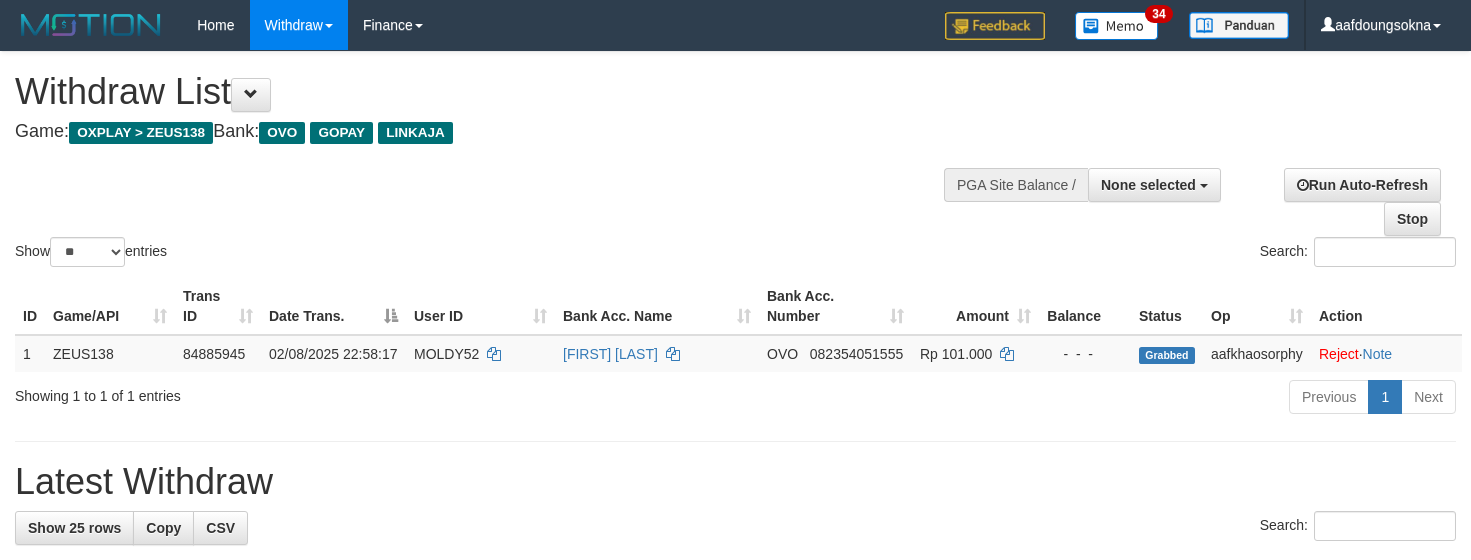 select 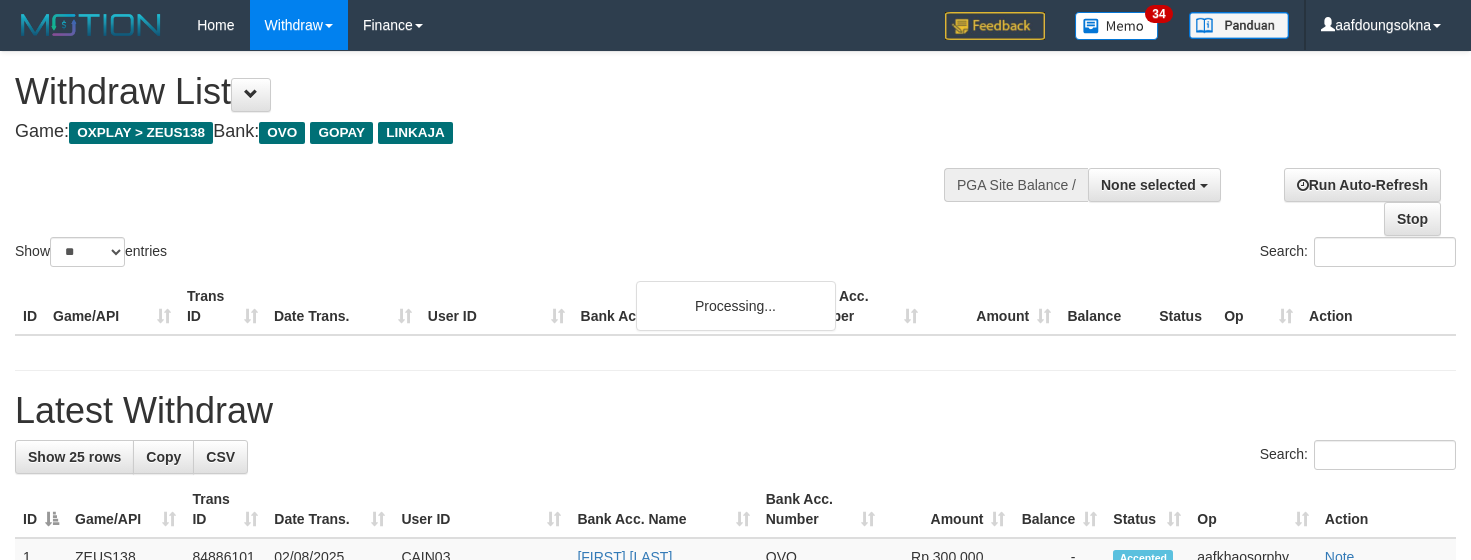 select 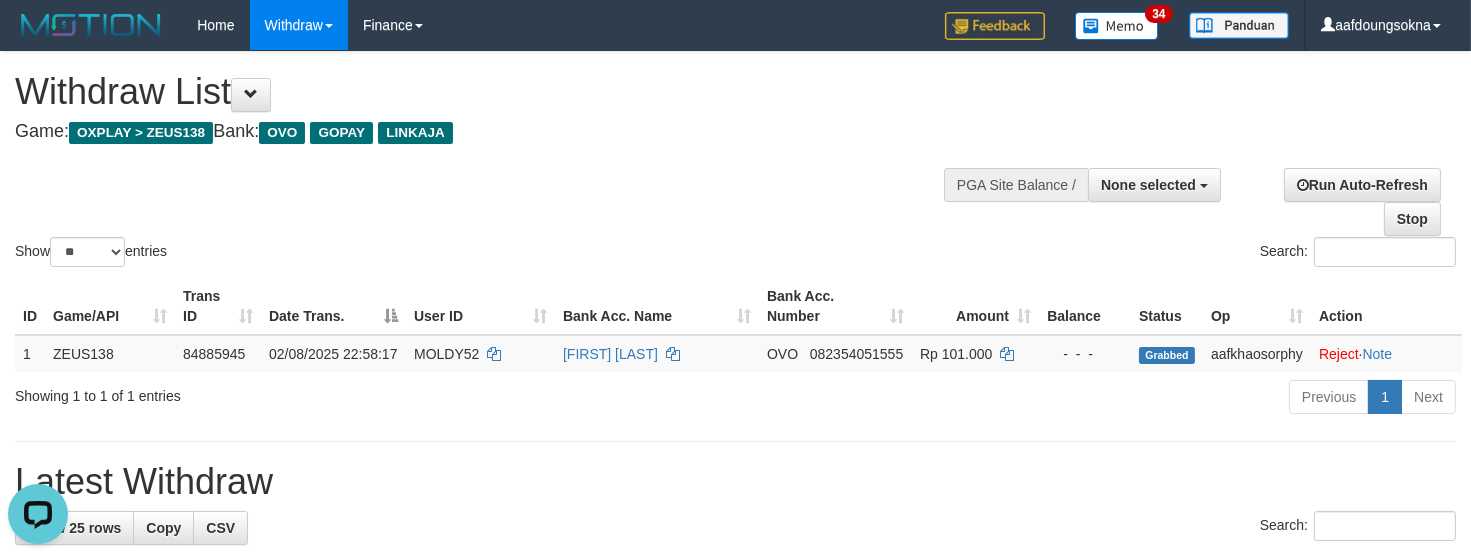 scroll, scrollTop: 0, scrollLeft: 0, axis: both 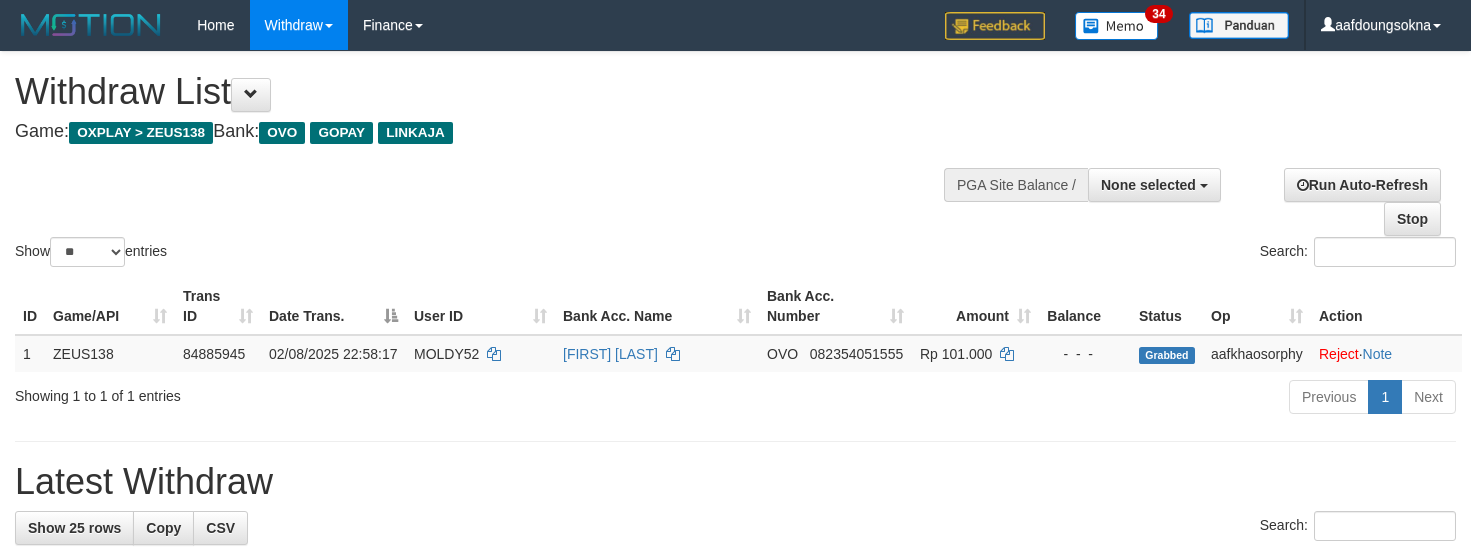 select 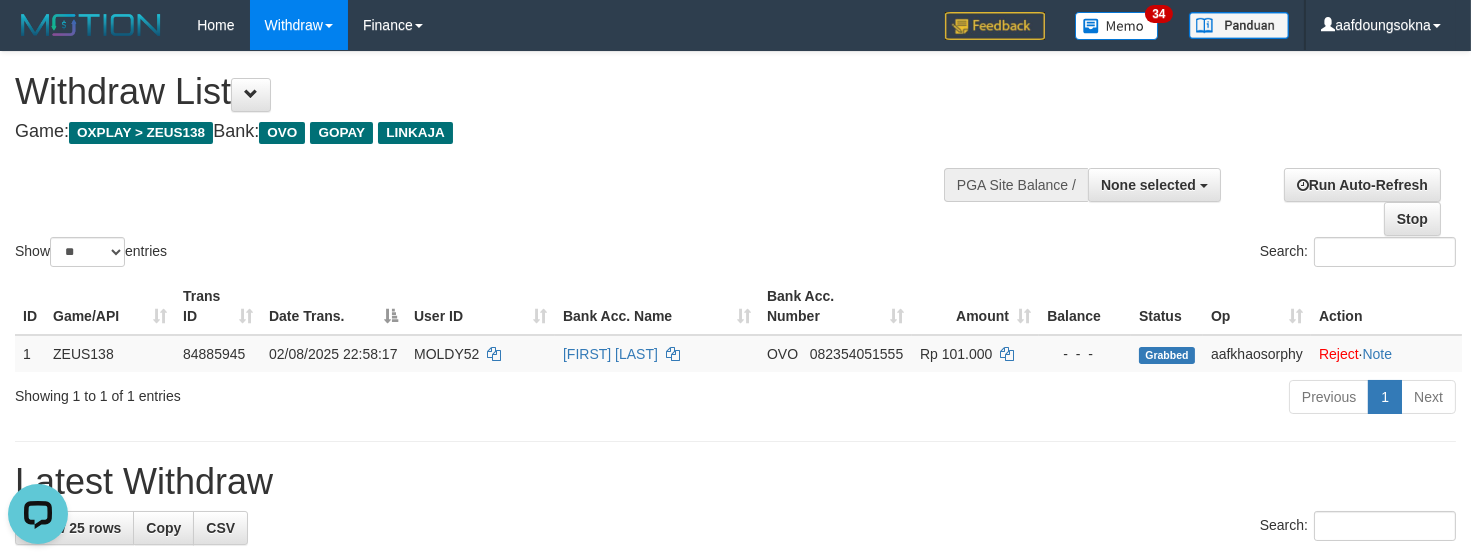 scroll, scrollTop: 0, scrollLeft: 0, axis: both 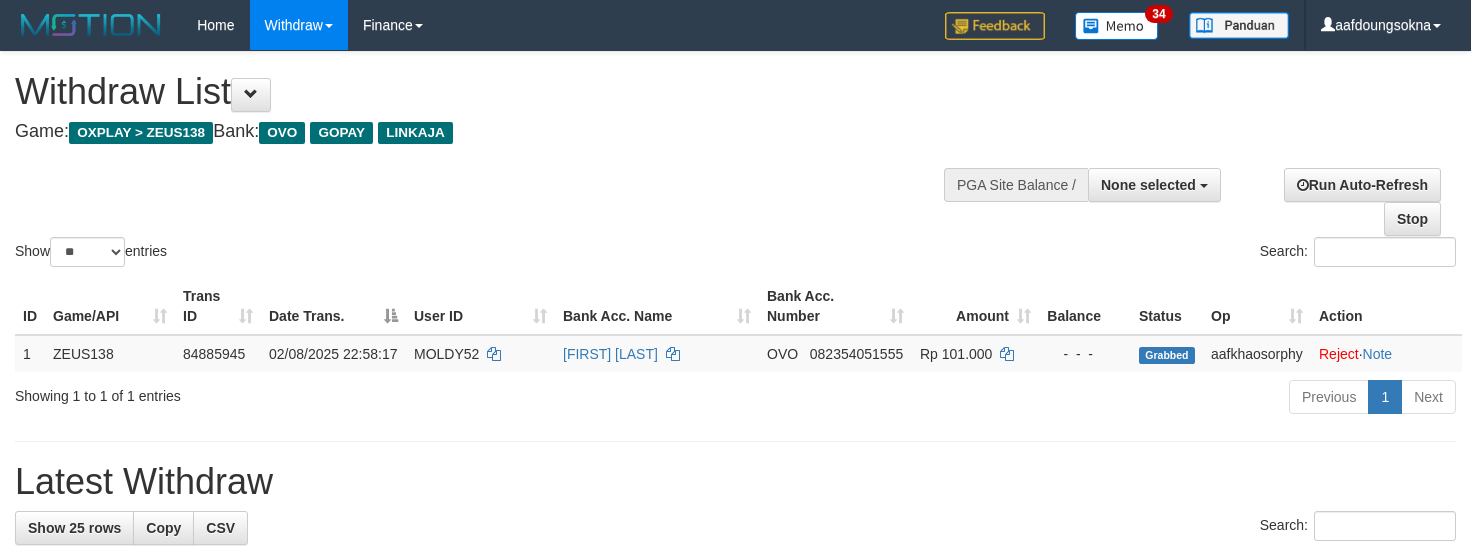 select 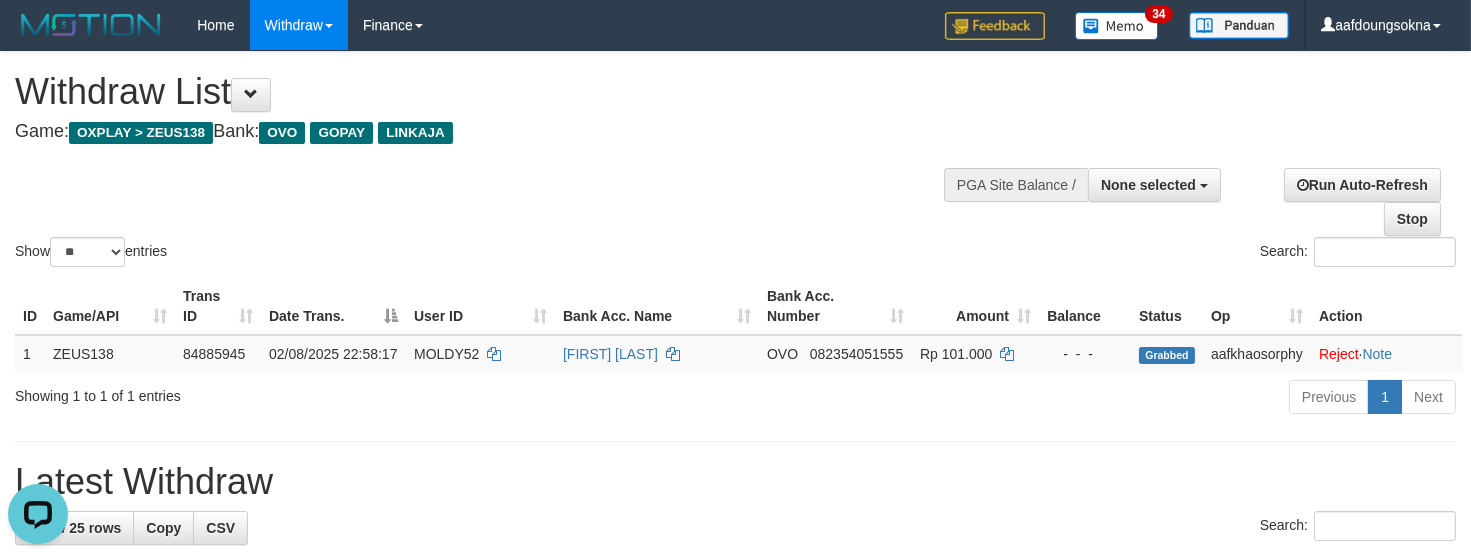 scroll, scrollTop: 0, scrollLeft: 0, axis: both 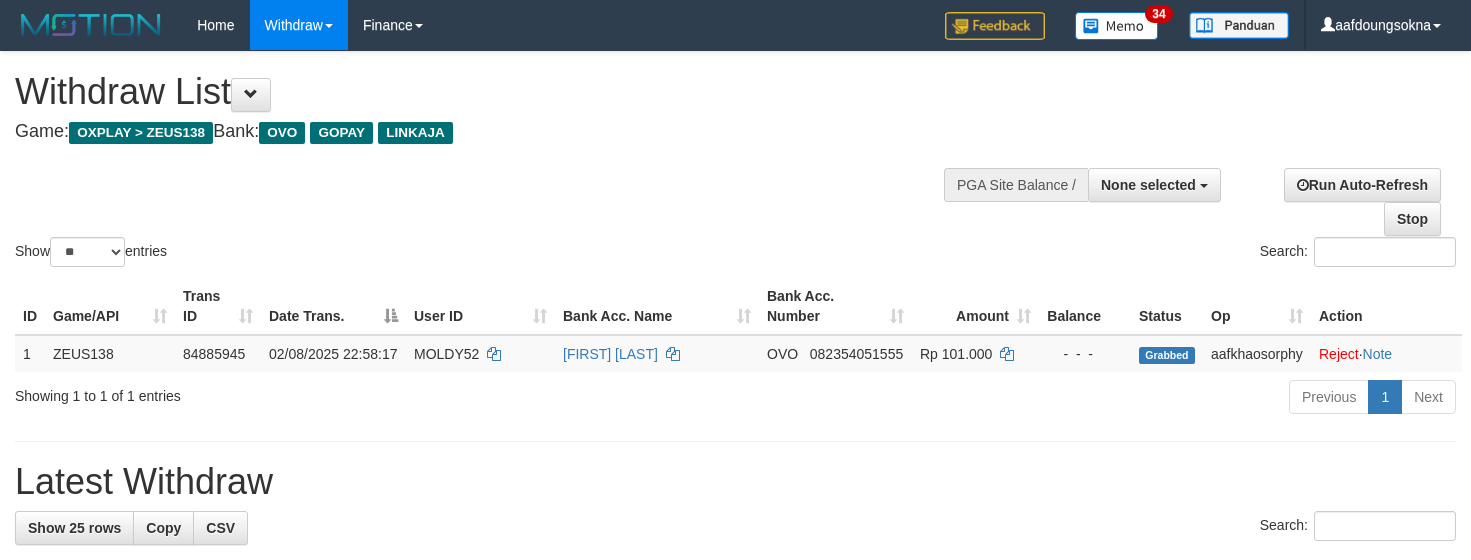 select 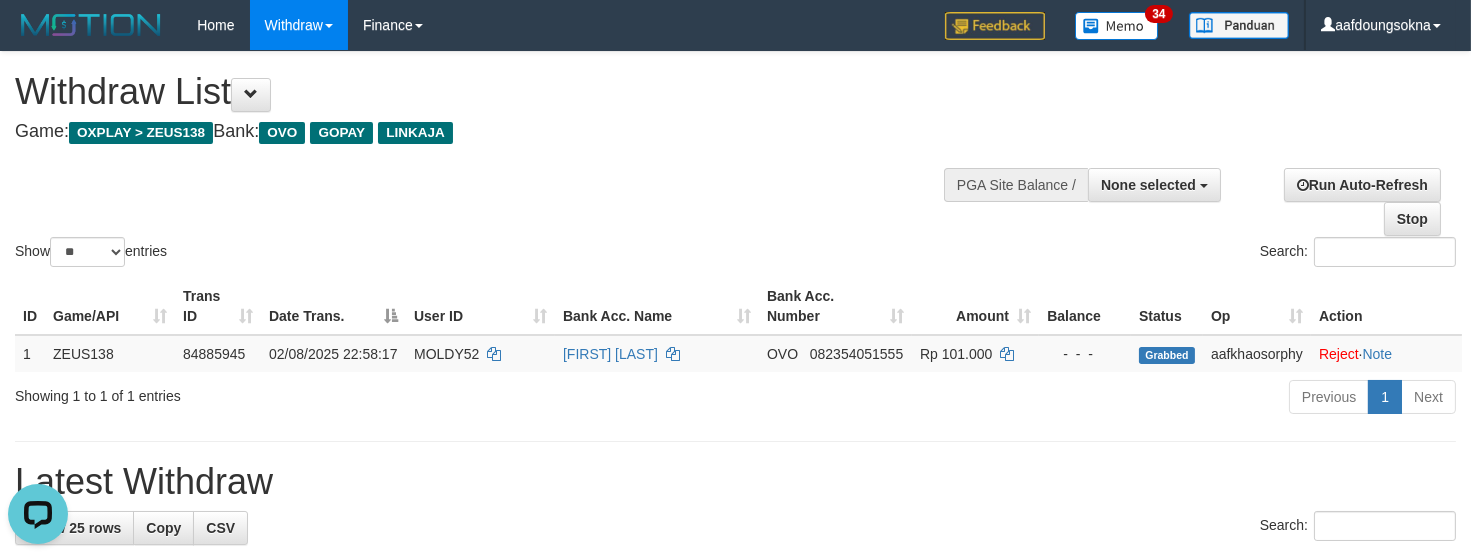 scroll, scrollTop: 0, scrollLeft: 0, axis: both 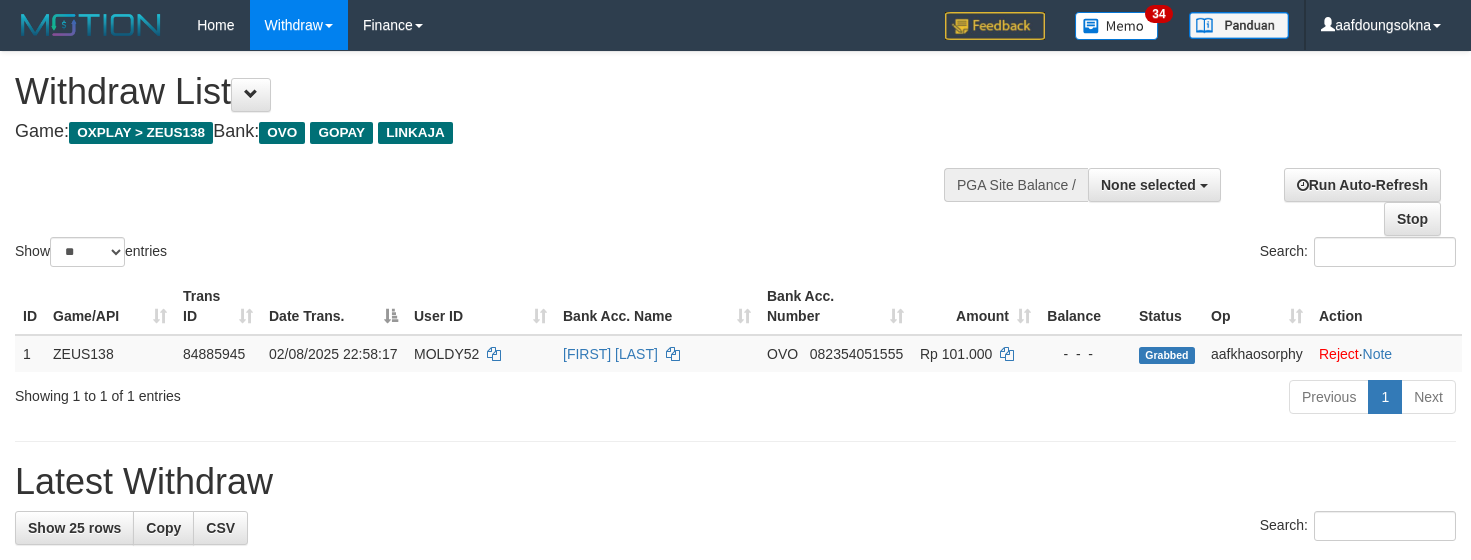 select 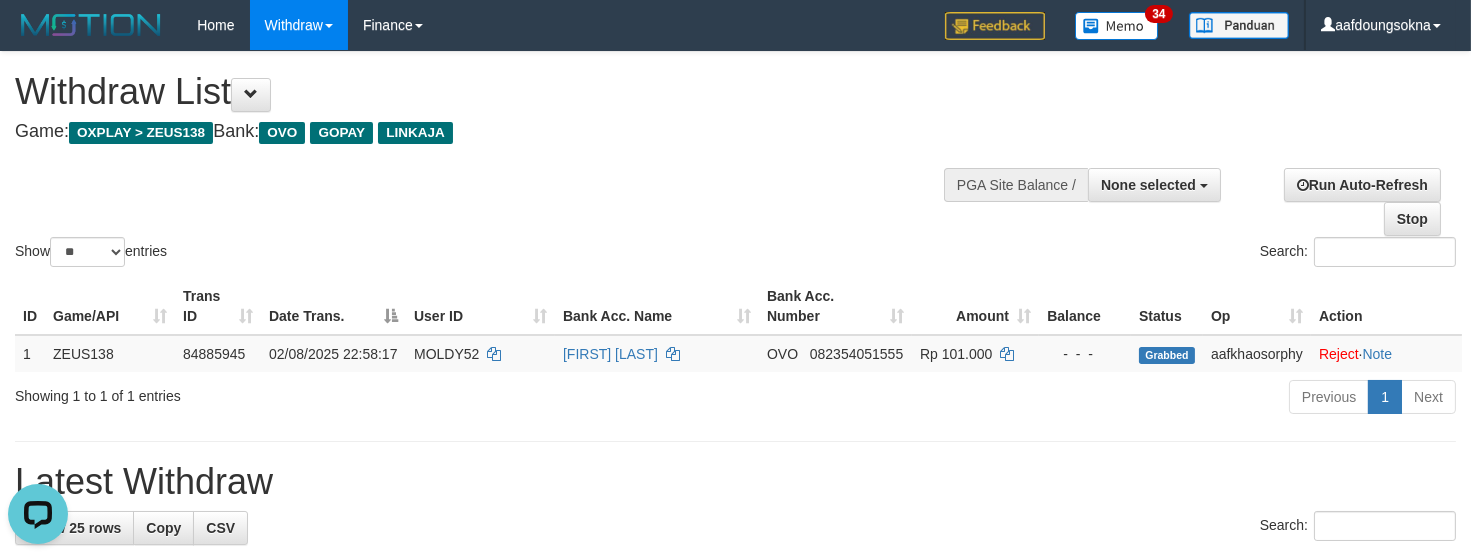 scroll, scrollTop: 0, scrollLeft: 0, axis: both 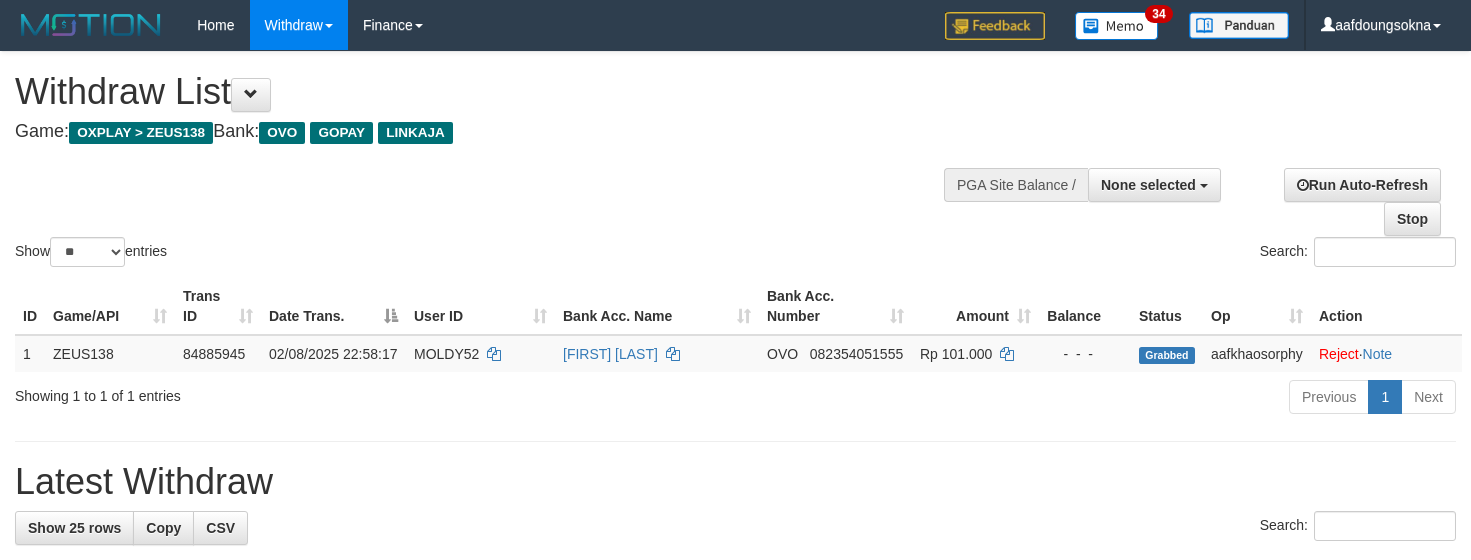 select 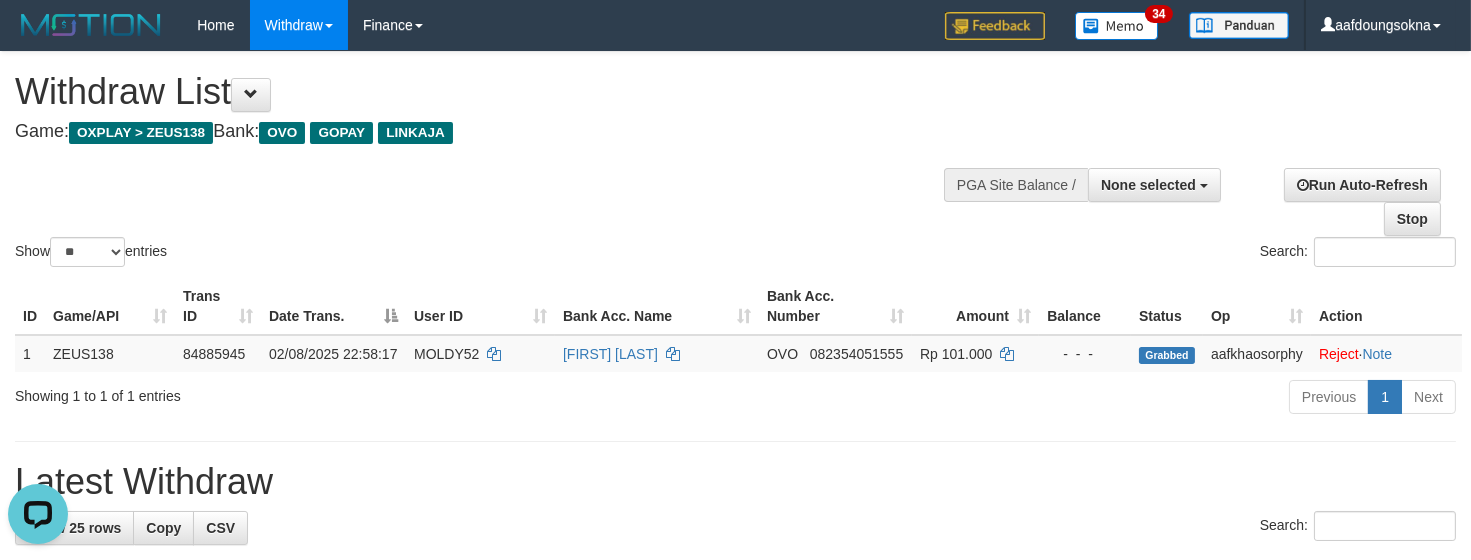 scroll, scrollTop: 0, scrollLeft: 0, axis: both 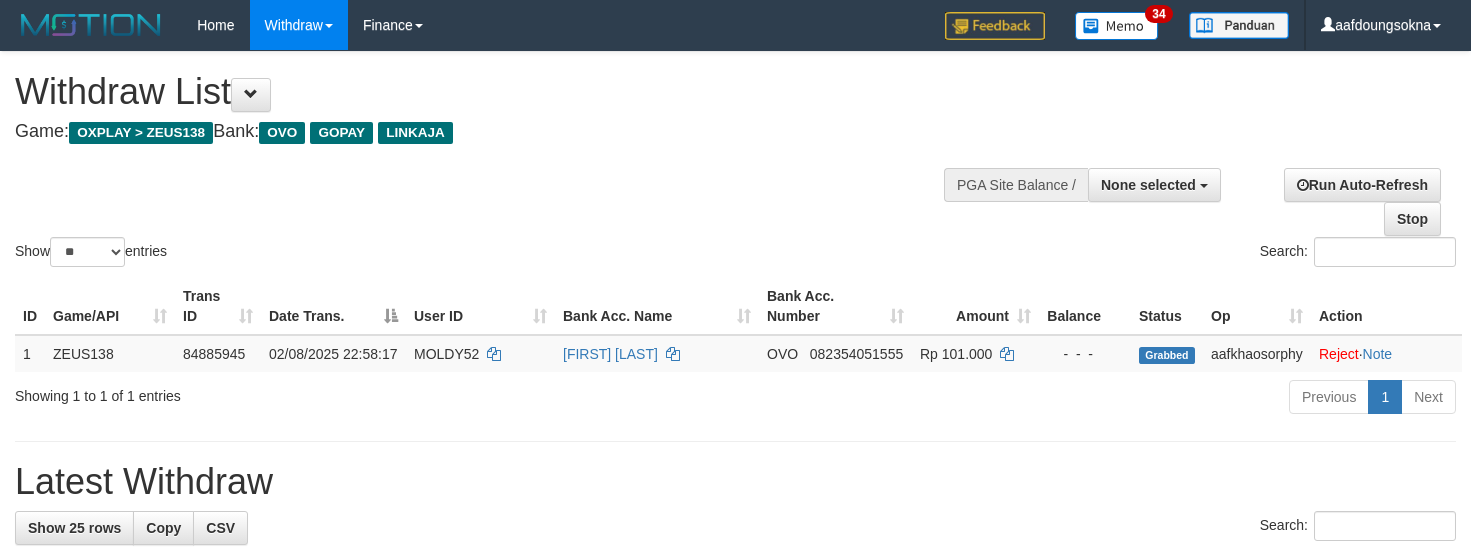 select 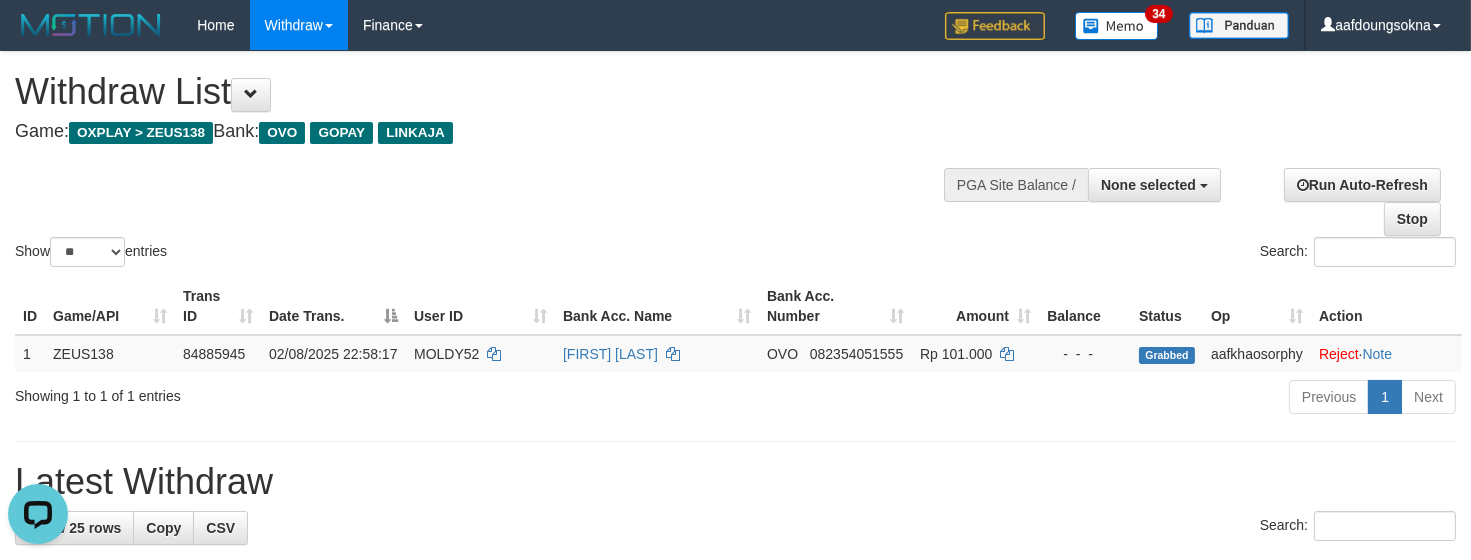 scroll, scrollTop: 0, scrollLeft: 0, axis: both 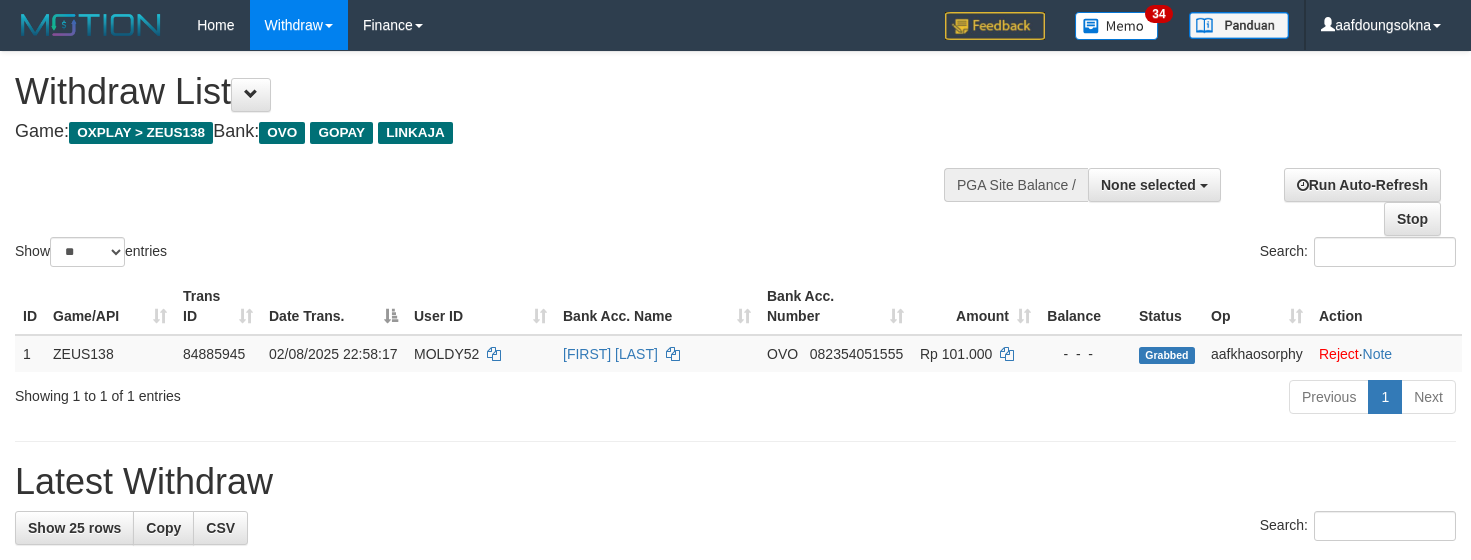 select 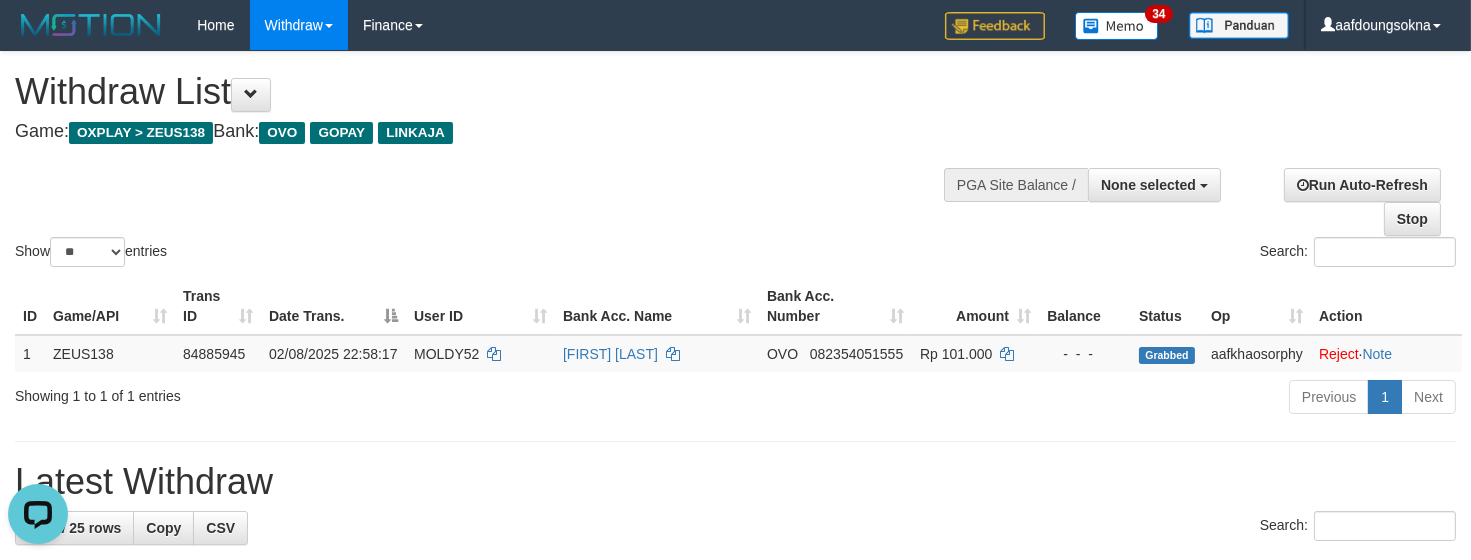 scroll, scrollTop: 0, scrollLeft: 0, axis: both 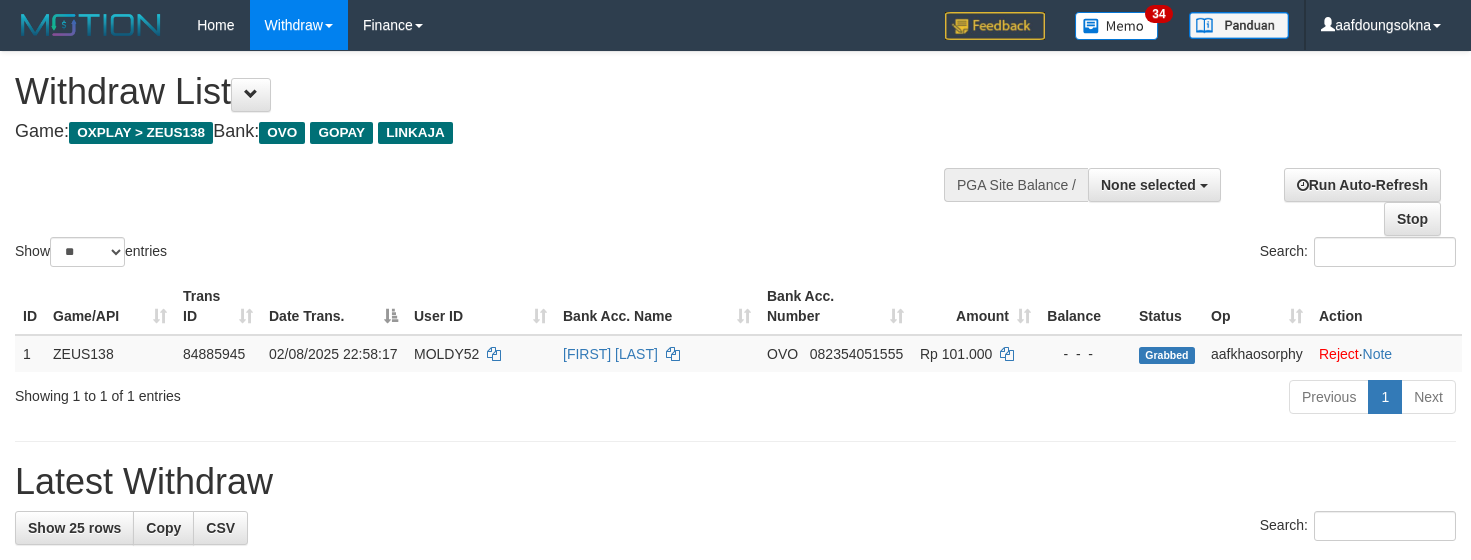 select 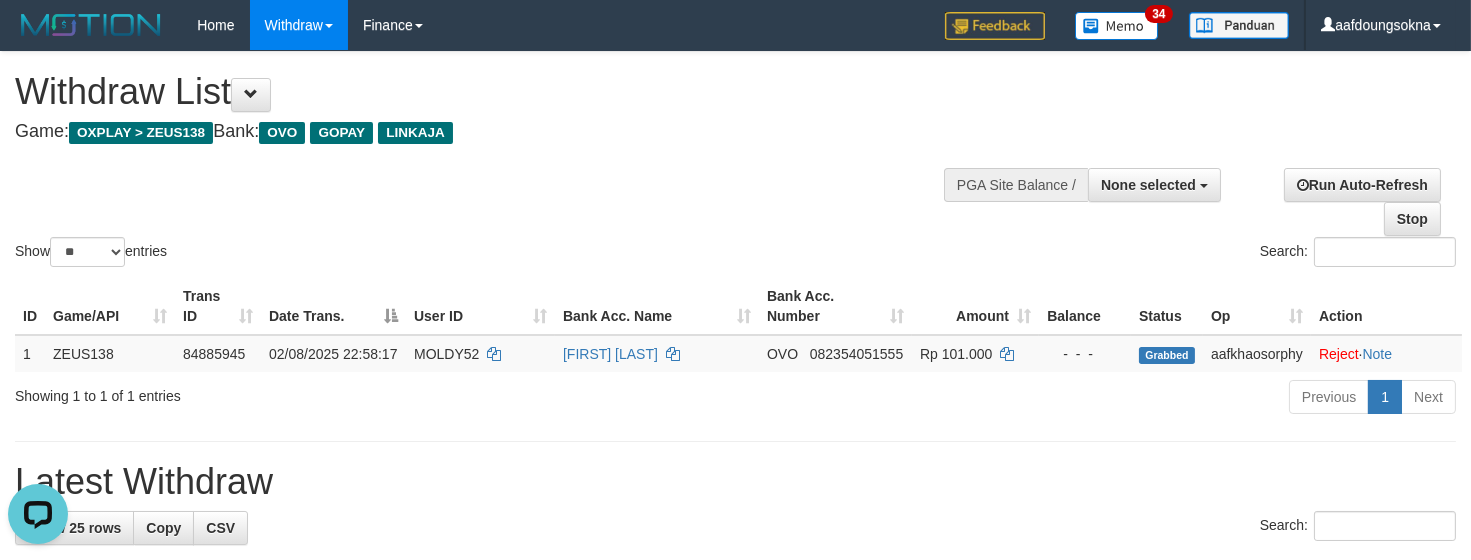 scroll, scrollTop: 0, scrollLeft: 0, axis: both 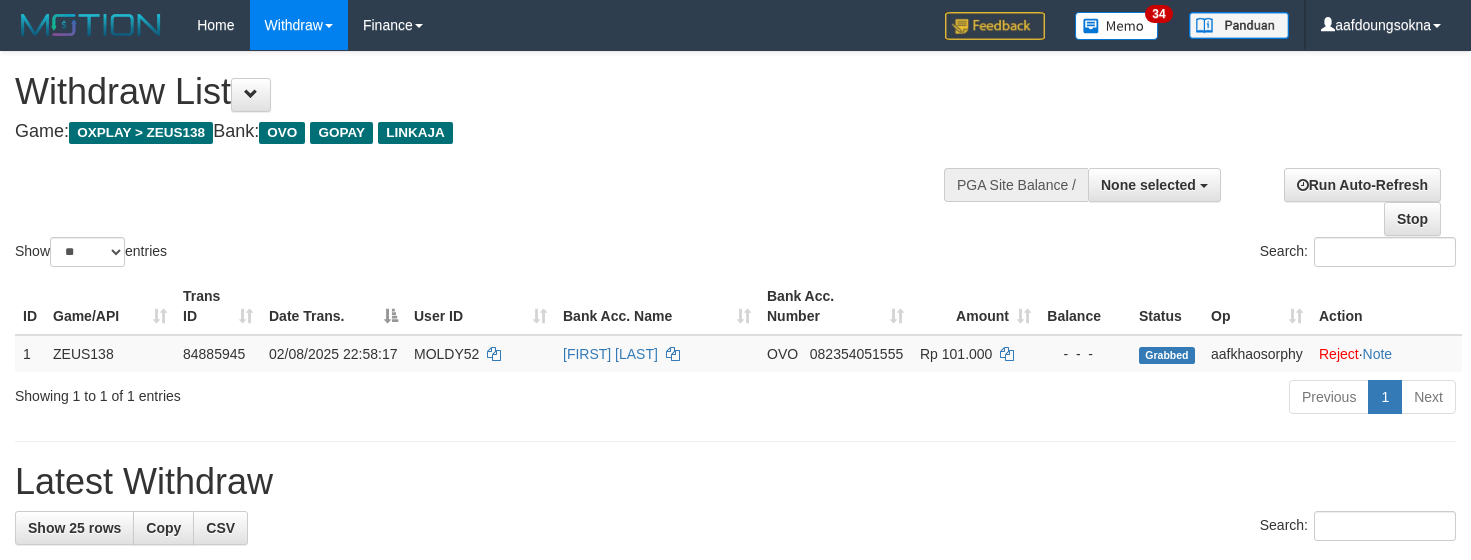 select 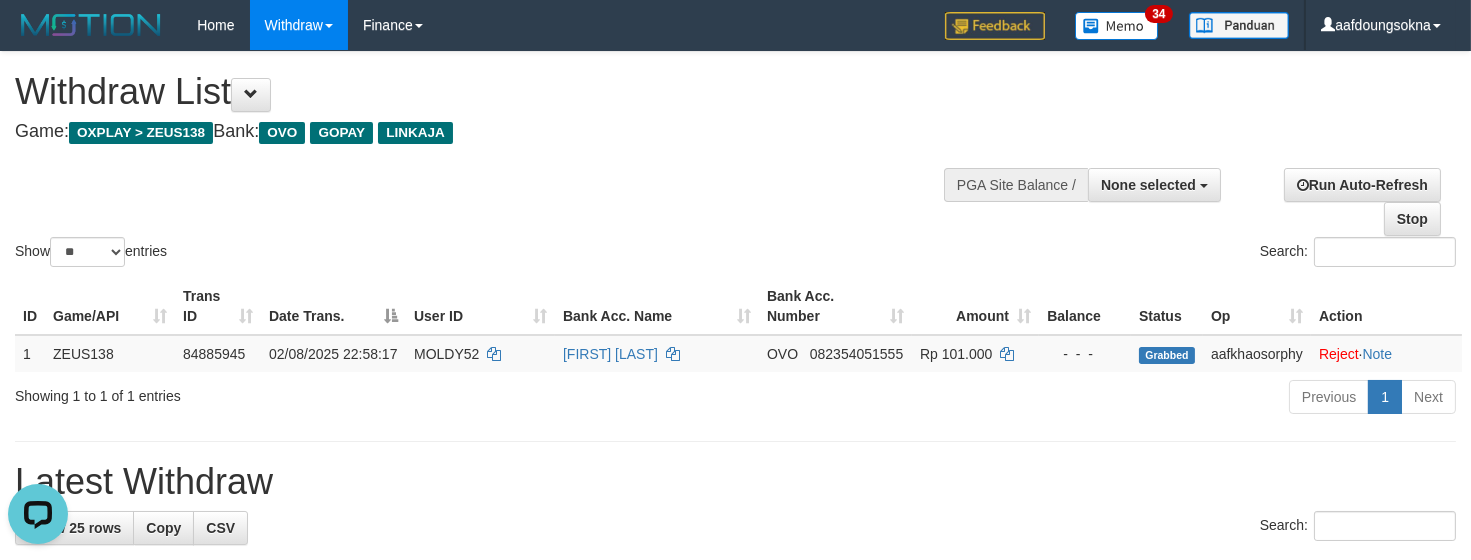 scroll, scrollTop: 0, scrollLeft: 0, axis: both 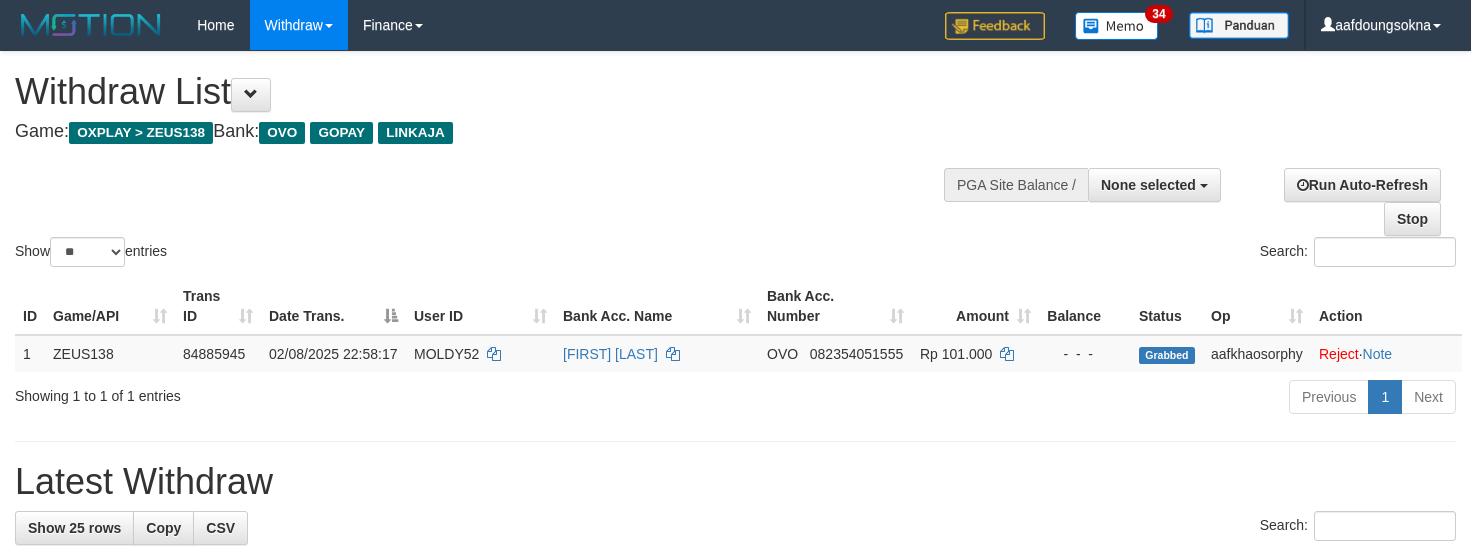 select 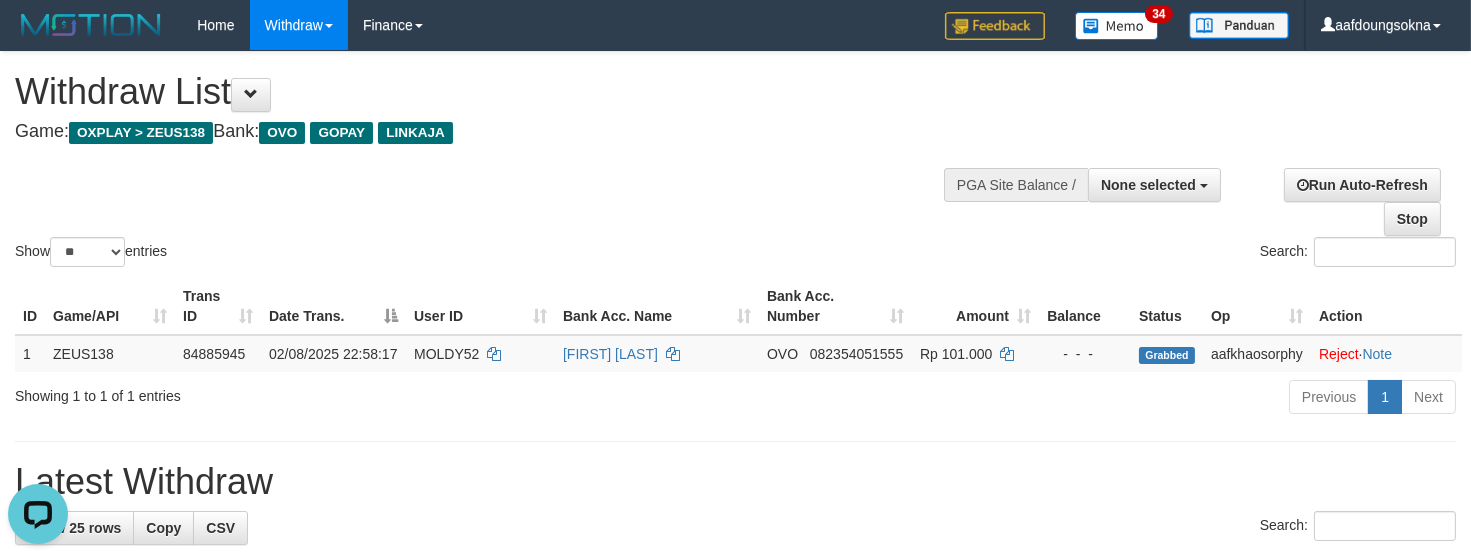 scroll, scrollTop: 0, scrollLeft: 0, axis: both 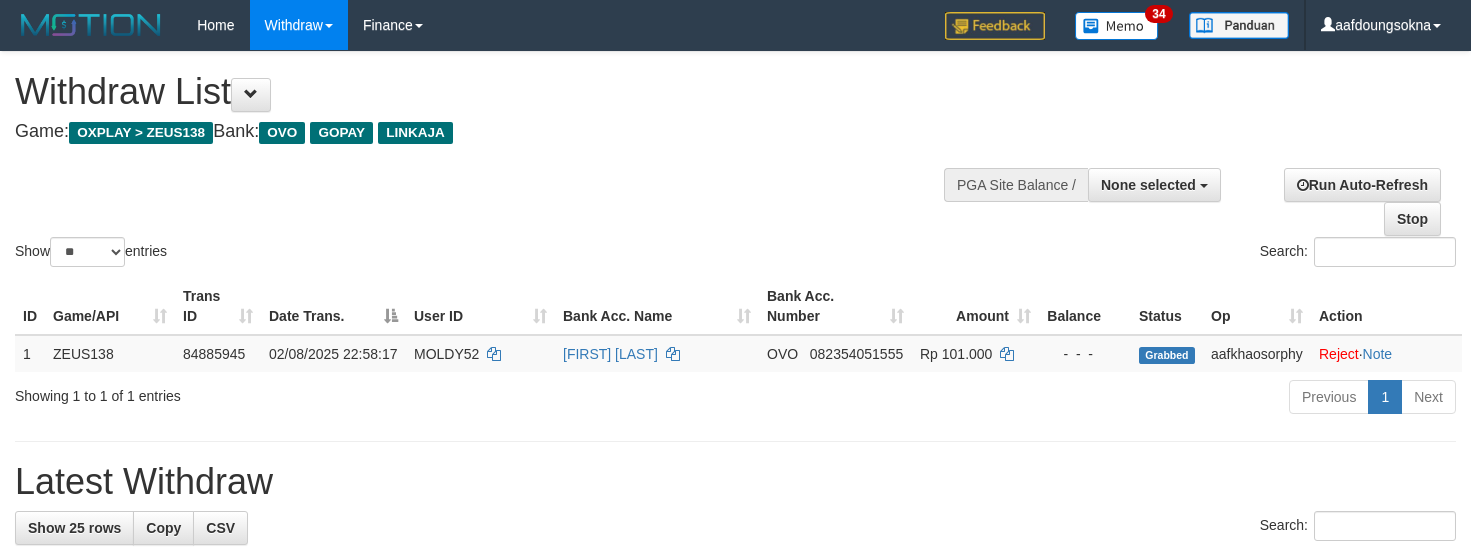 select 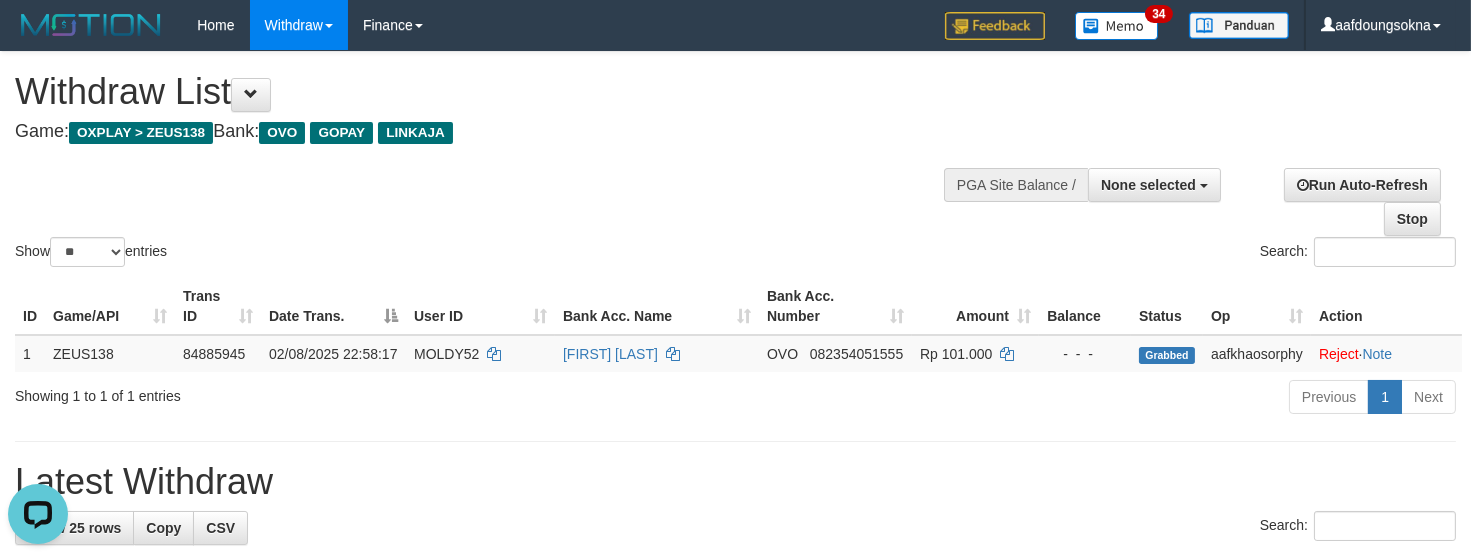 scroll, scrollTop: 0, scrollLeft: 0, axis: both 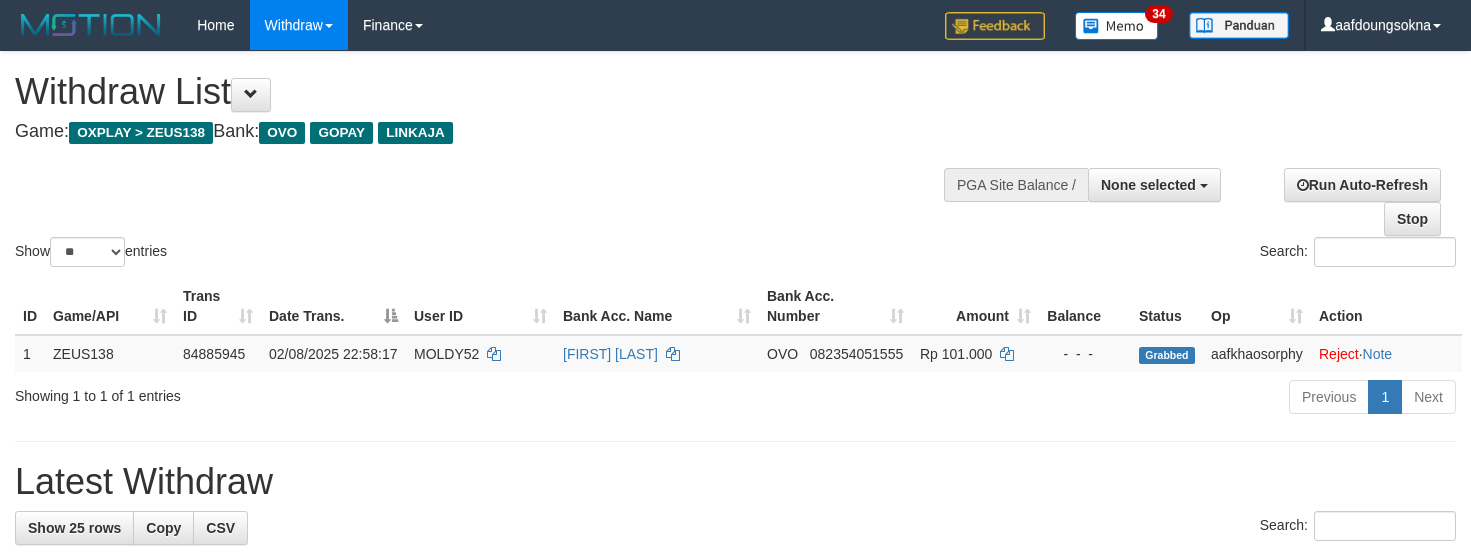 select 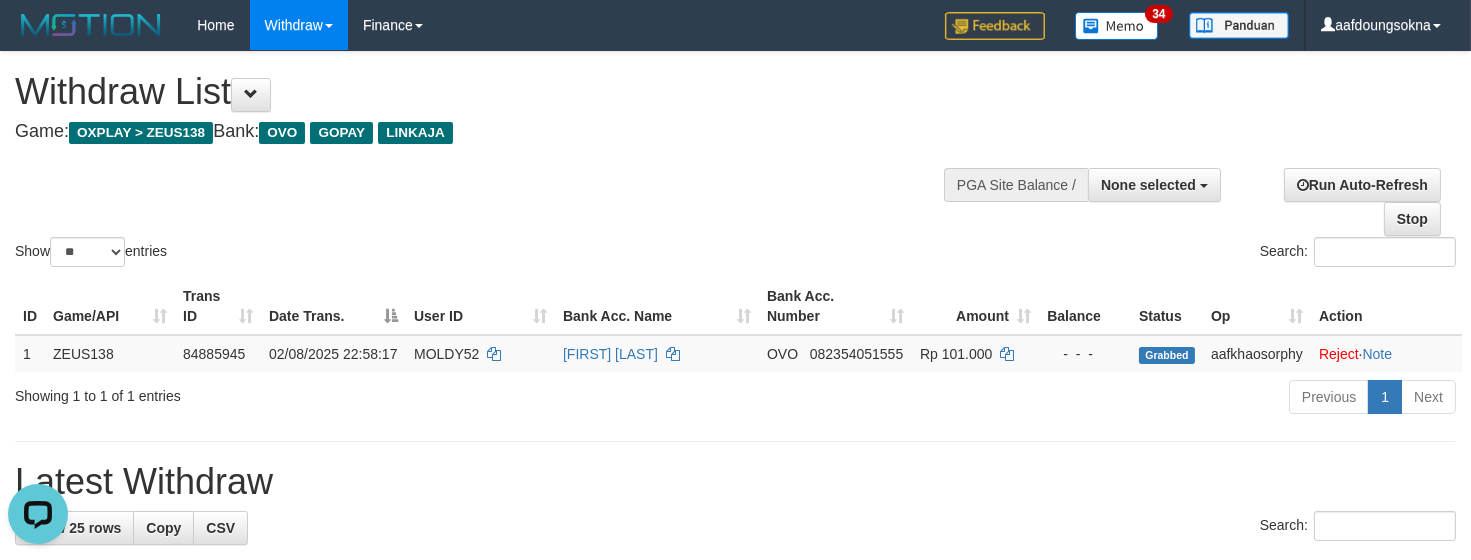 scroll, scrollTop: 0, scrollLeft: 0, axis: both 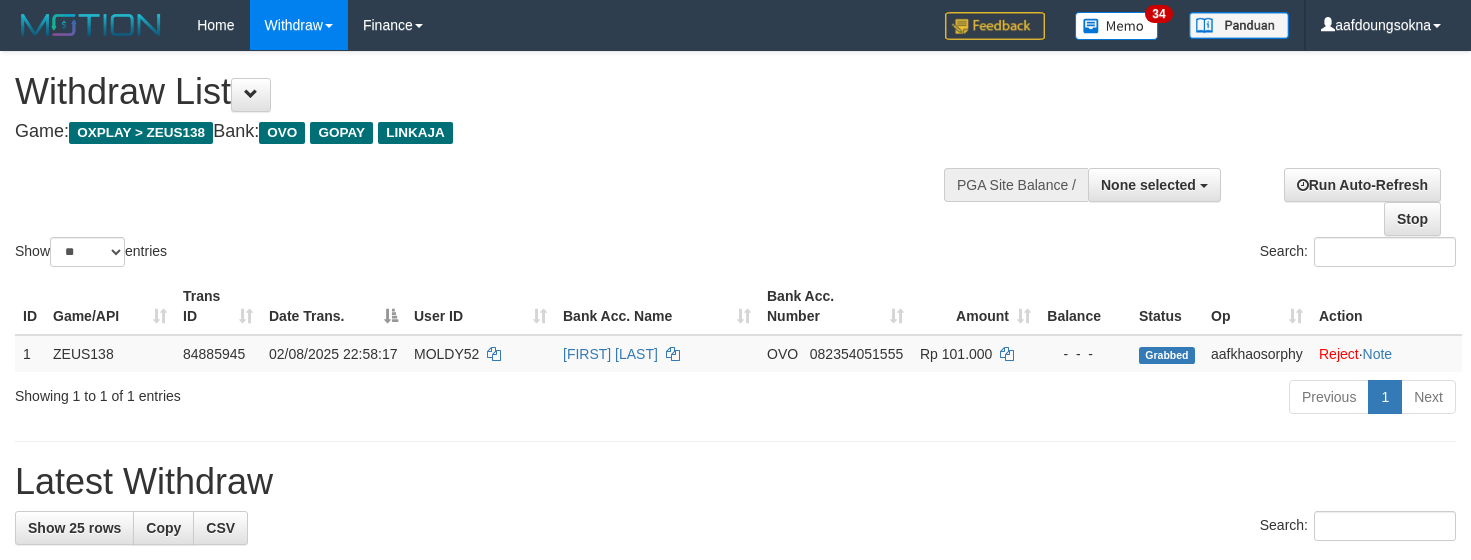 select 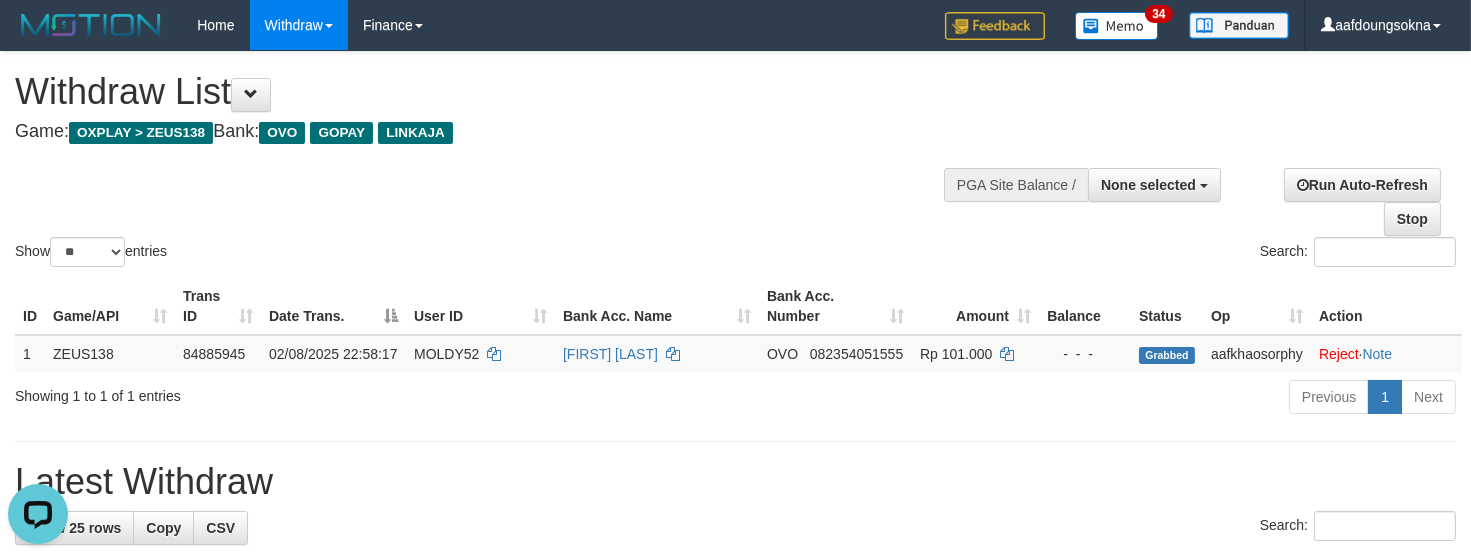 scroll, scrollTop: 0, scrollLeft: 0, axis: both 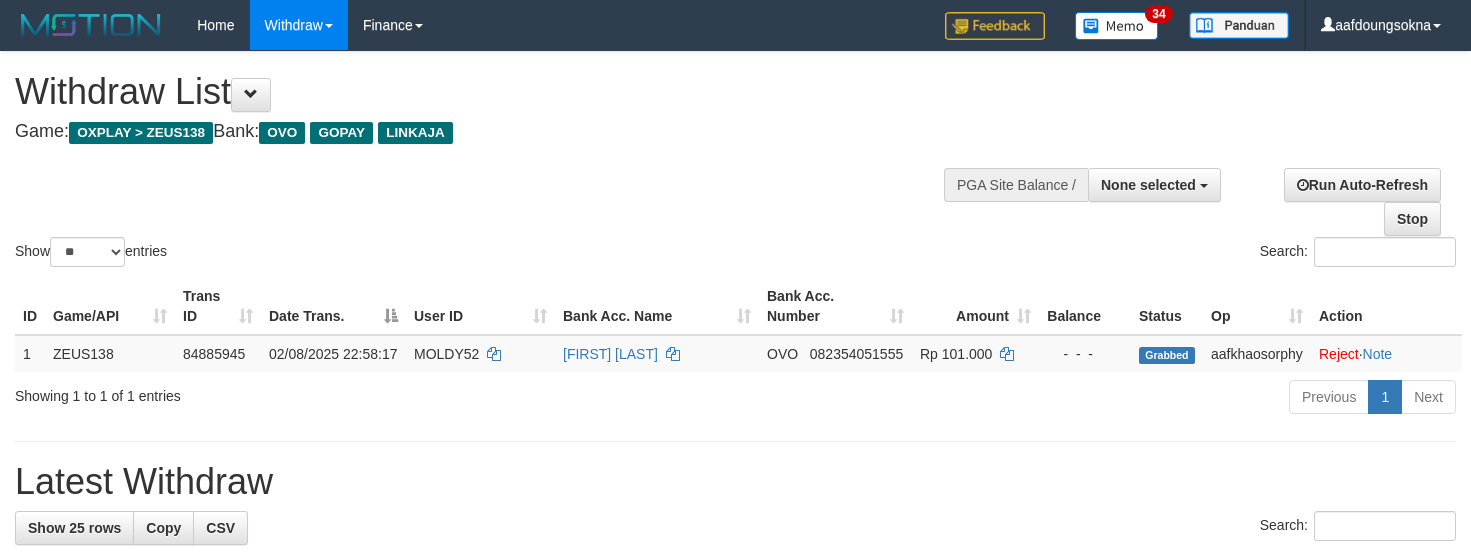 select 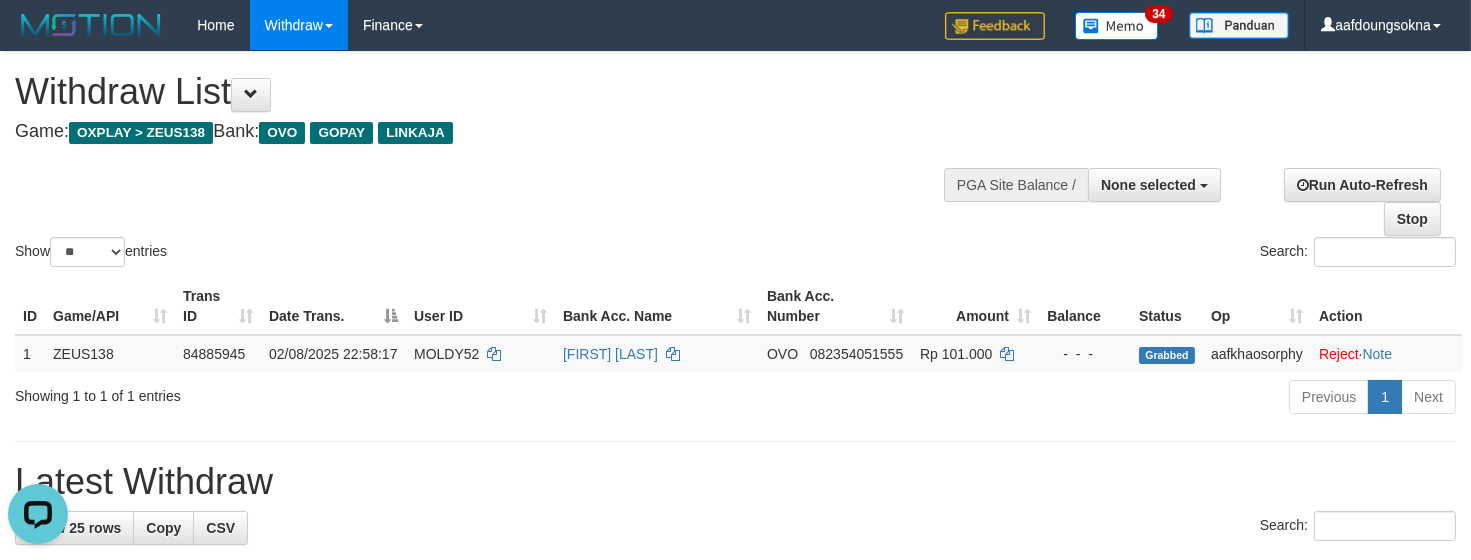 scroll, scrollTop: 0, scrollLeft: 0, axis: both 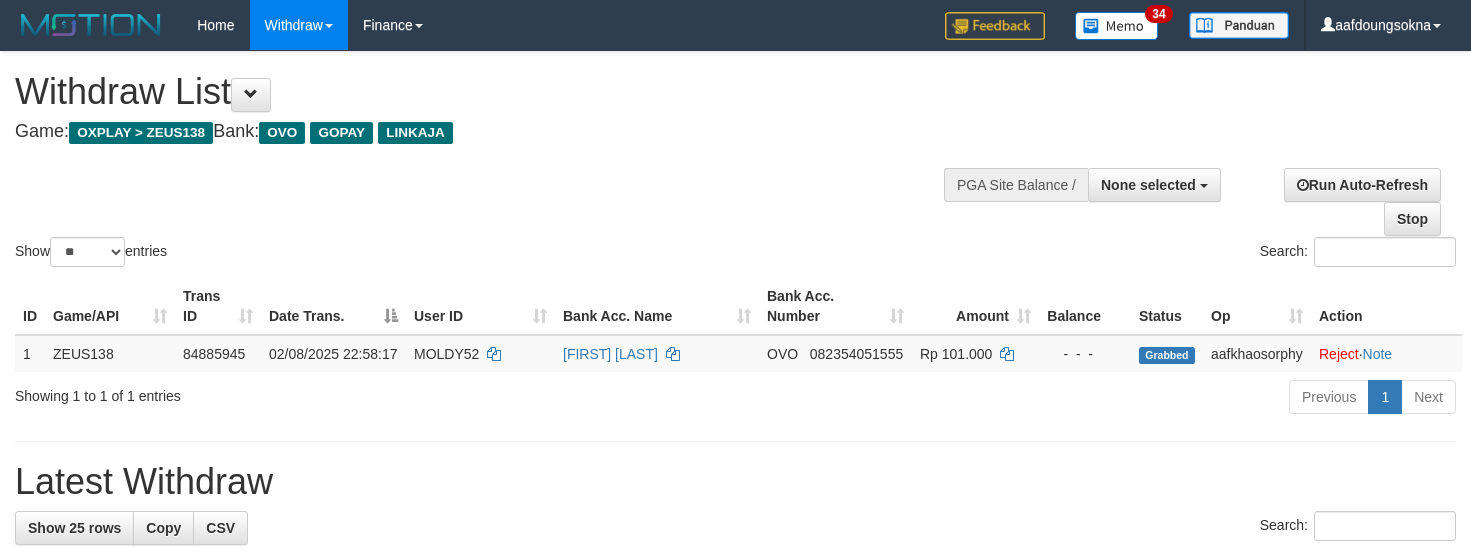select 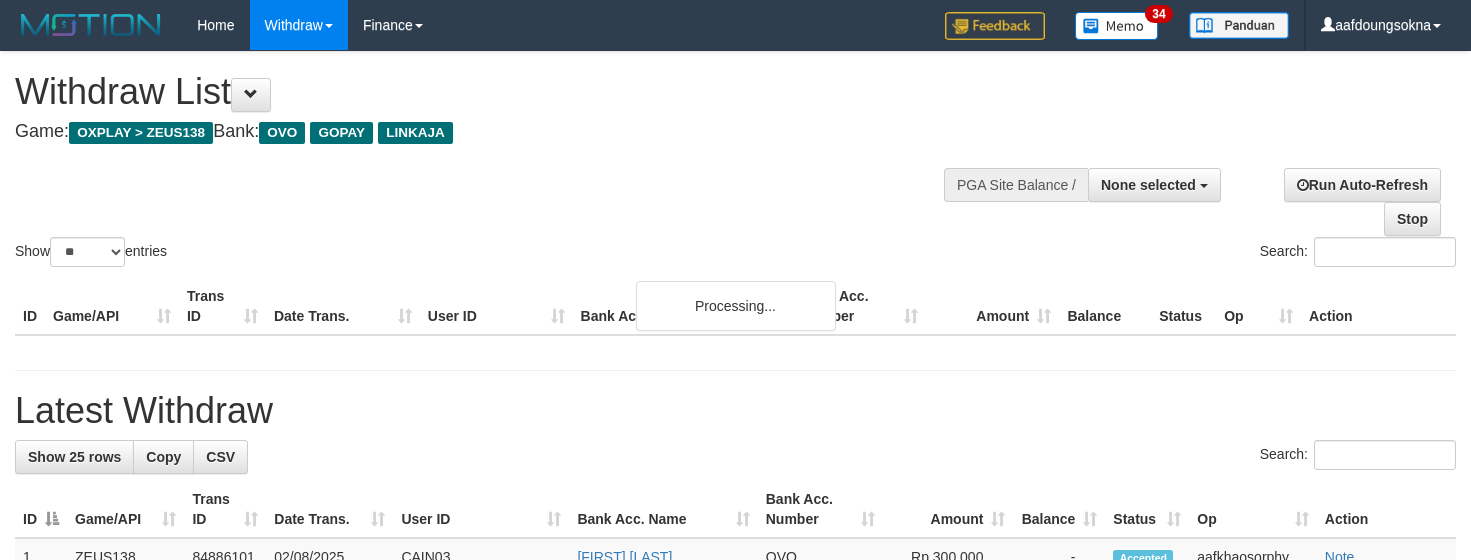 select 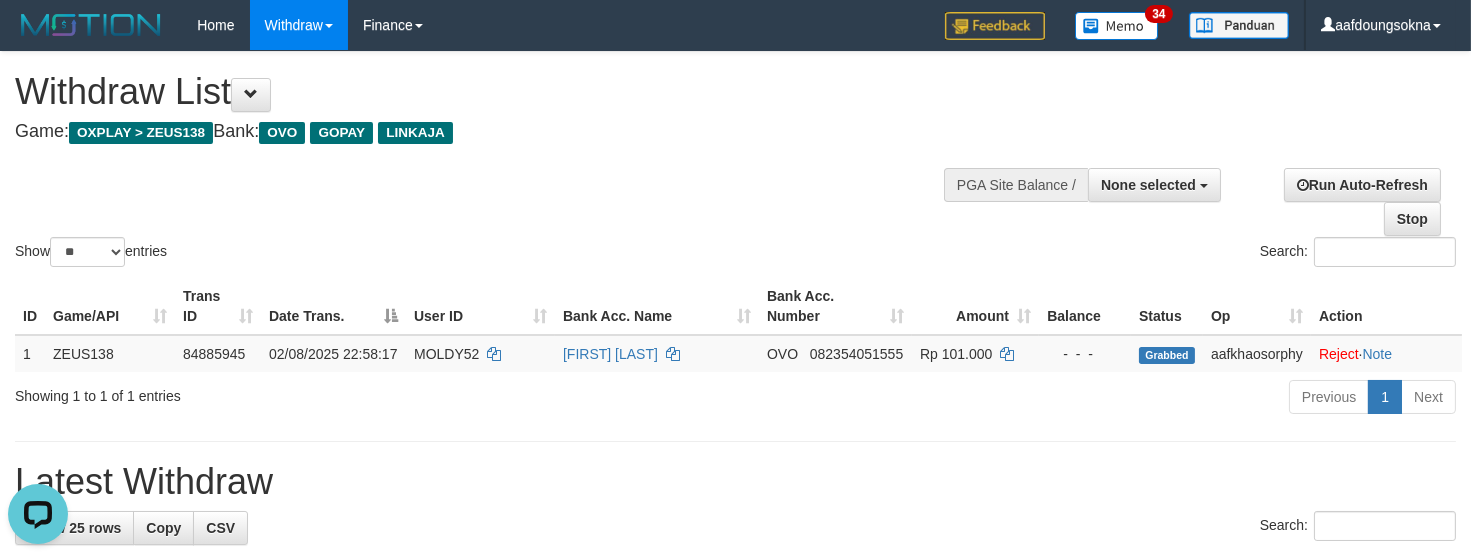 scroll, scrollTop: 0, scrollLeft: 0, axis: both 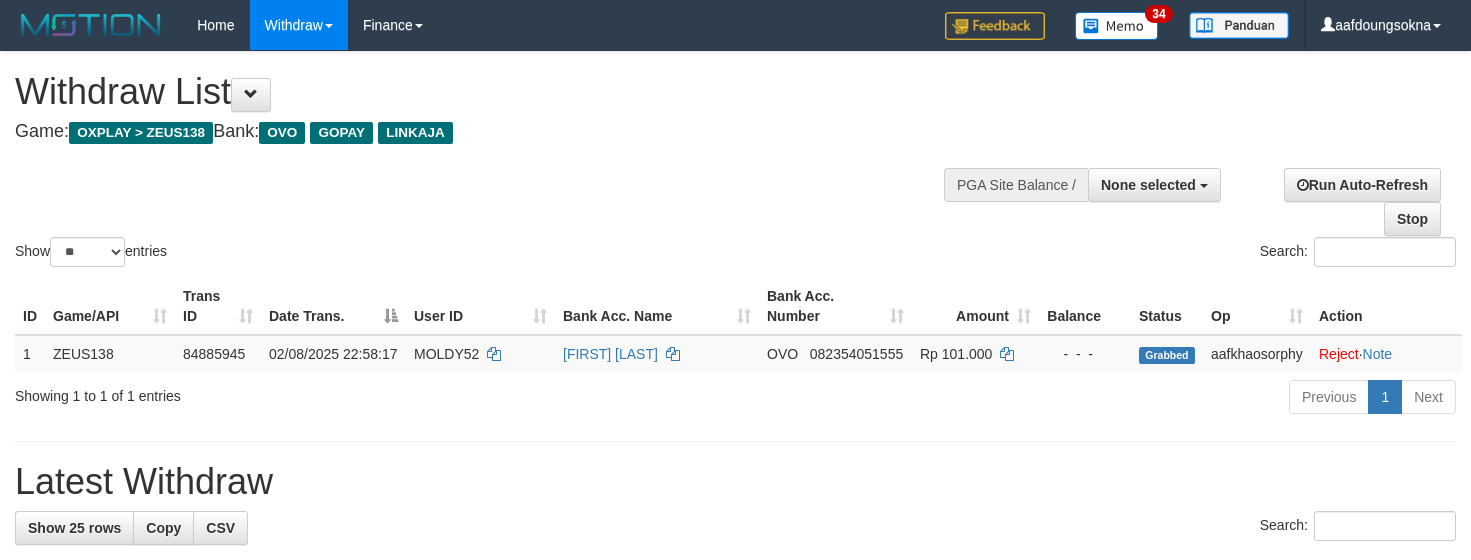 select 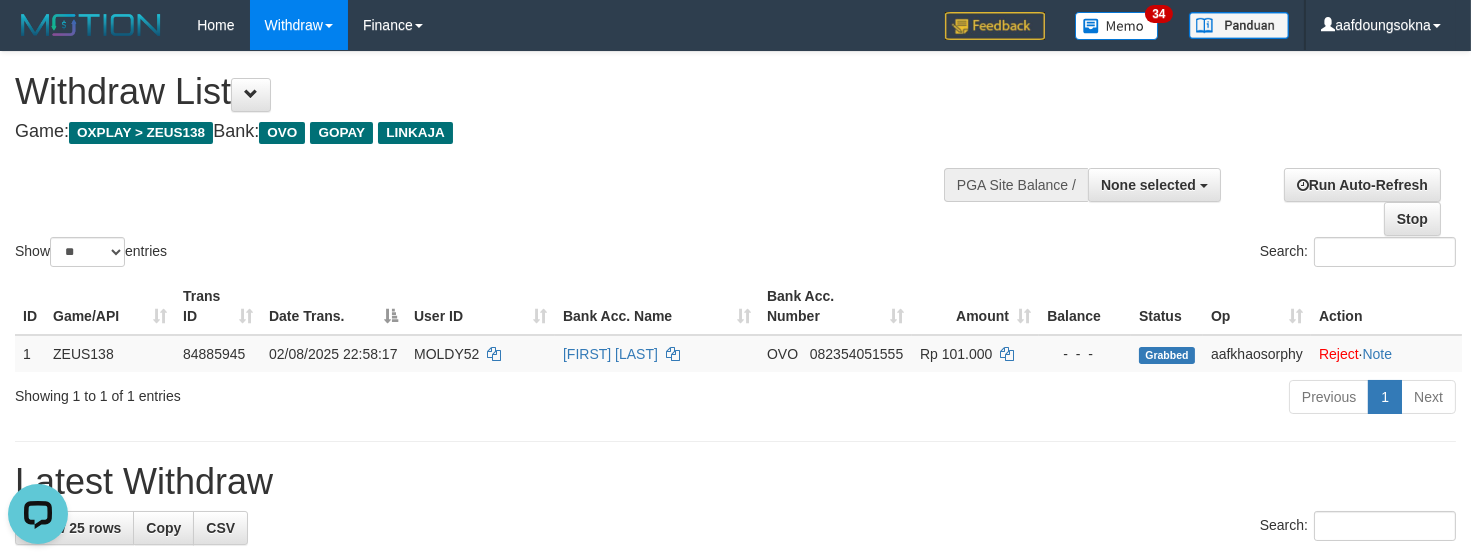 scroll, scrollTop: 0, scrollLeft: 0, axis: both 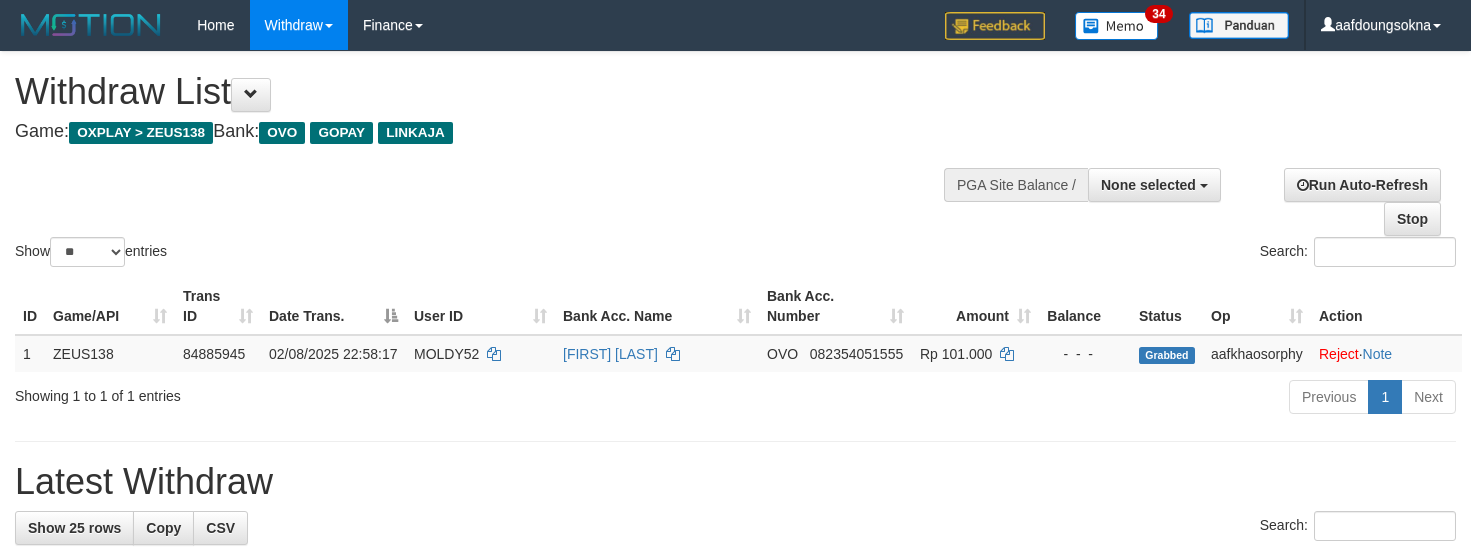 select 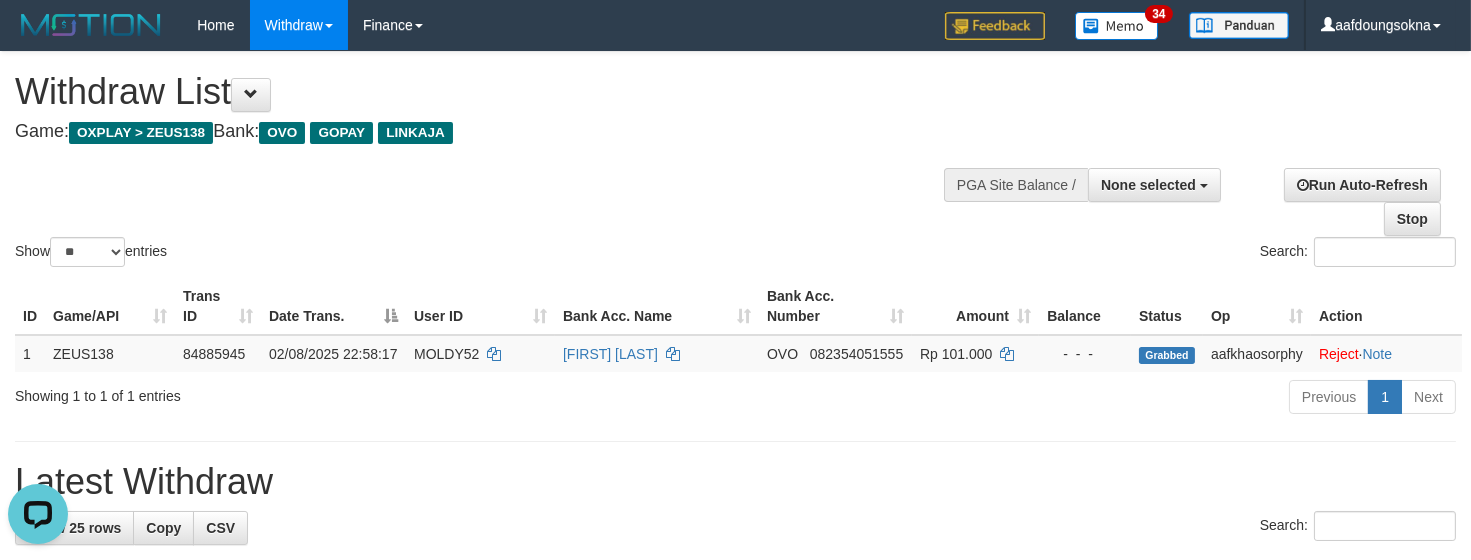 scroll, scrollTop: 0, scrollLeft: 0, axis: both 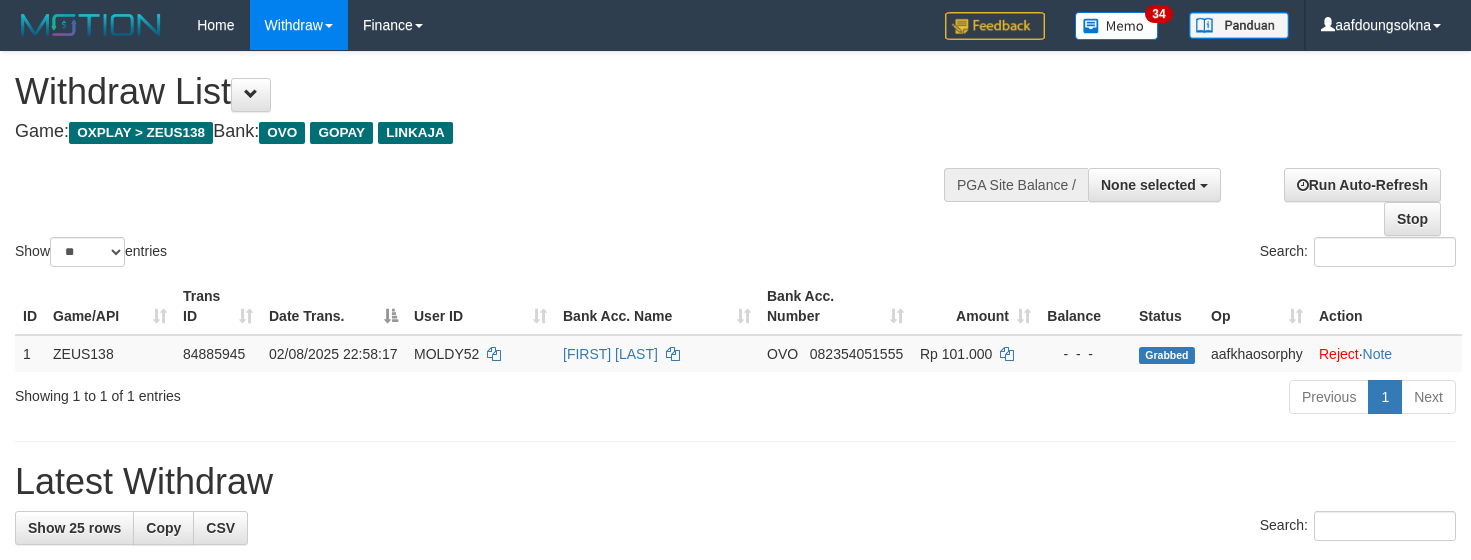 select 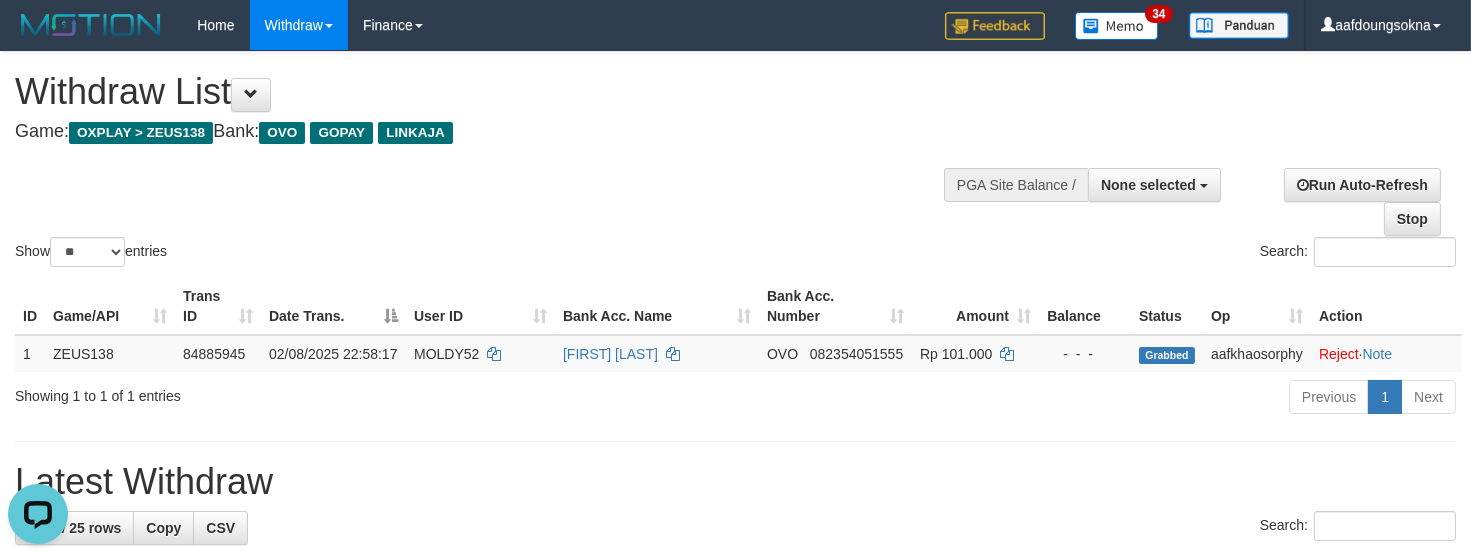 scroll, scrollTop: 0, scrollLeft: 0, axis: both 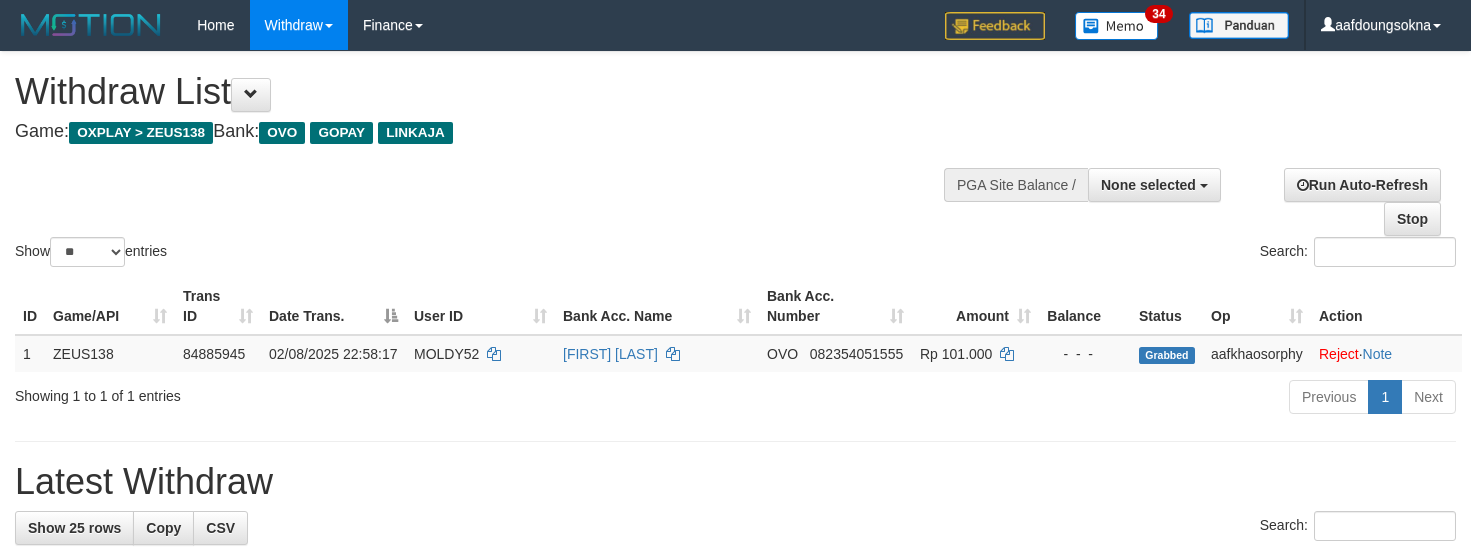 select 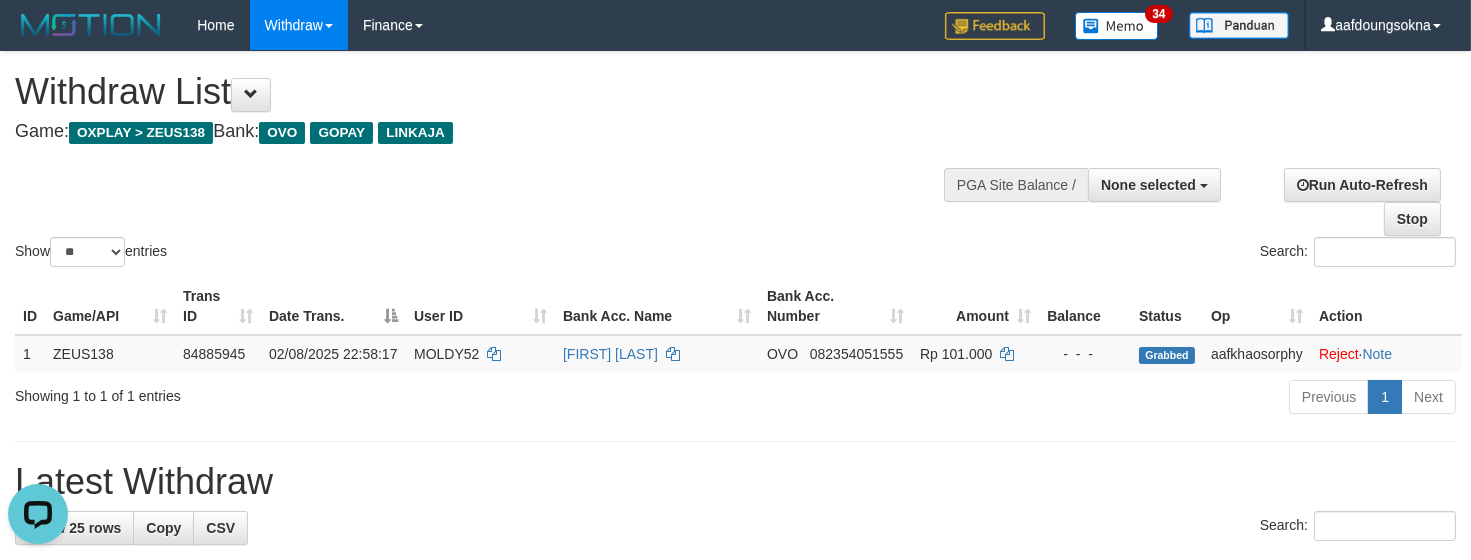 scroll, scrollTop: 0, scrollLeft: 0, axis: both 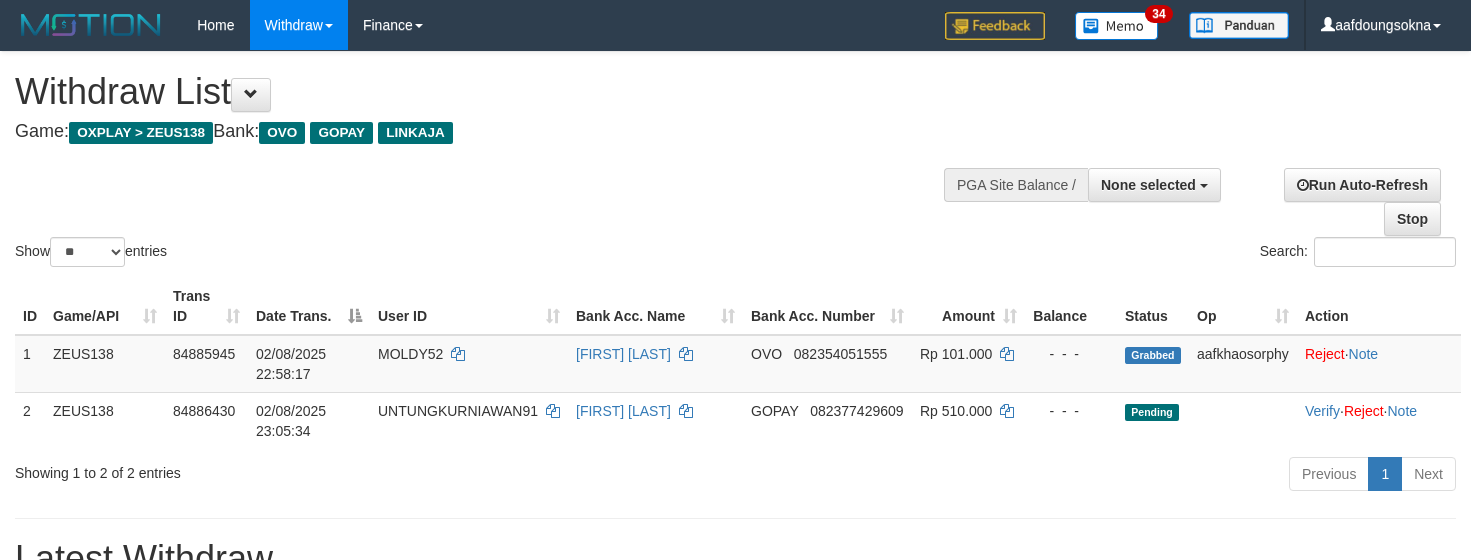 select 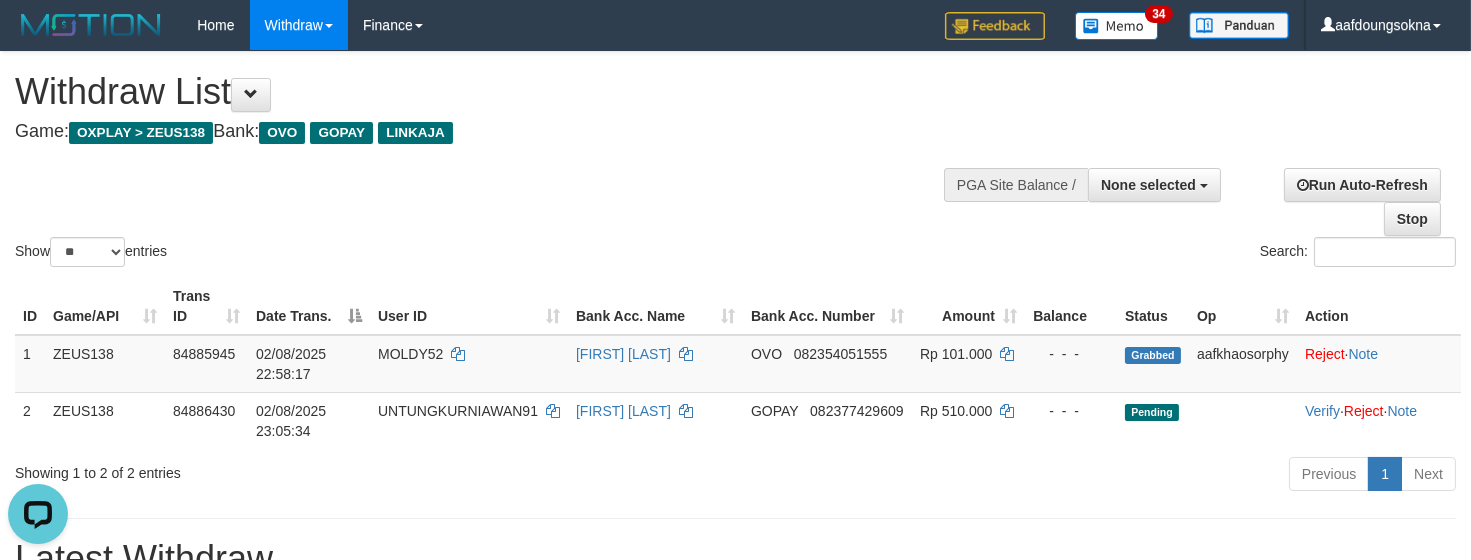 scroll, scrollTop: 0, scrollLeft: 0, axis: both 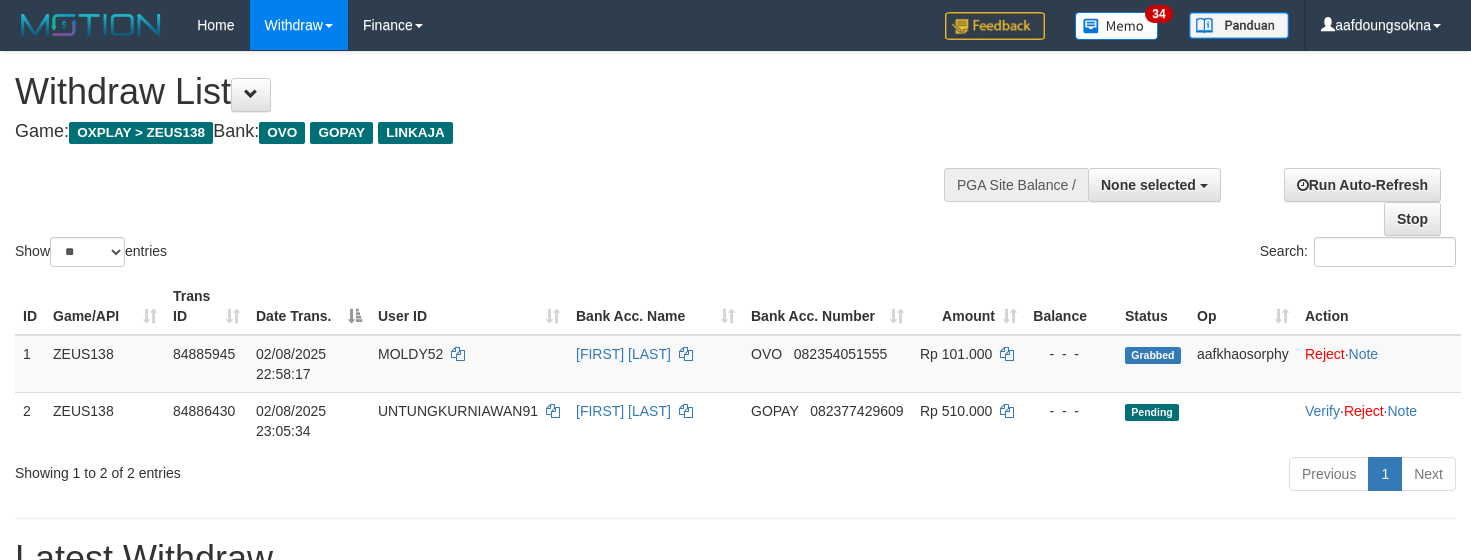 select 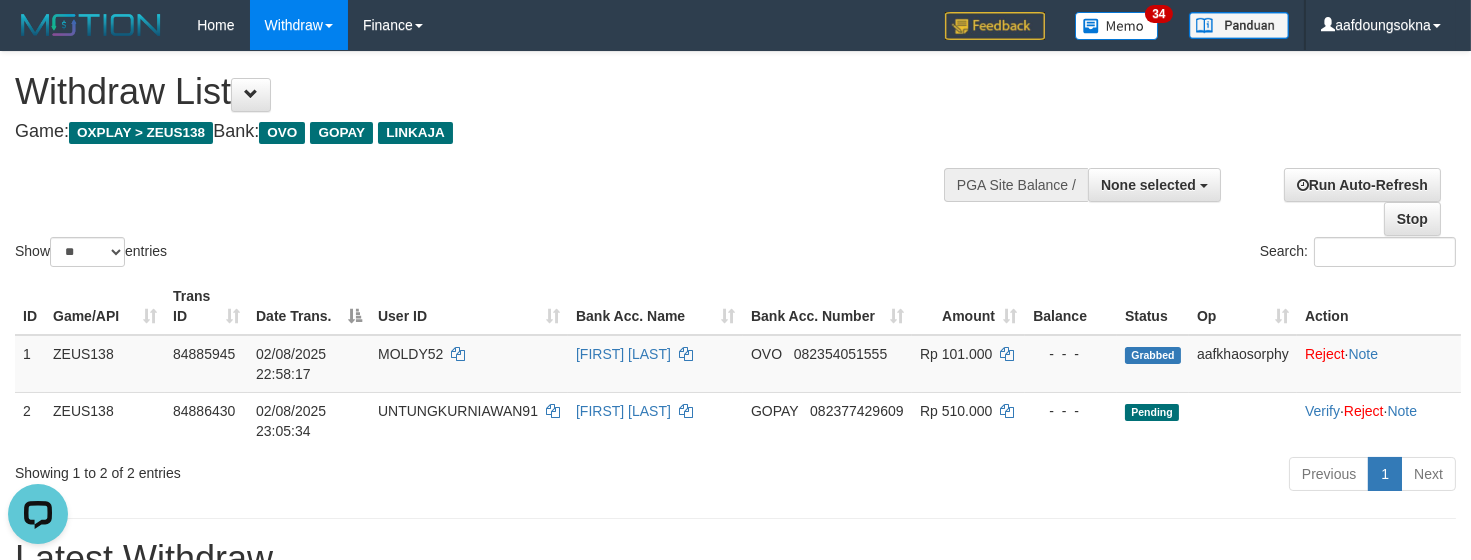 scroll, scrollTop: 0, scrollLeft: 0, axis: both 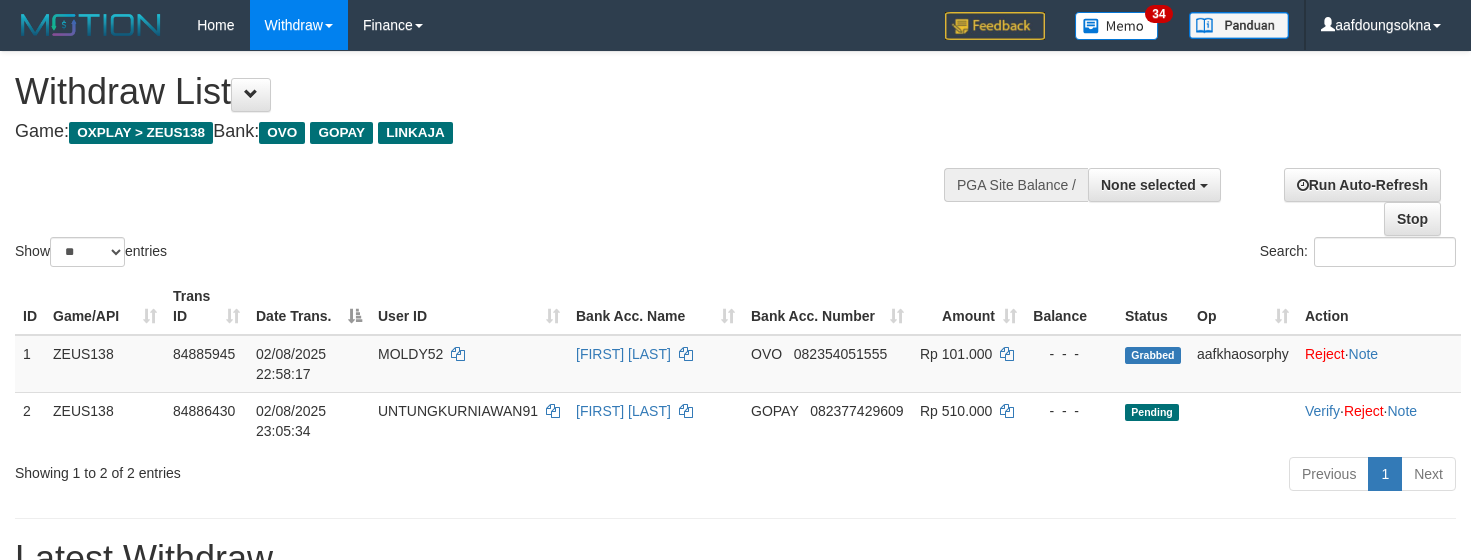 select 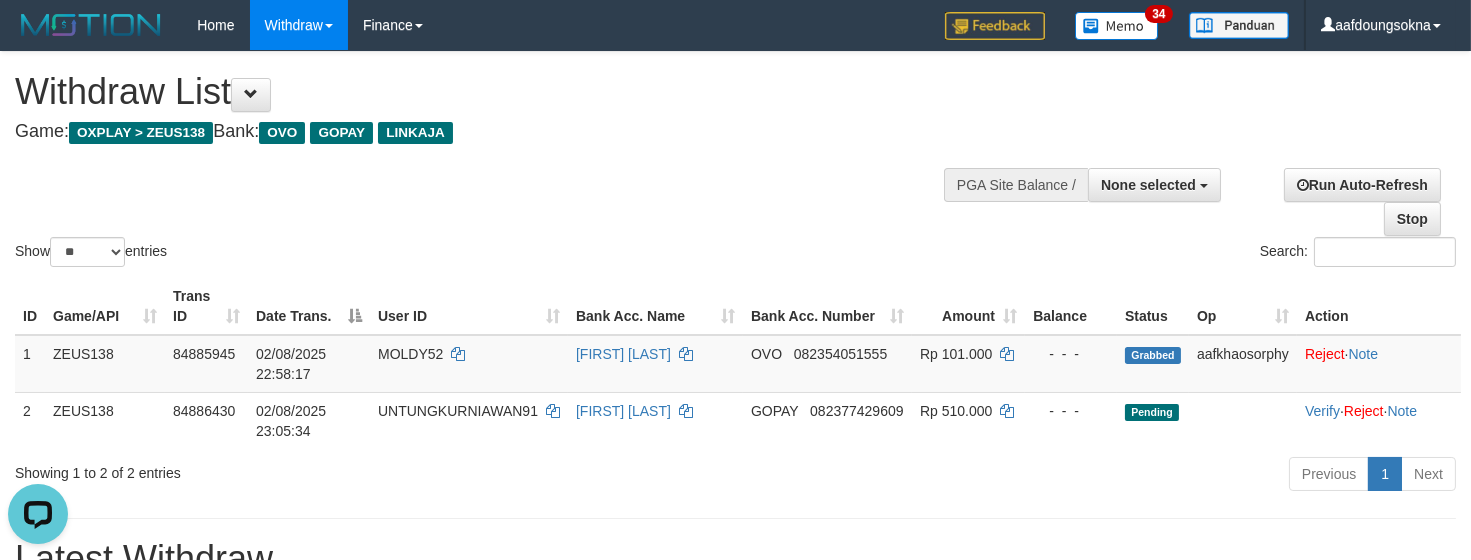 scroll, scrollTop: 0, scrollLeft: 0, axis: both 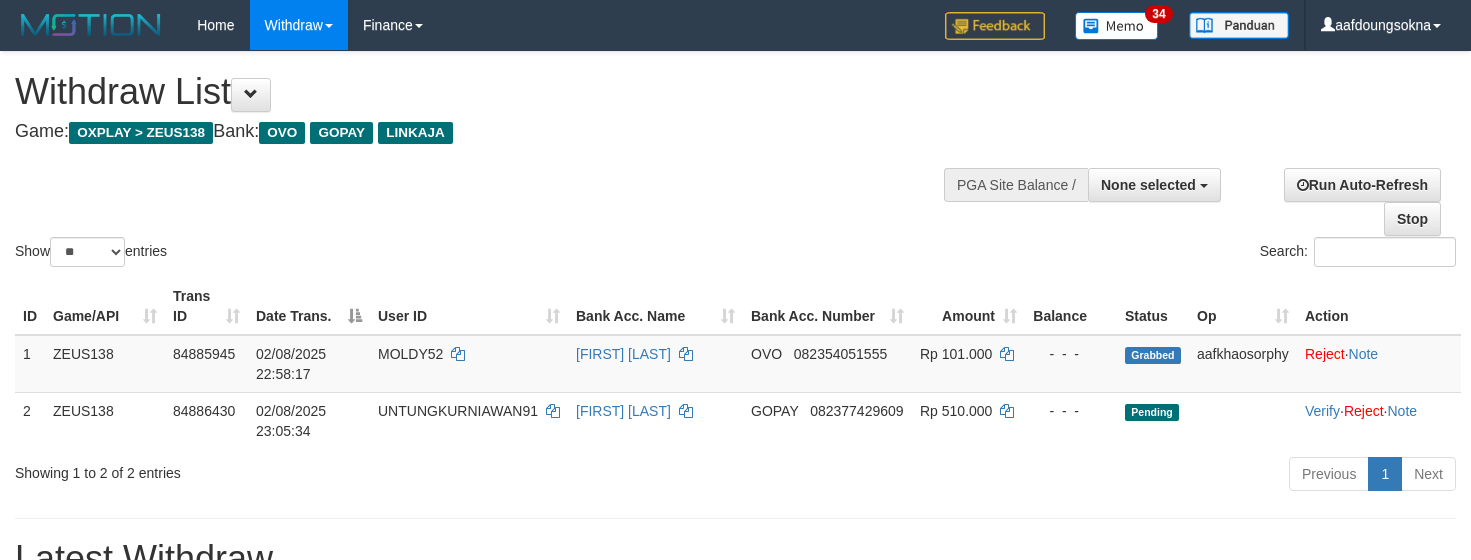 select 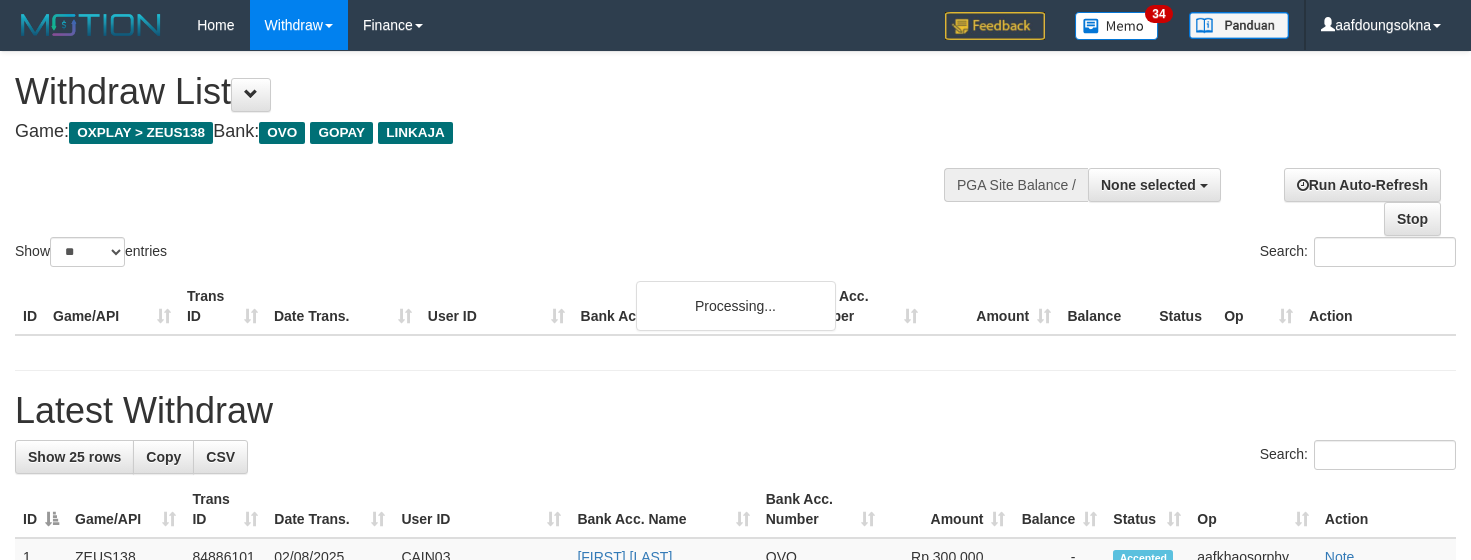 select 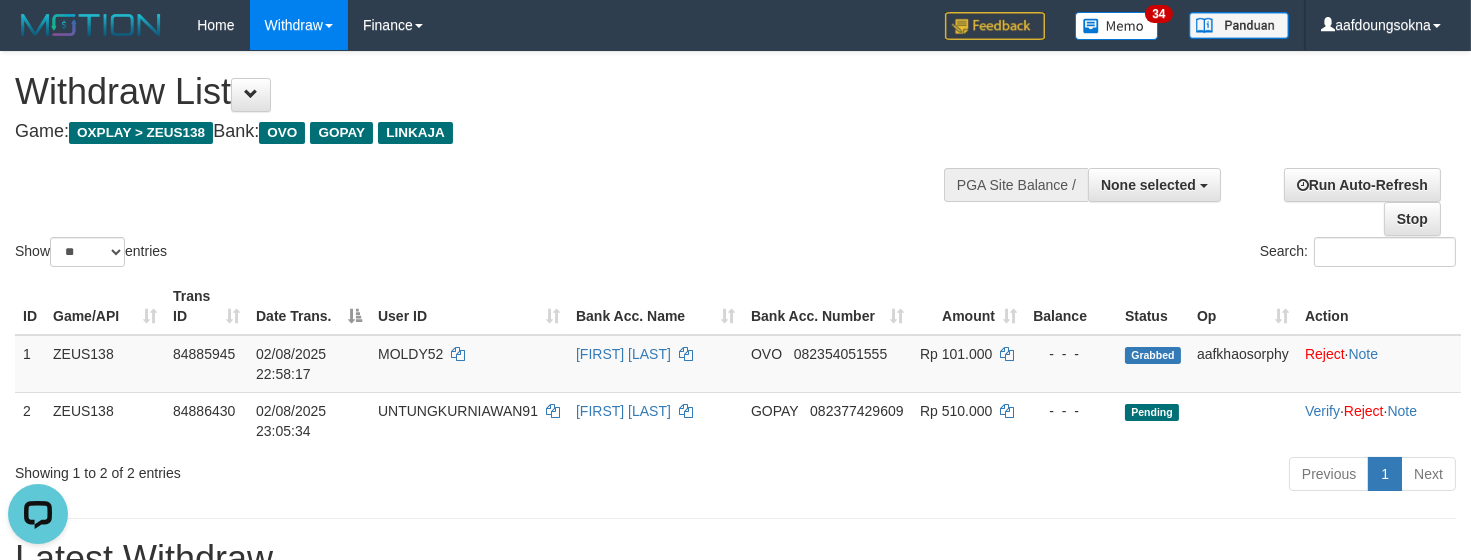 scroll, scrollTop: 0, scrollLeft: 0, axis: both 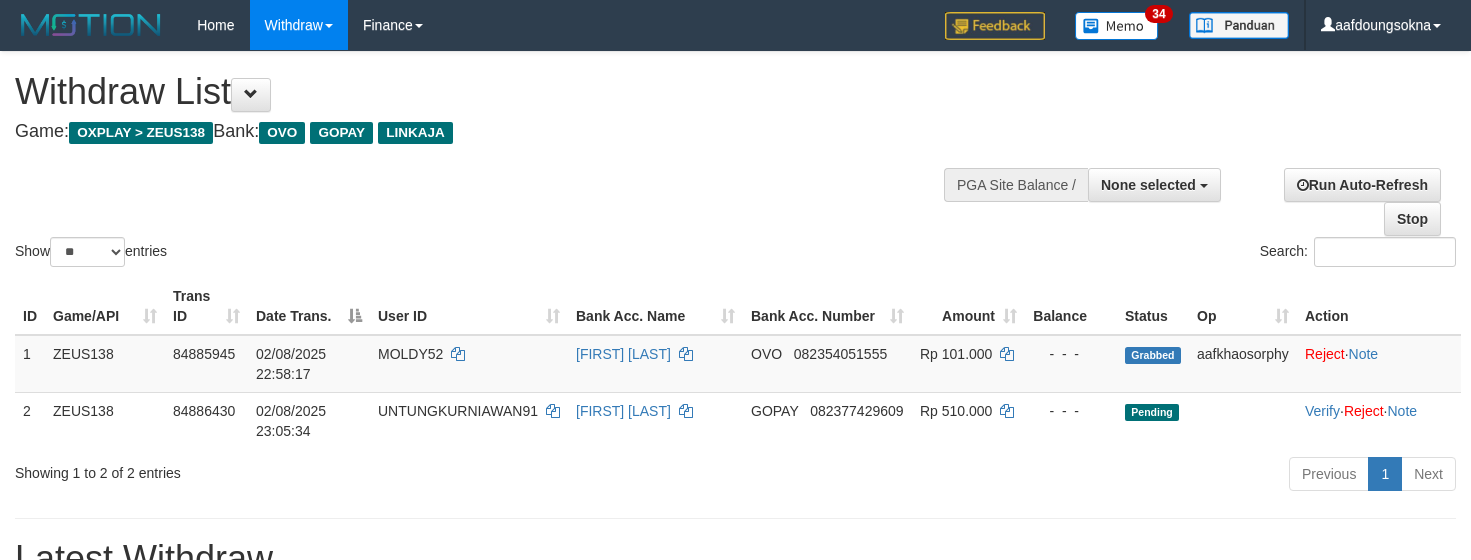 select 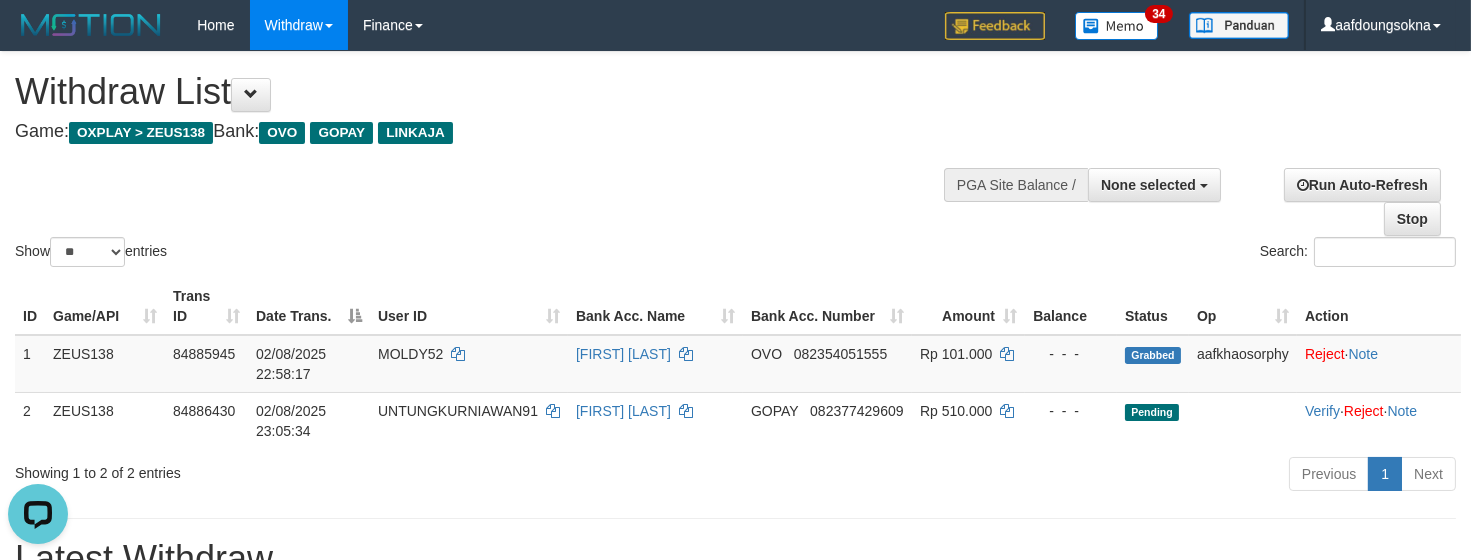 scroll, scrollTop: 0, scrollLeft: 0, axis: both 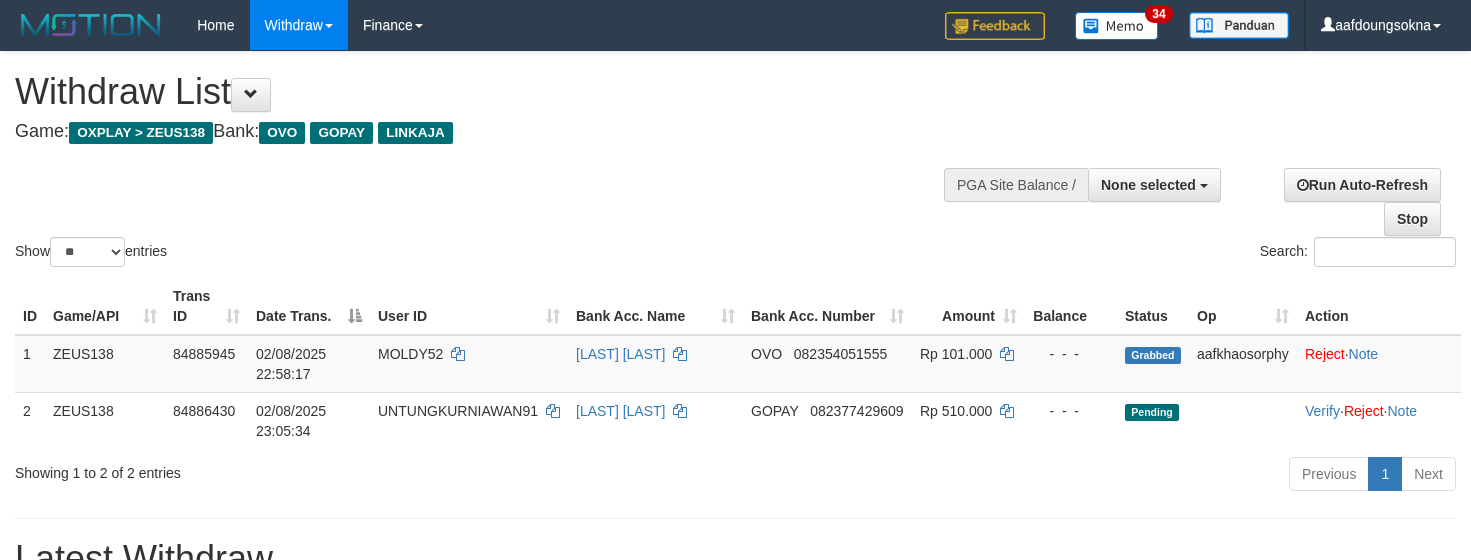 select 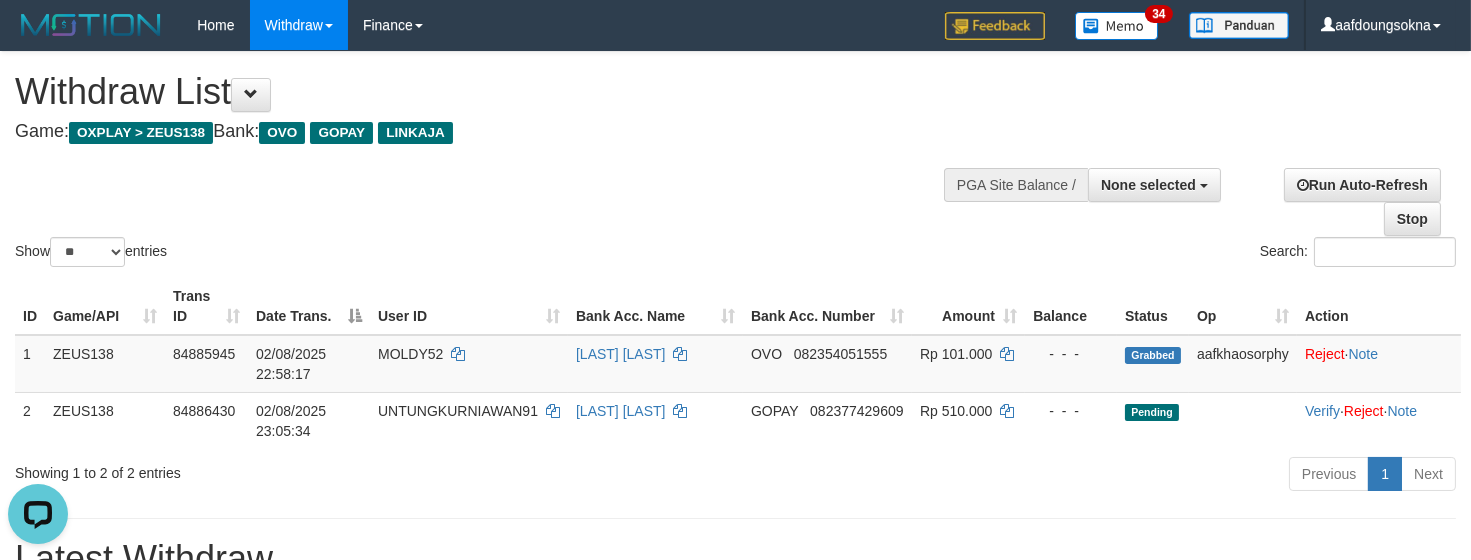 scroll, scrollTop: 0, scrollLeft: 0, axis: both 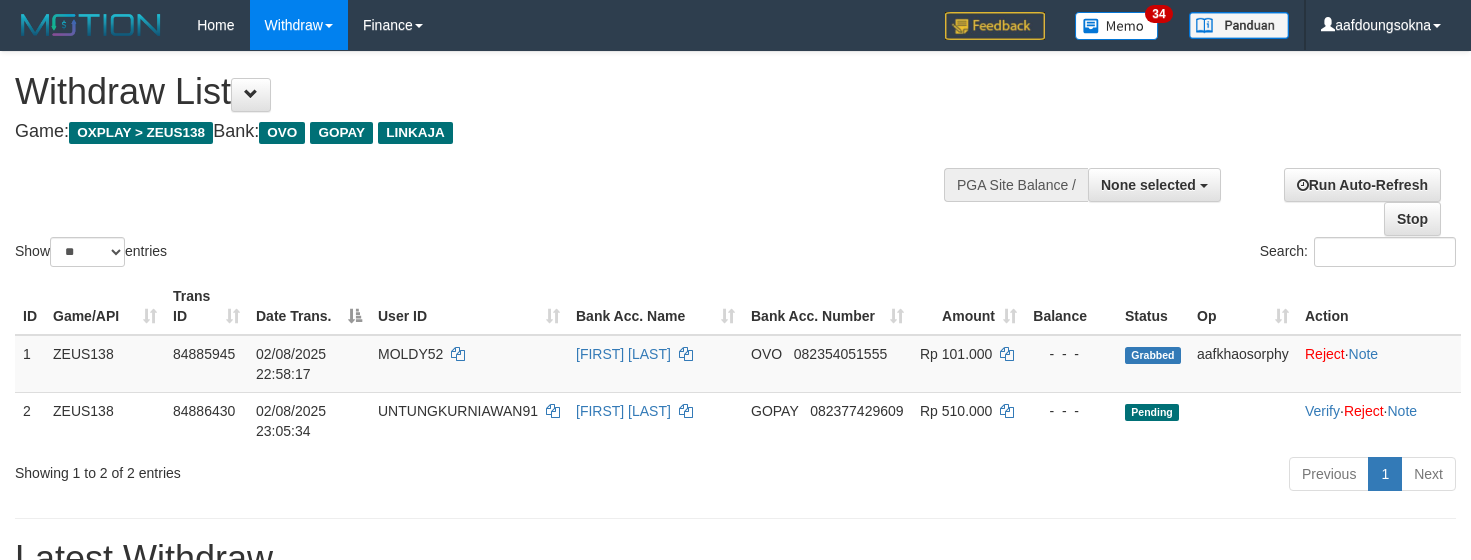 select 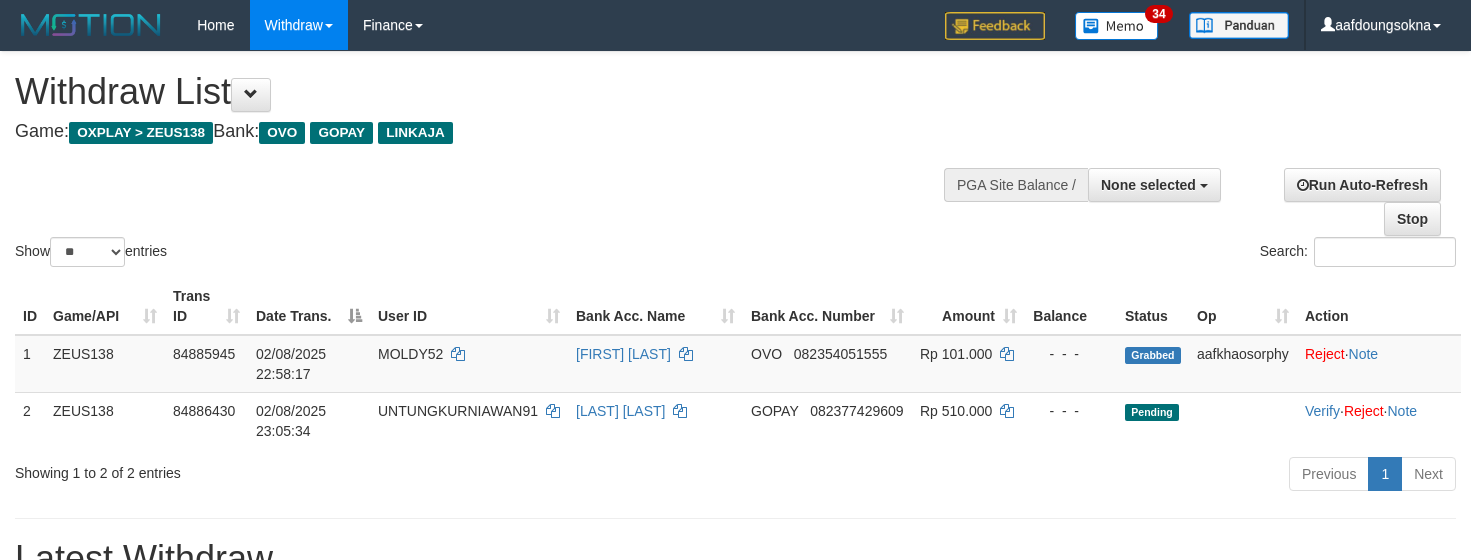 select 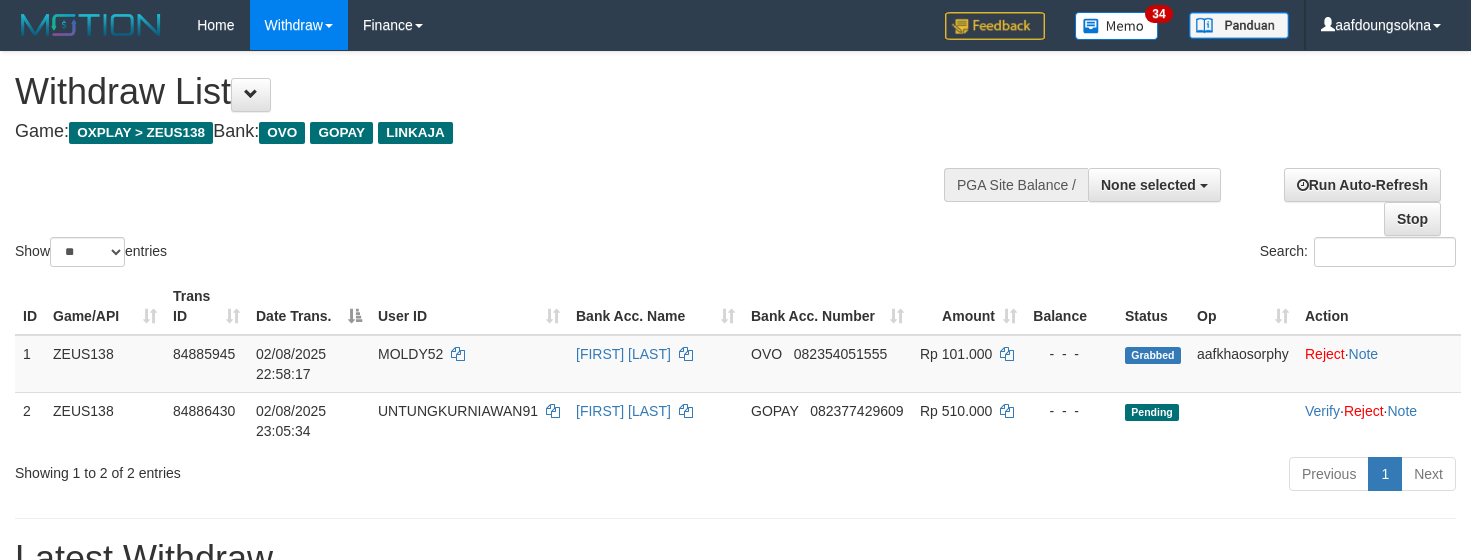 select 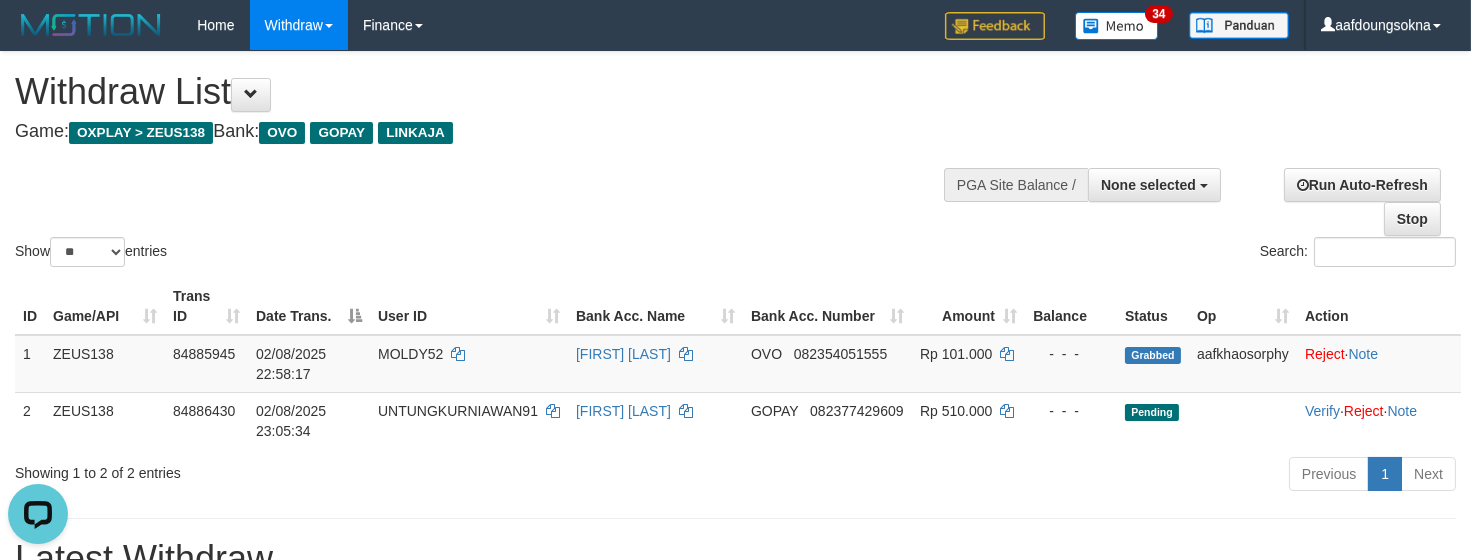 scroll, scrollTop: 0, scrollLeft: 0, axis: both 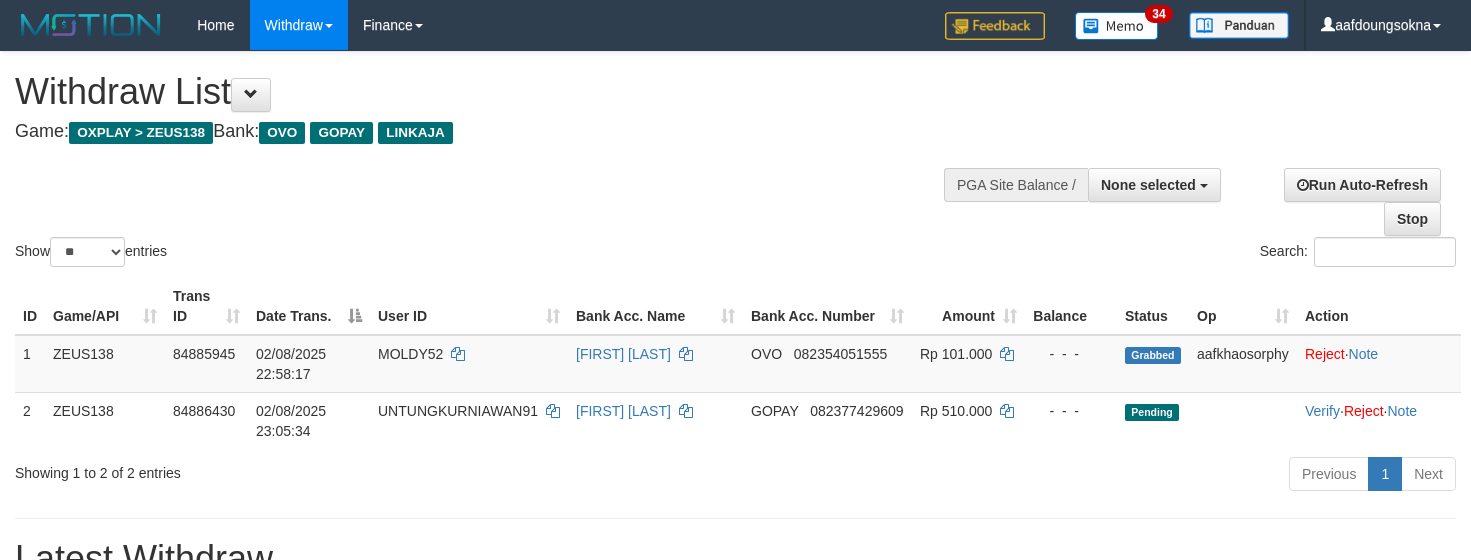 select 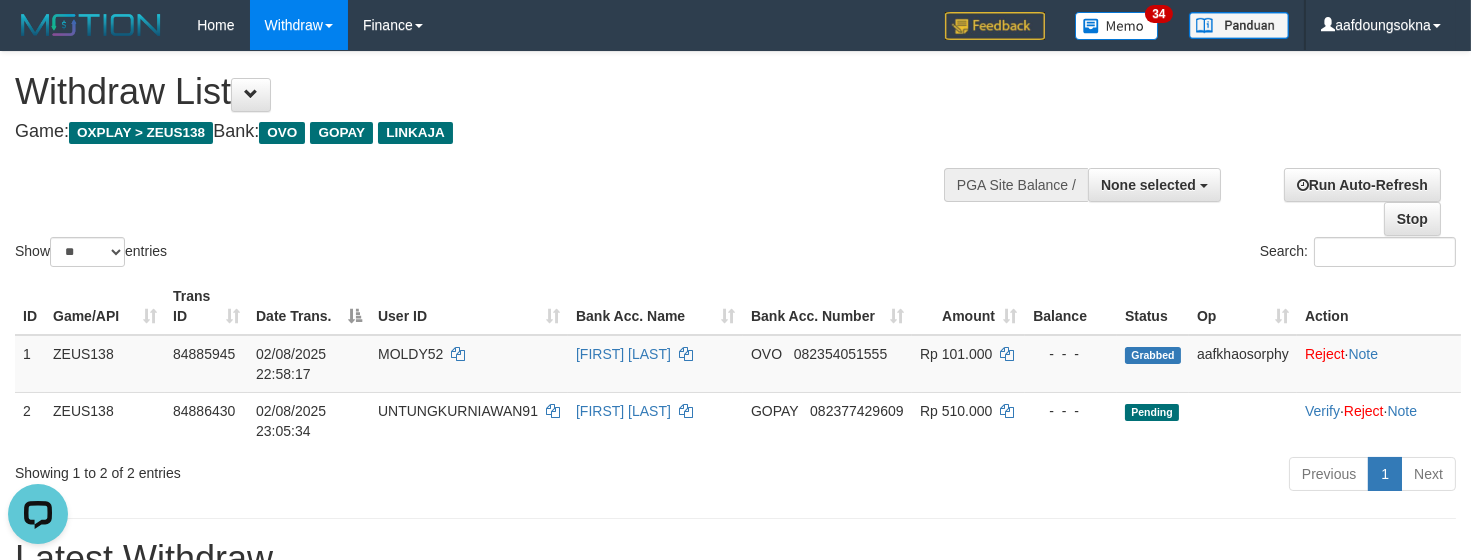 scroll, scrollTop: 0, scrollLeft: 0, axis: both 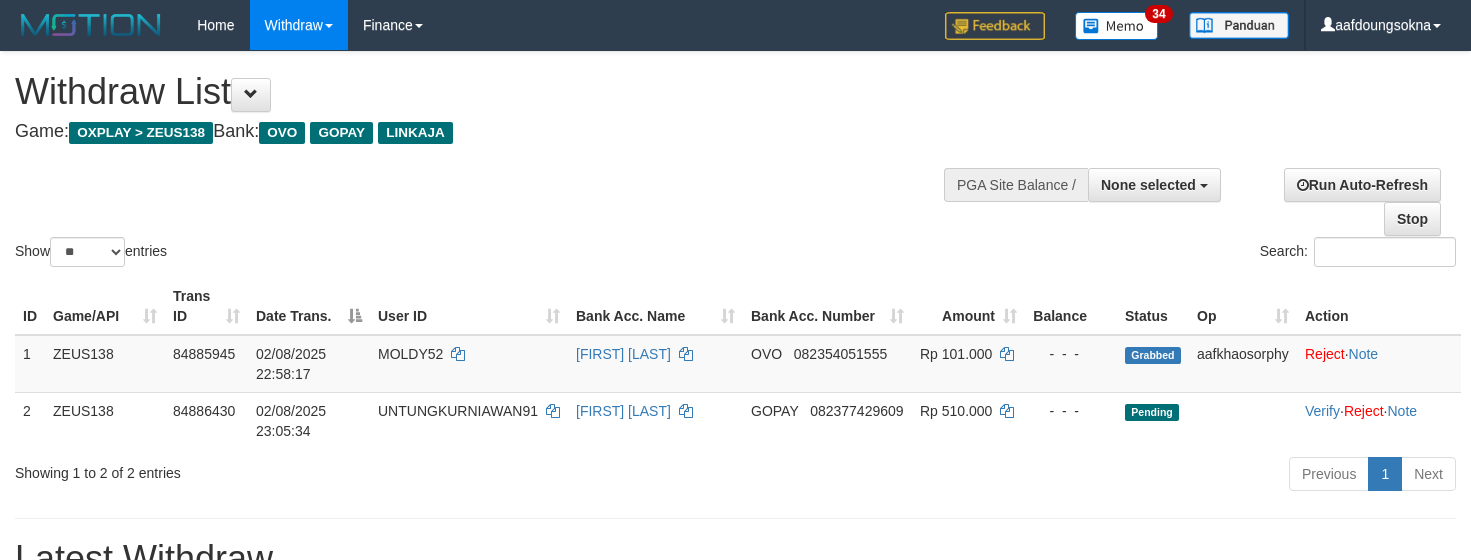 select 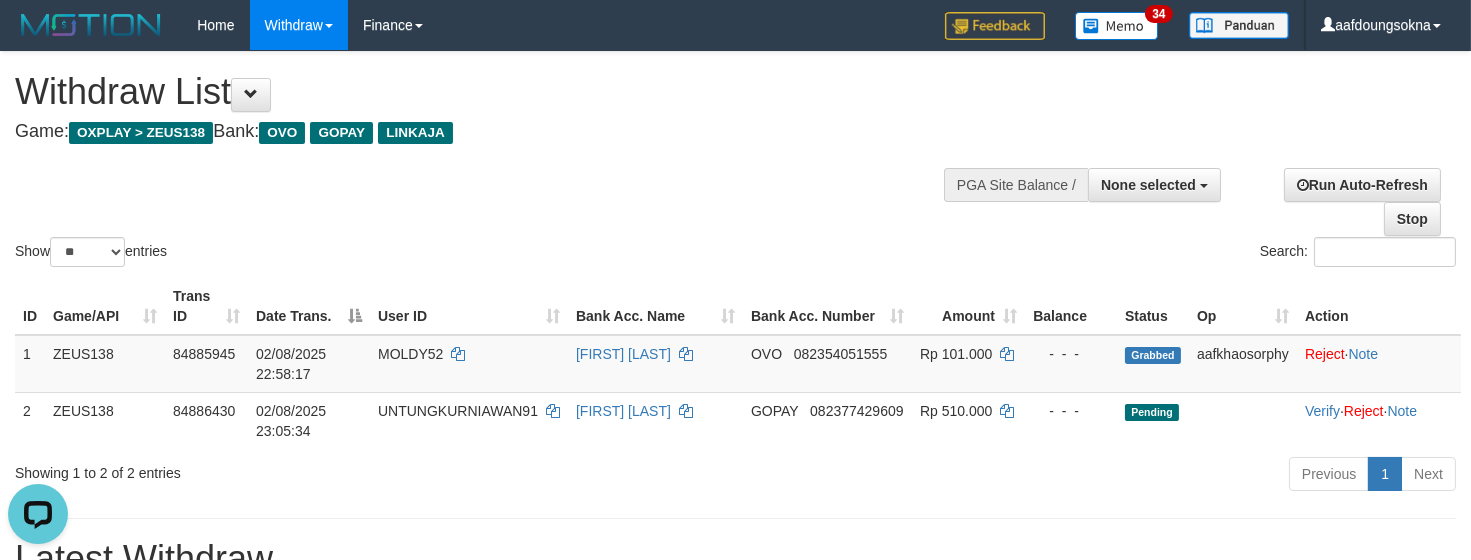 scroll, scrollTop: 0, scrollLeft: 0, axis: both 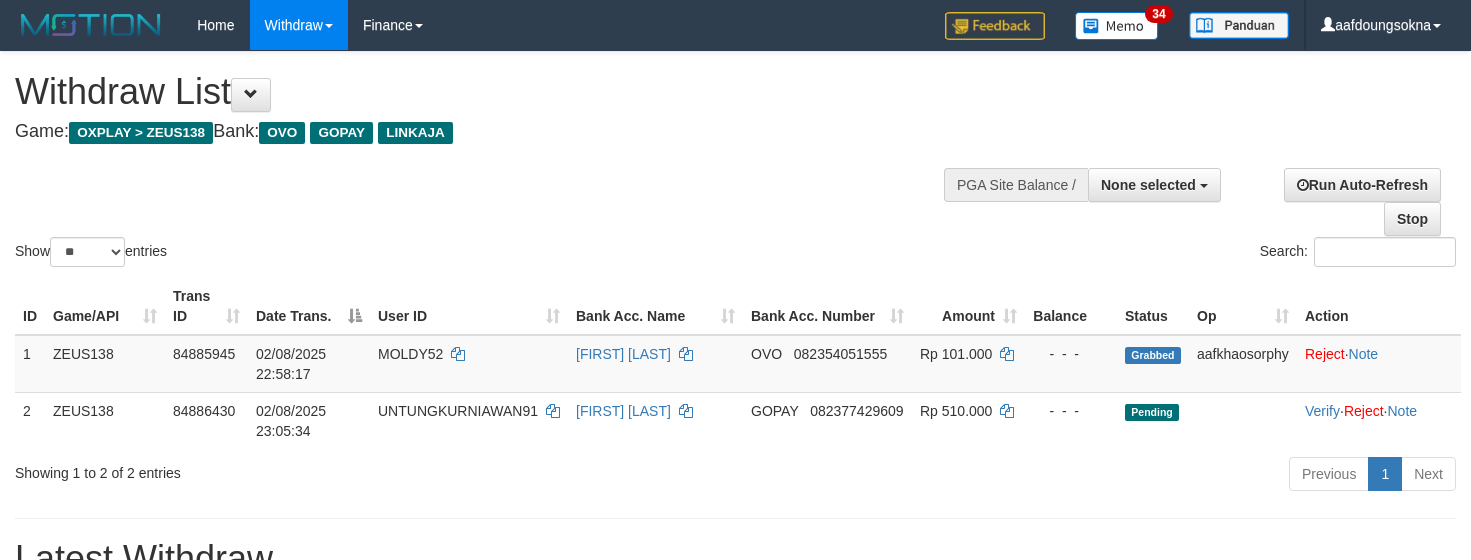 select 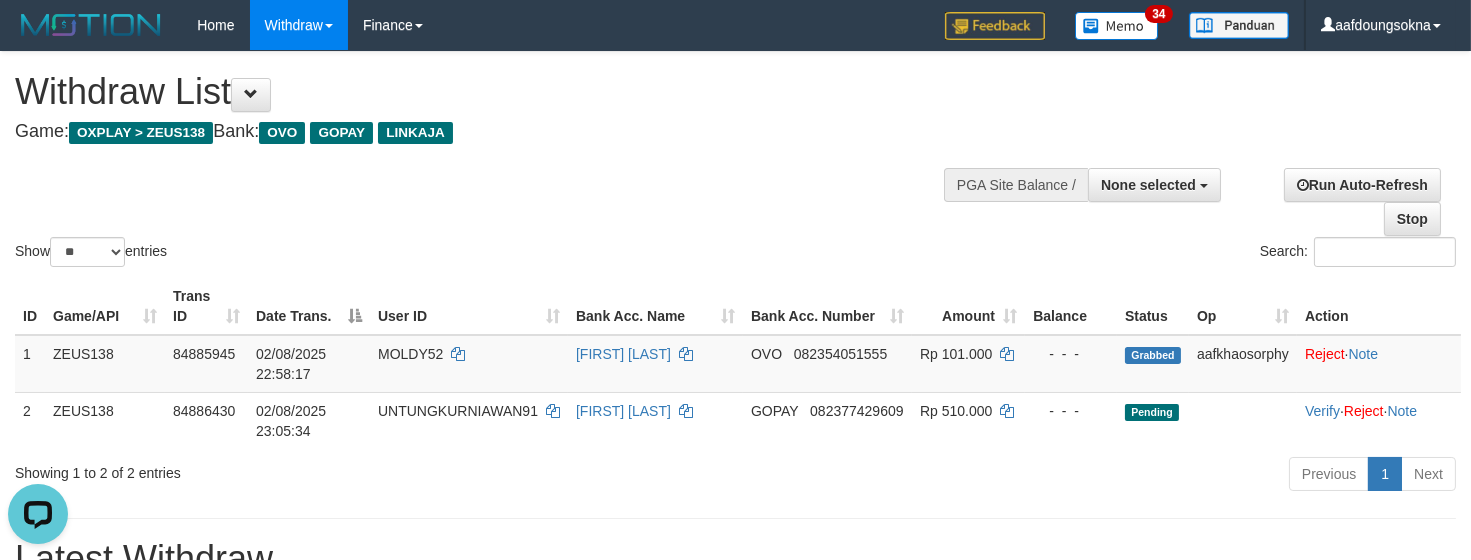 scroll, scrollTop: 0, scrollLeft: 0, axis: both 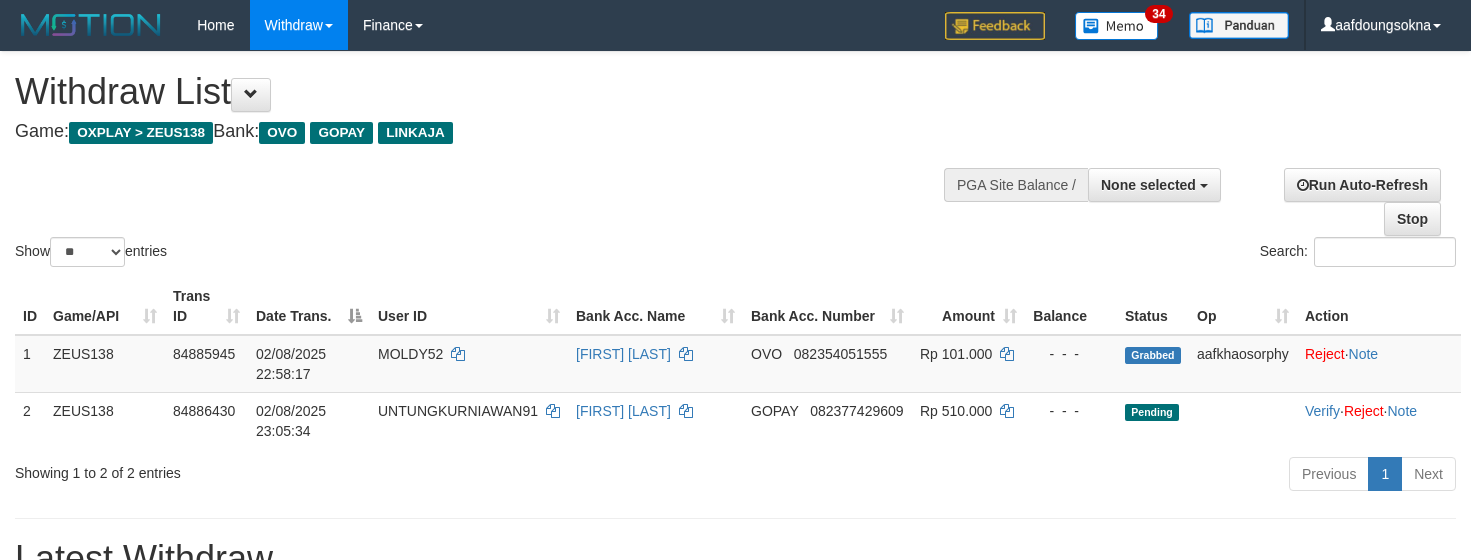 select 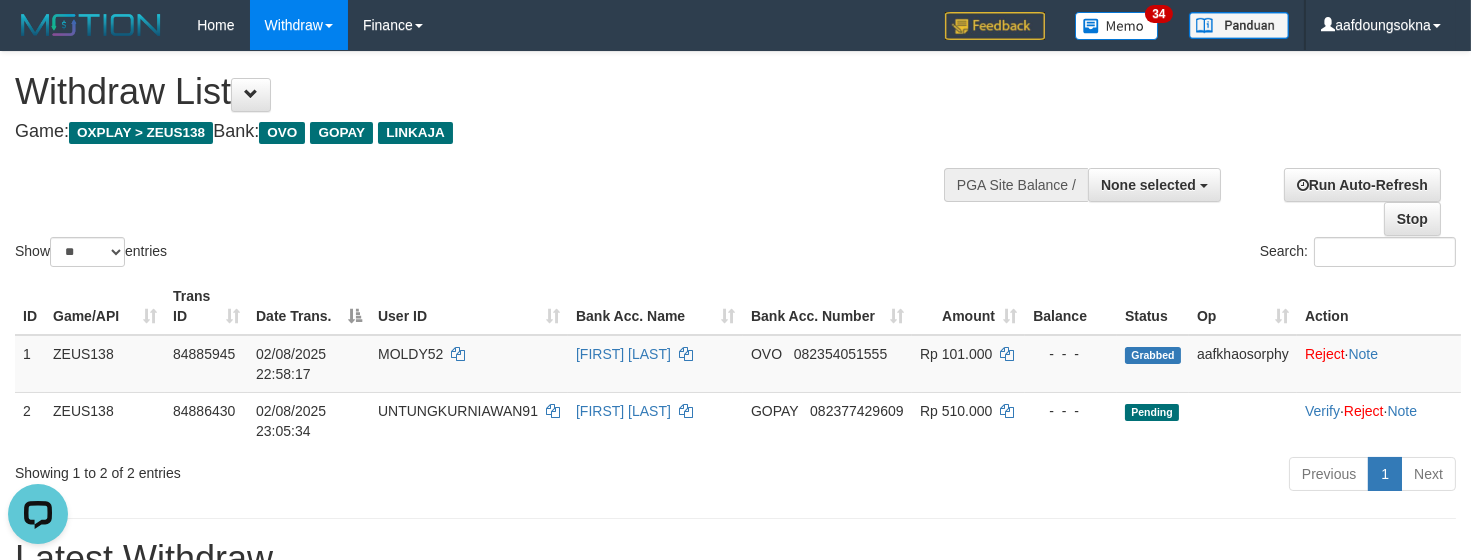 scroll, scrollTop: 0, scrollLeft: 0, axis: both 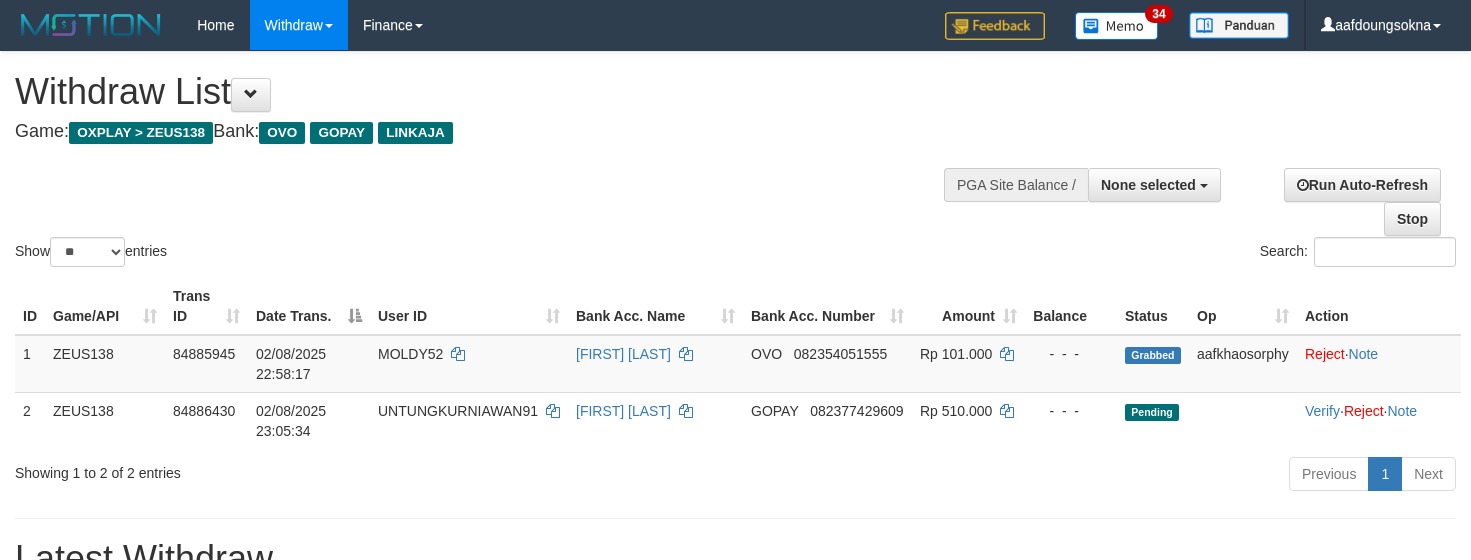 select 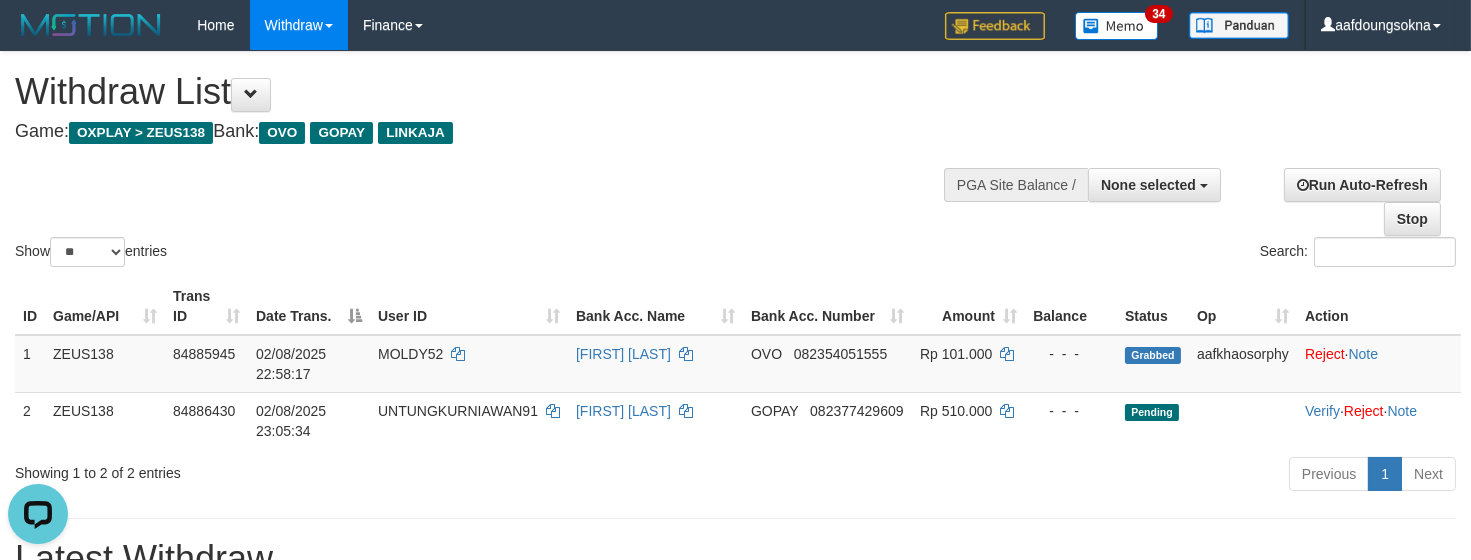 scroll, scrollTop: 0, scrollLeft: 0, axis: both 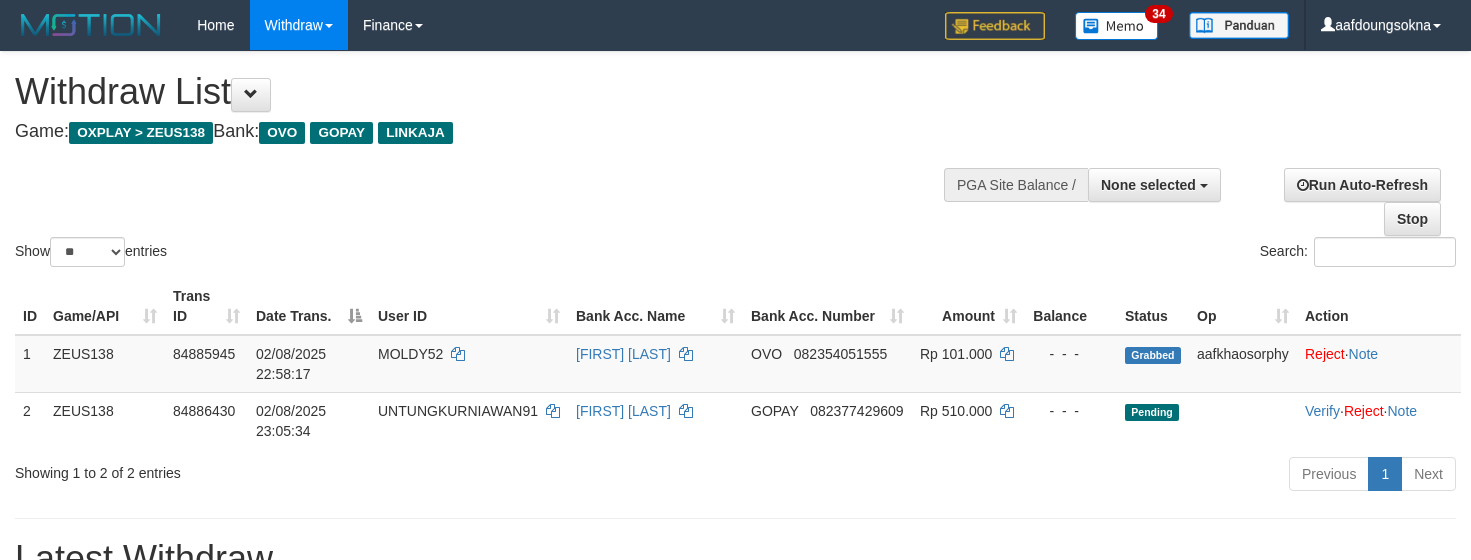 select 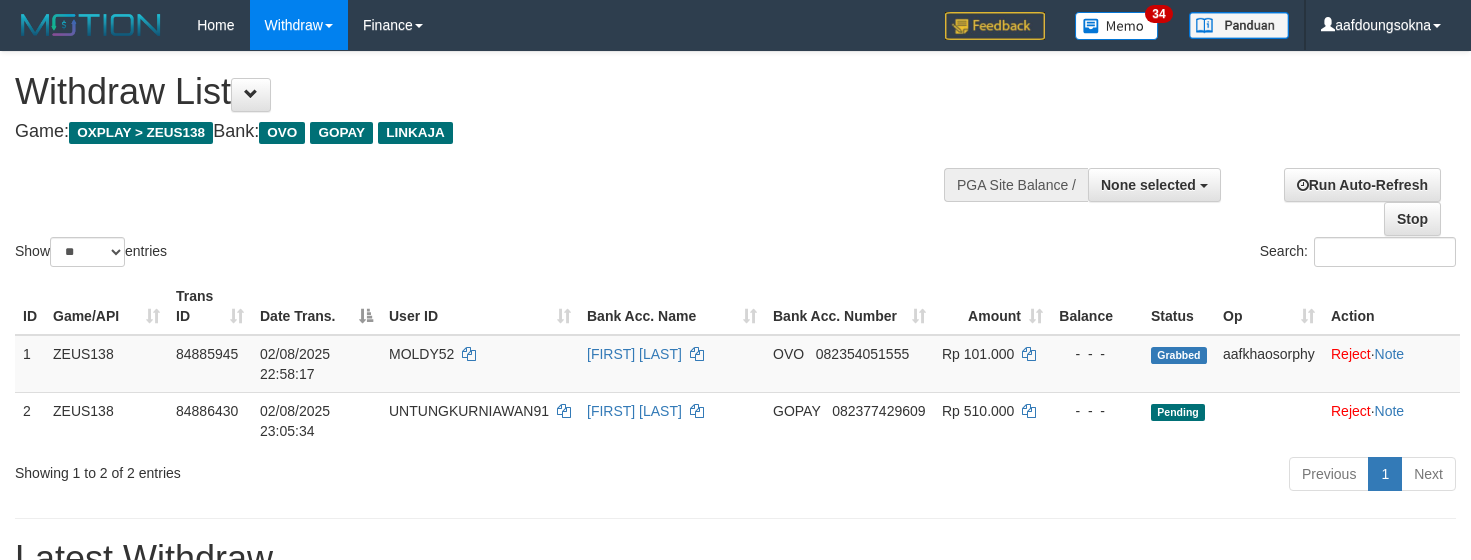 select 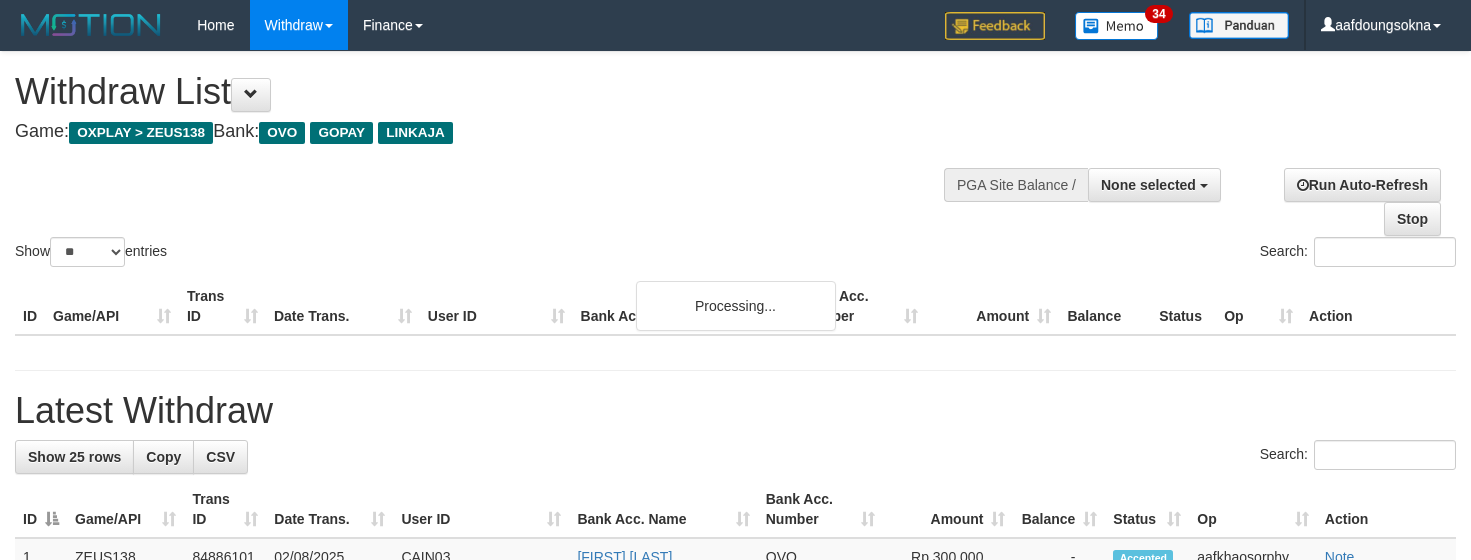 select 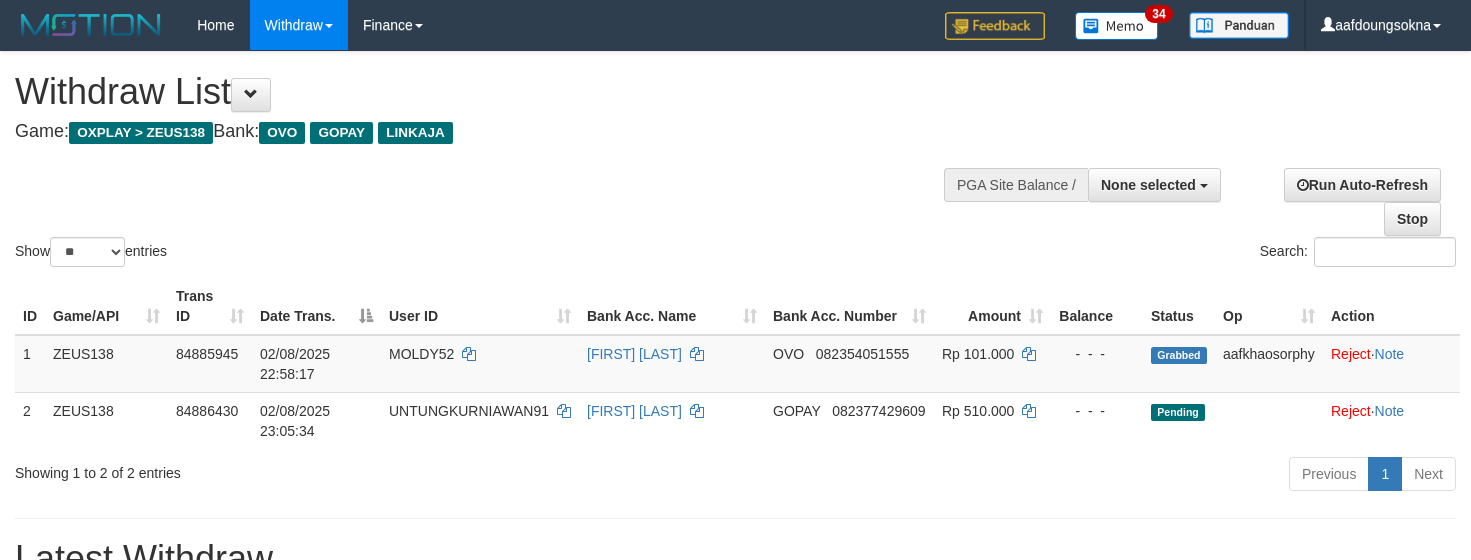 select 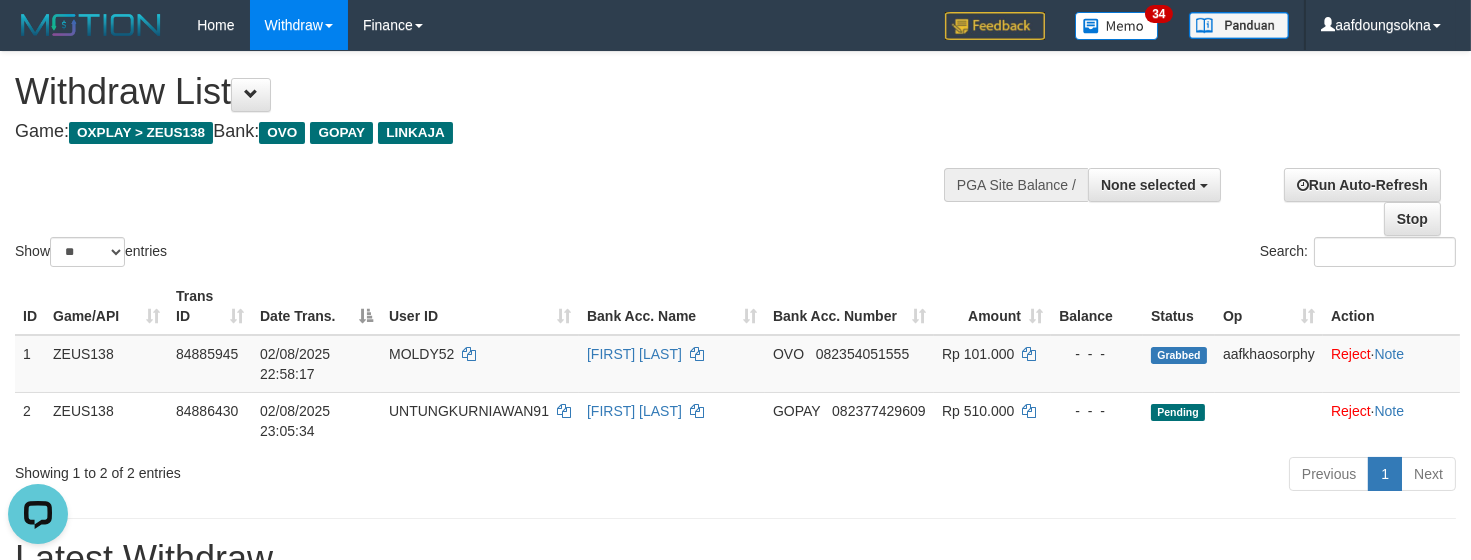 scroll, scrollTop: 0, scrollLeft: 0, axis: both 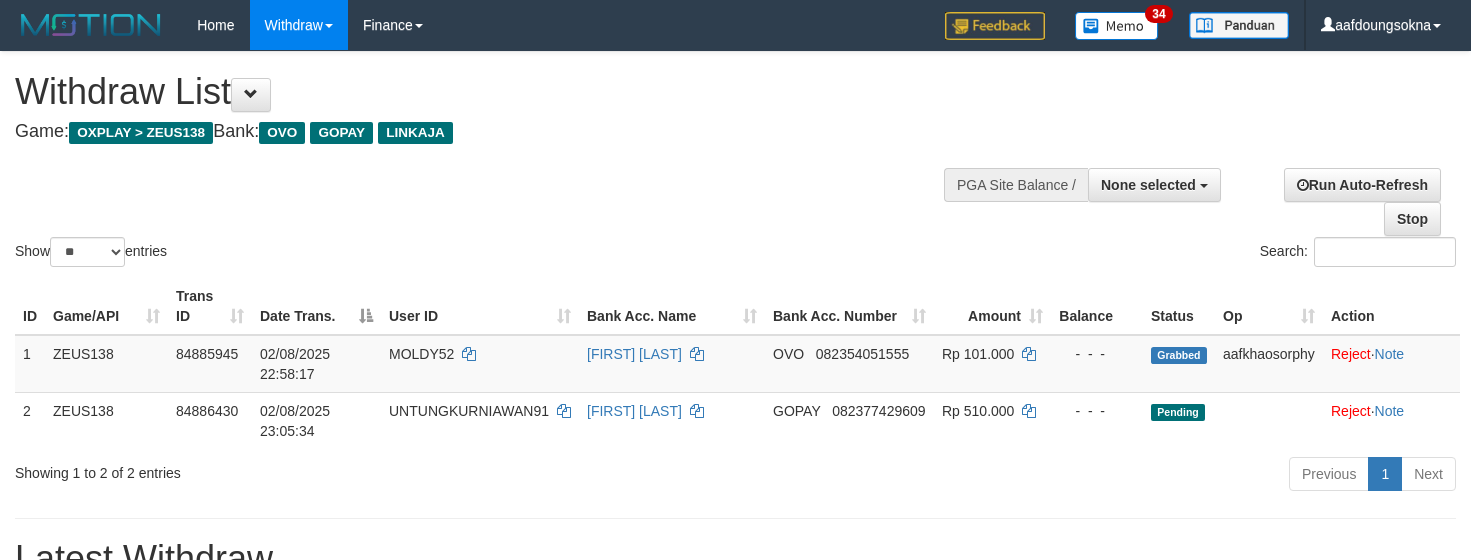 select 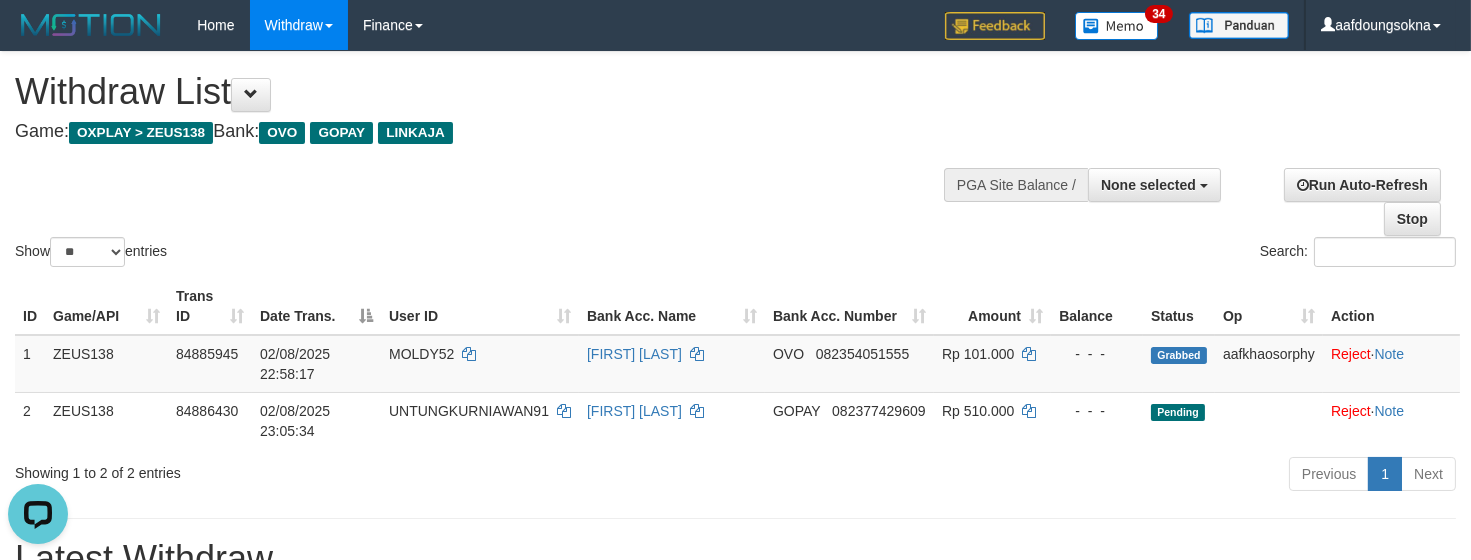 scroll, scrollTop: 0, scrollLeft: 0, axis: both 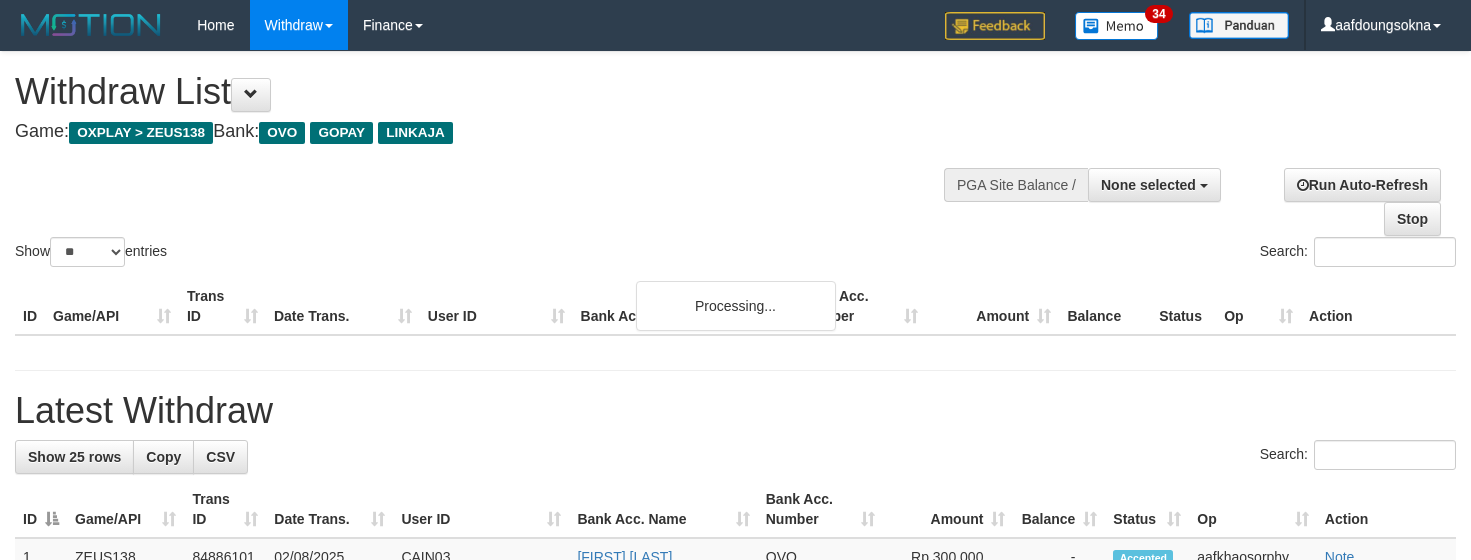select 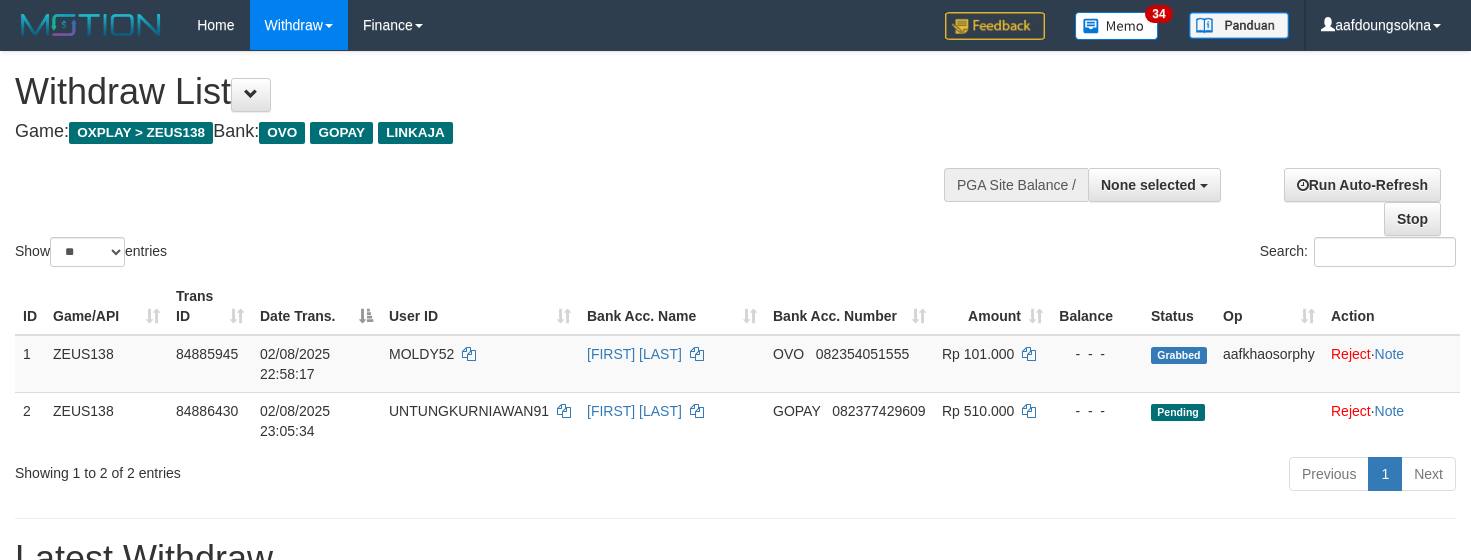 select 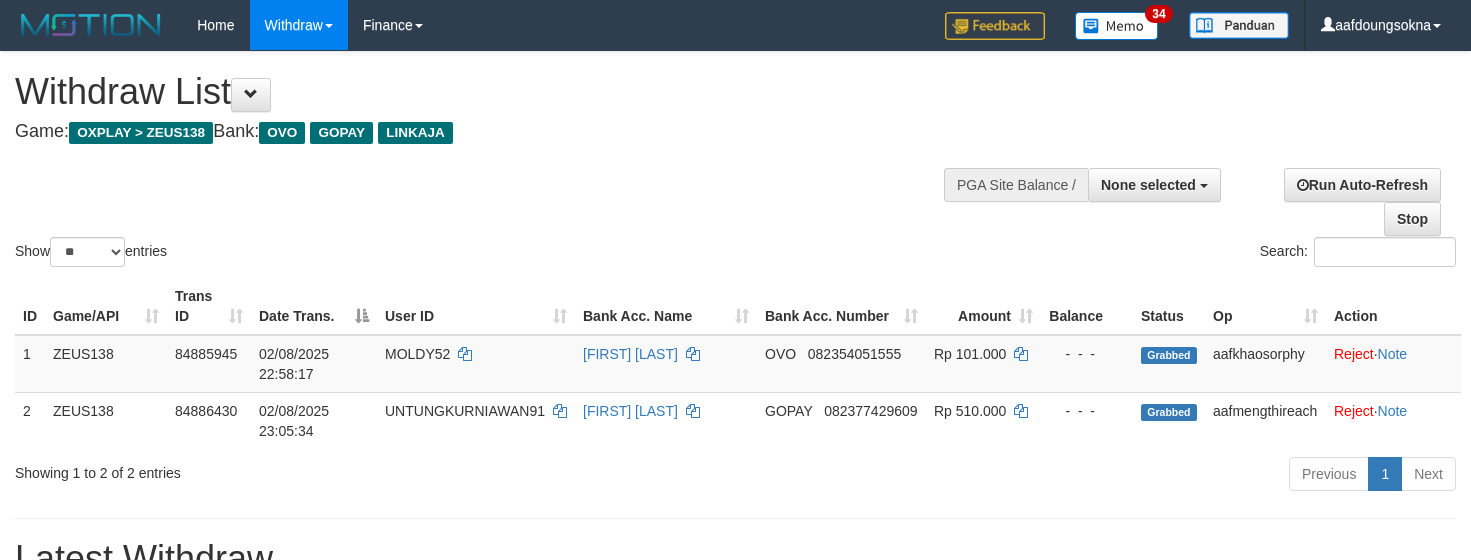 select 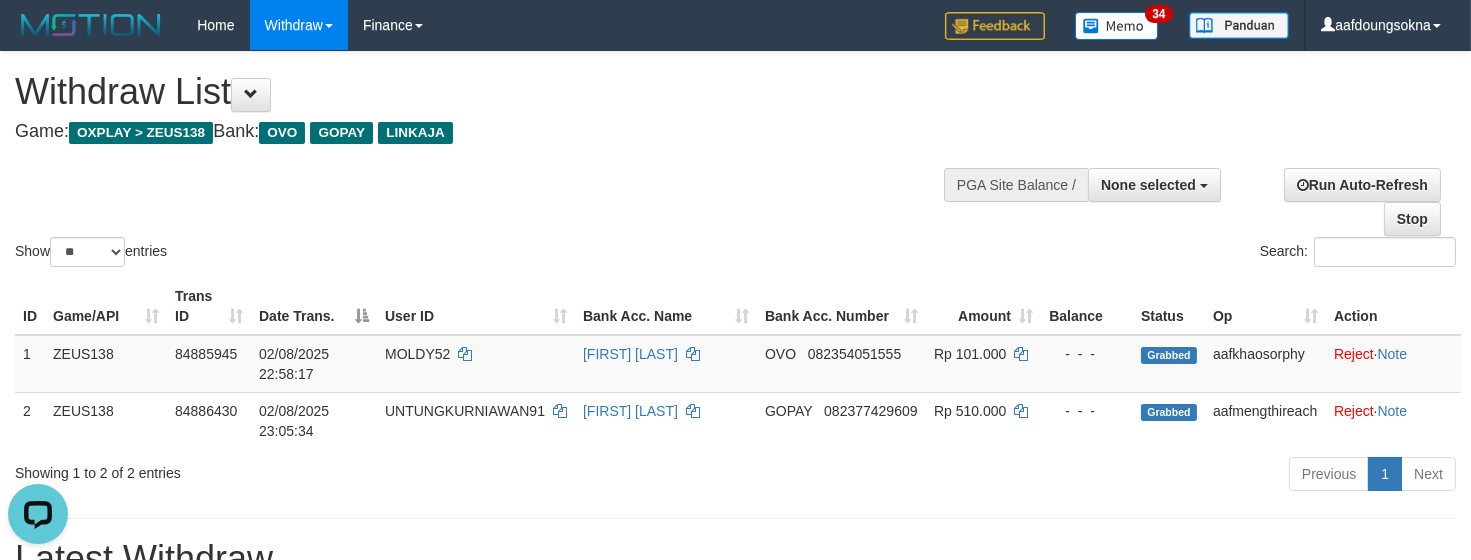 scroll, scrollTop: 0, scrollLeft: 0, axis: both 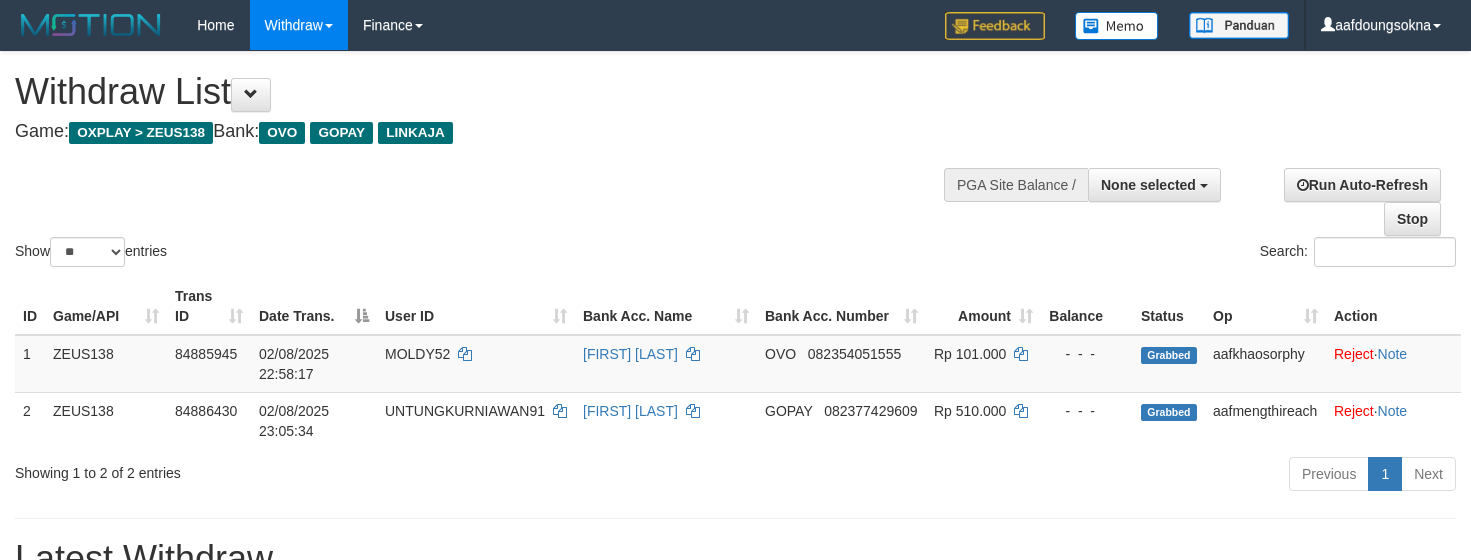 select 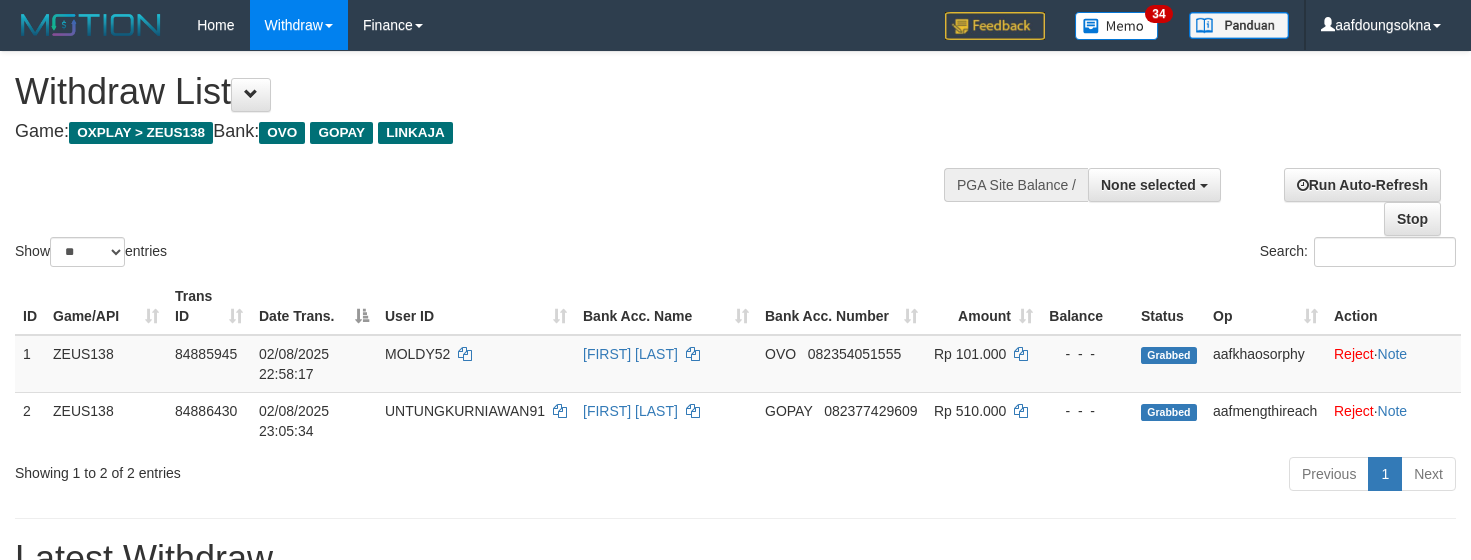select 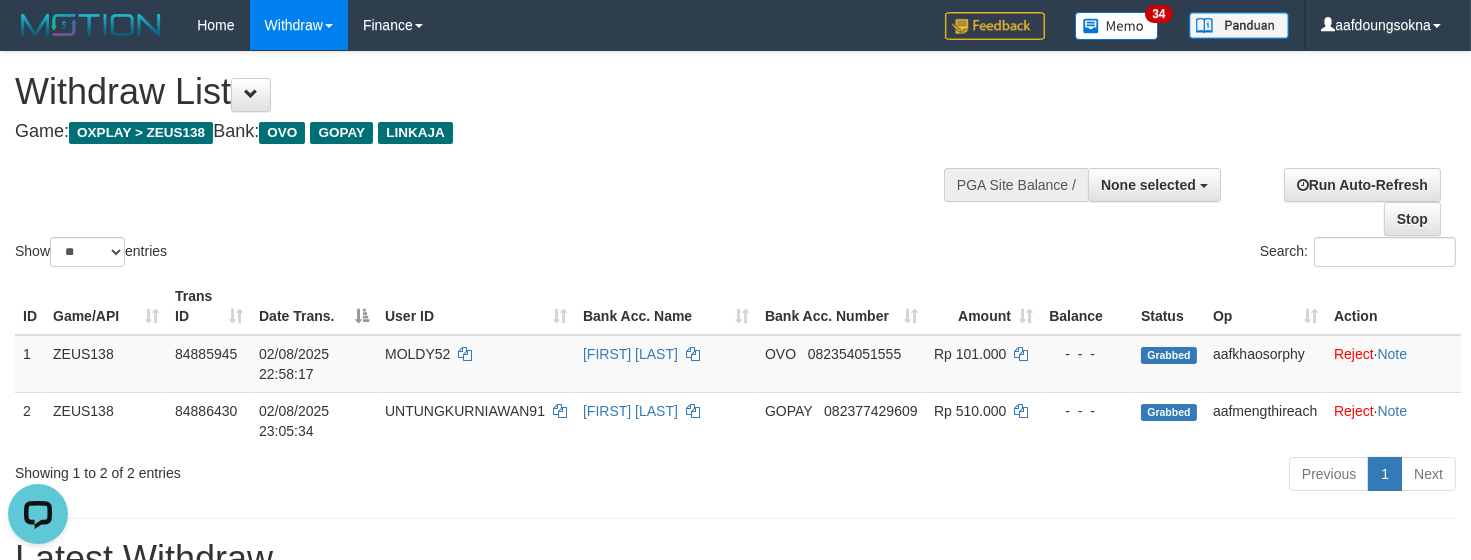 scroll, scrollTop: 0, scrollLeft: 0, axis: both 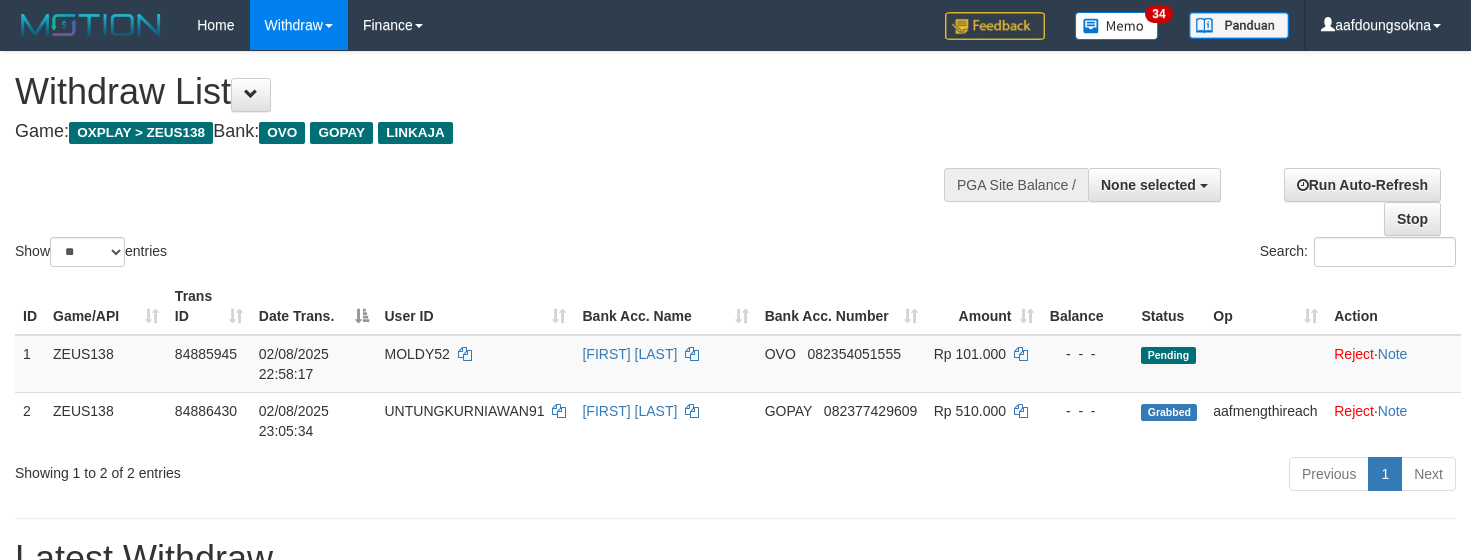 select 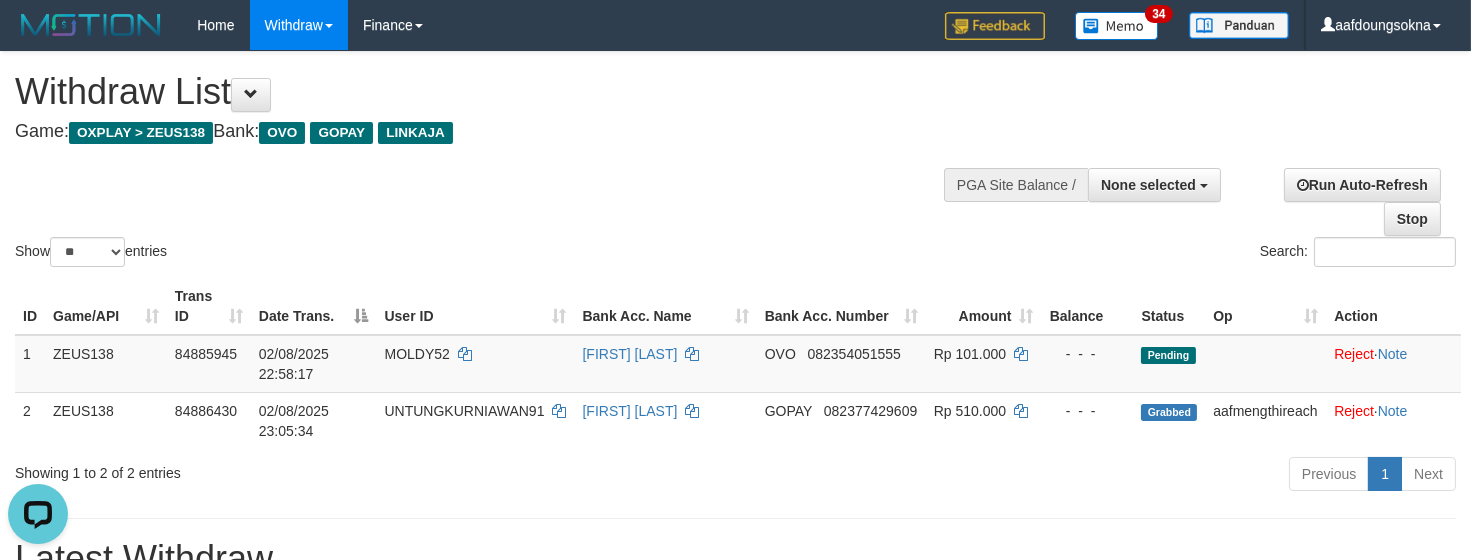 scroll, scrollTop: 0, scrollLeft: 0, axis: both 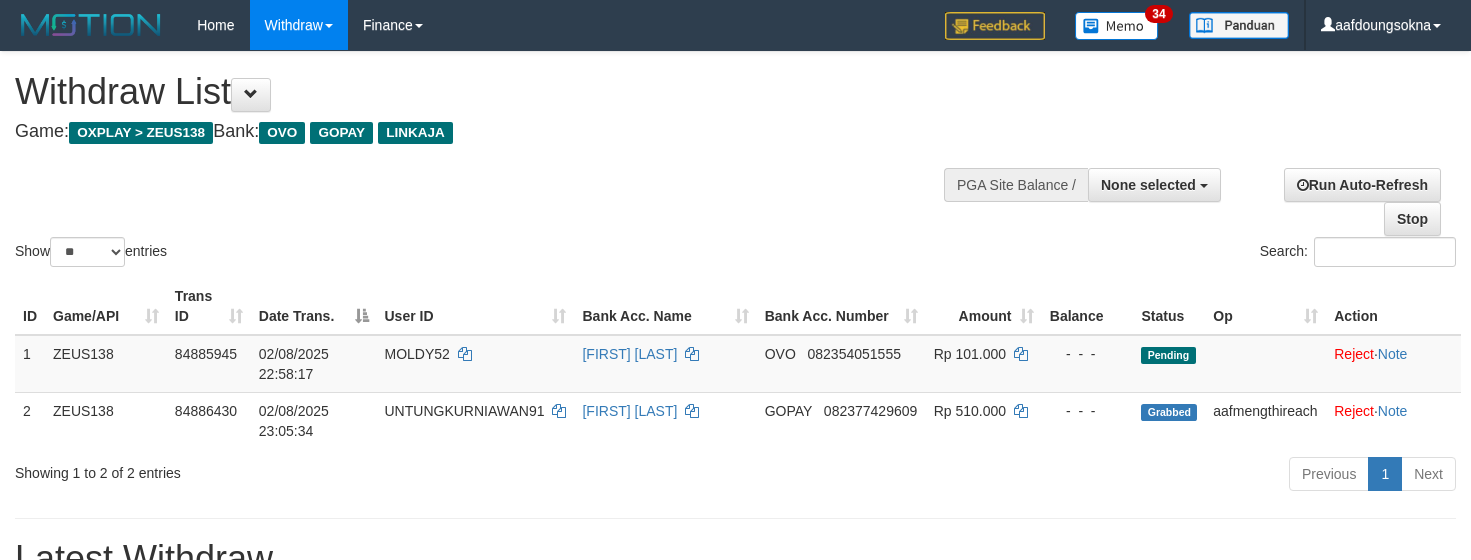 select 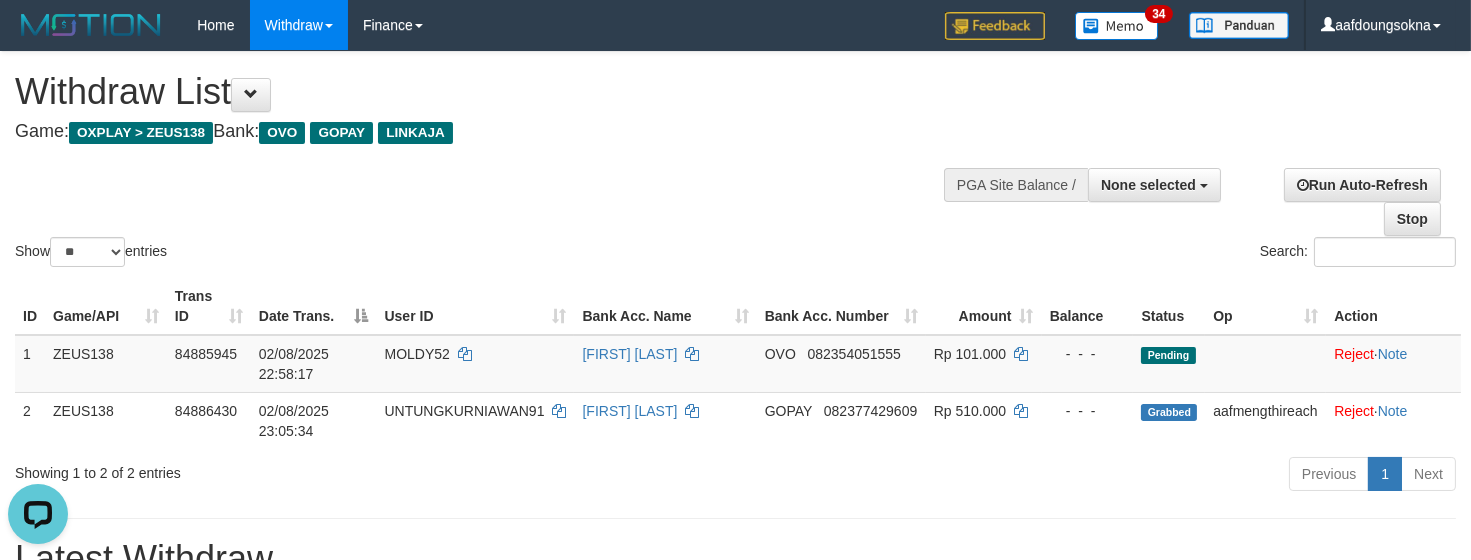 scroll, scrollTop: 0, scrollLeft: 0, axis: both 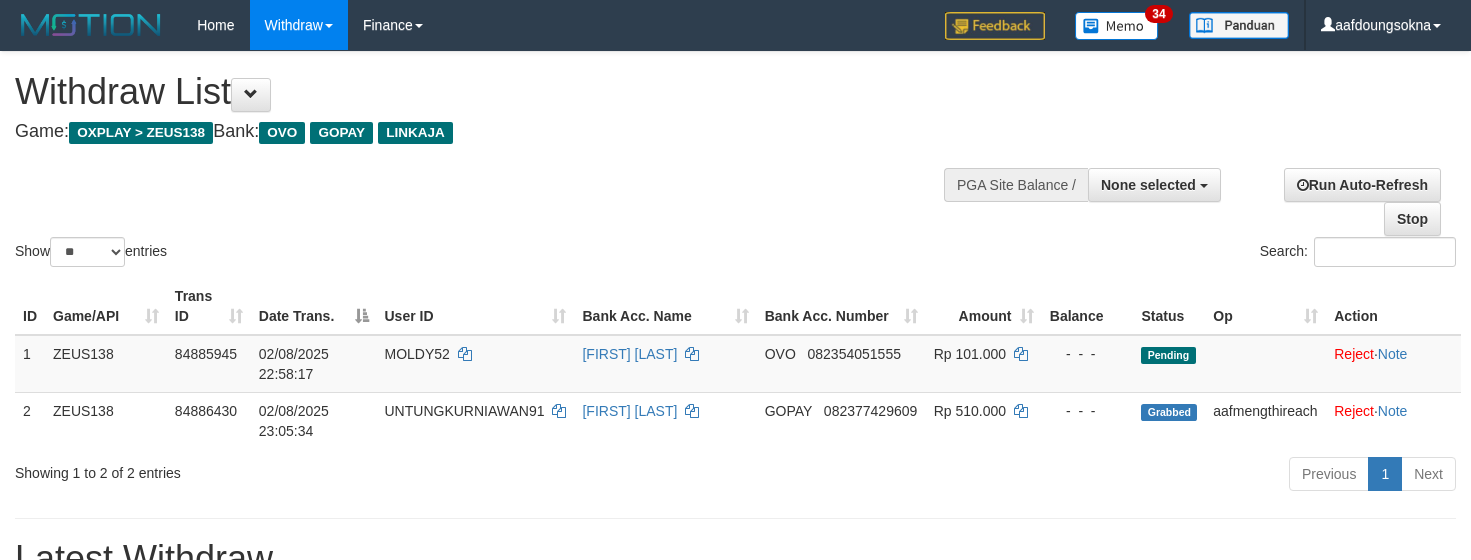 select 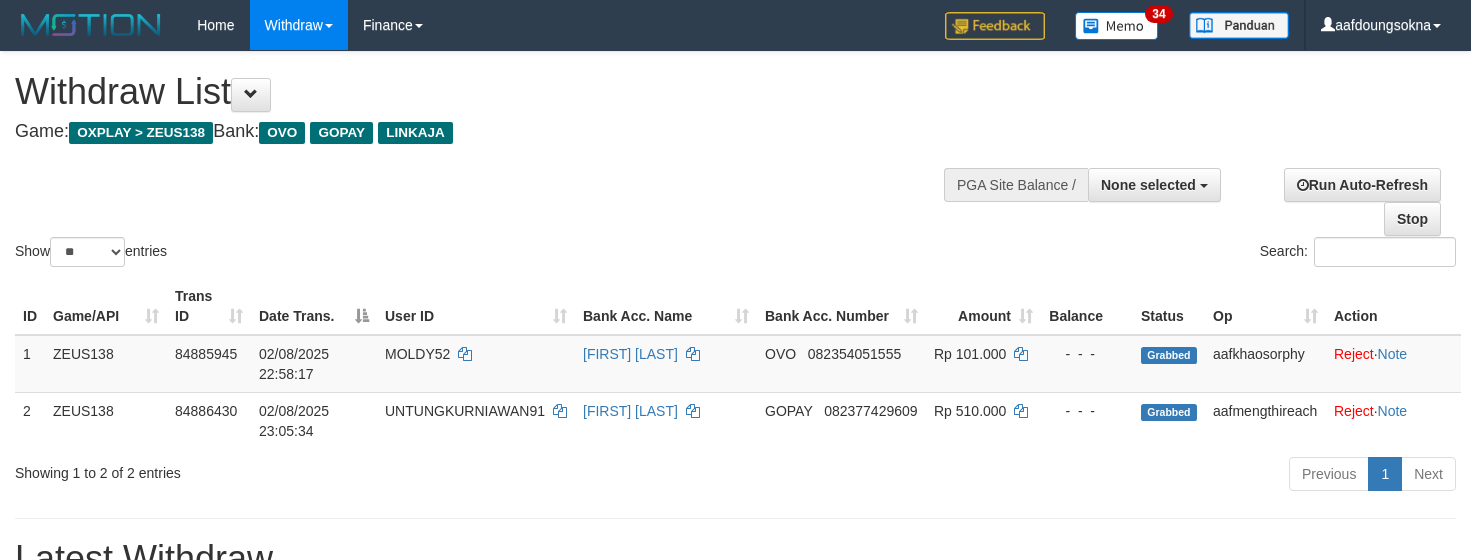 select 